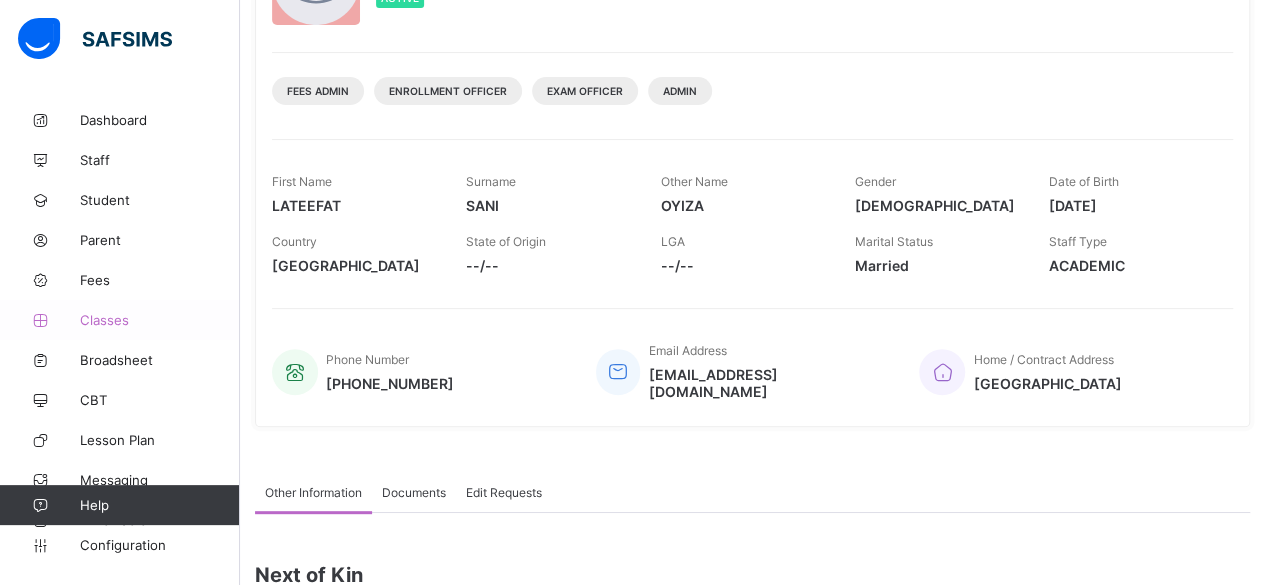 scroll, scrollTop: 262, scrollLeft: 0, axis: vertical 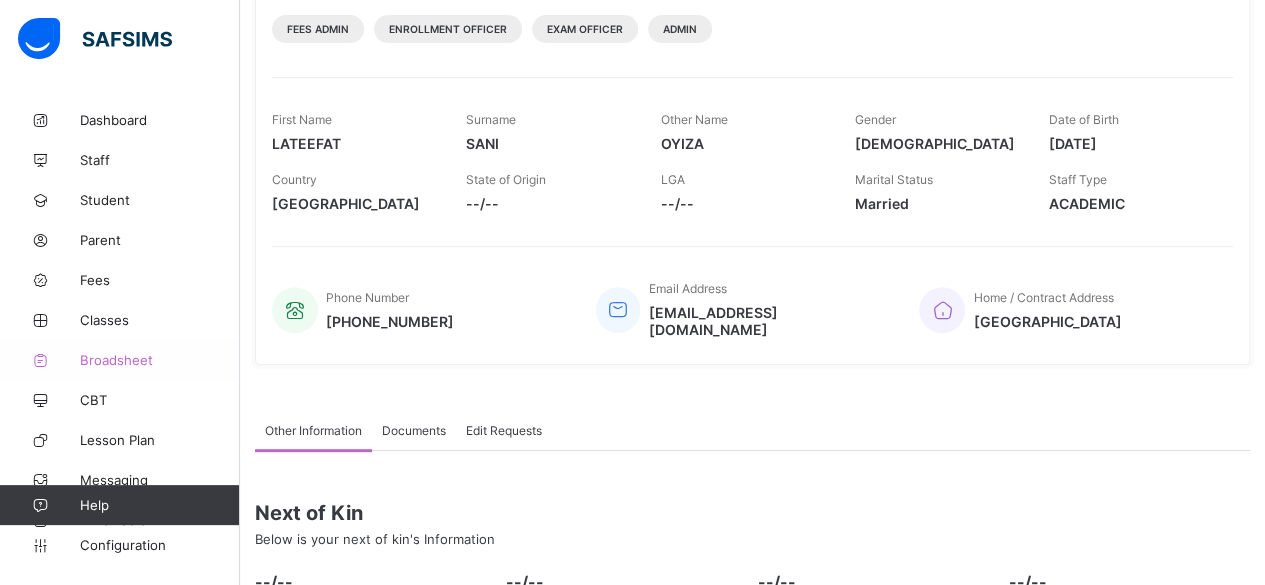 click on "Broadsheet" at bounding box center [160, 360] 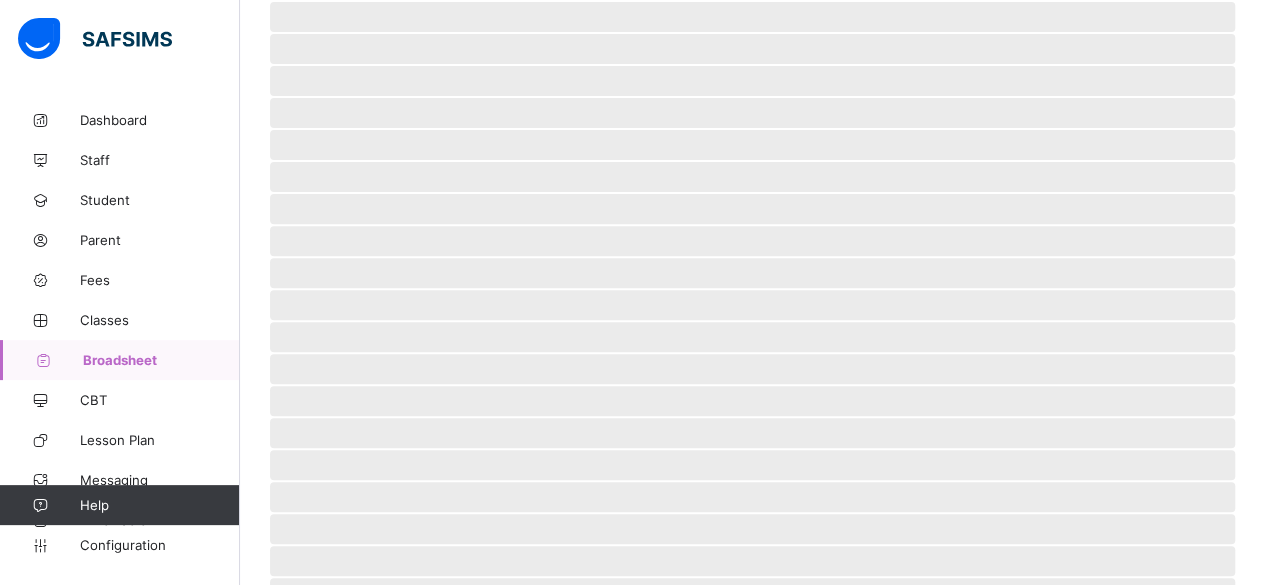 click on "Broadsheet" at bounding box center (161, 360) 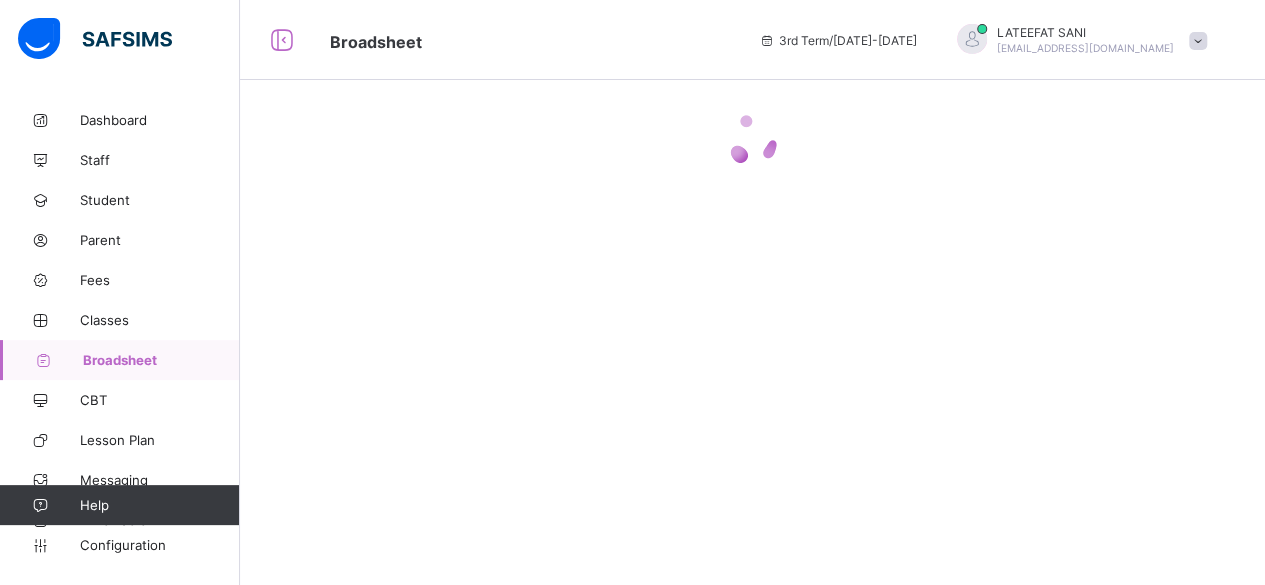 scroll, scrollTop: 0, scrollLeft: 0, axis: both 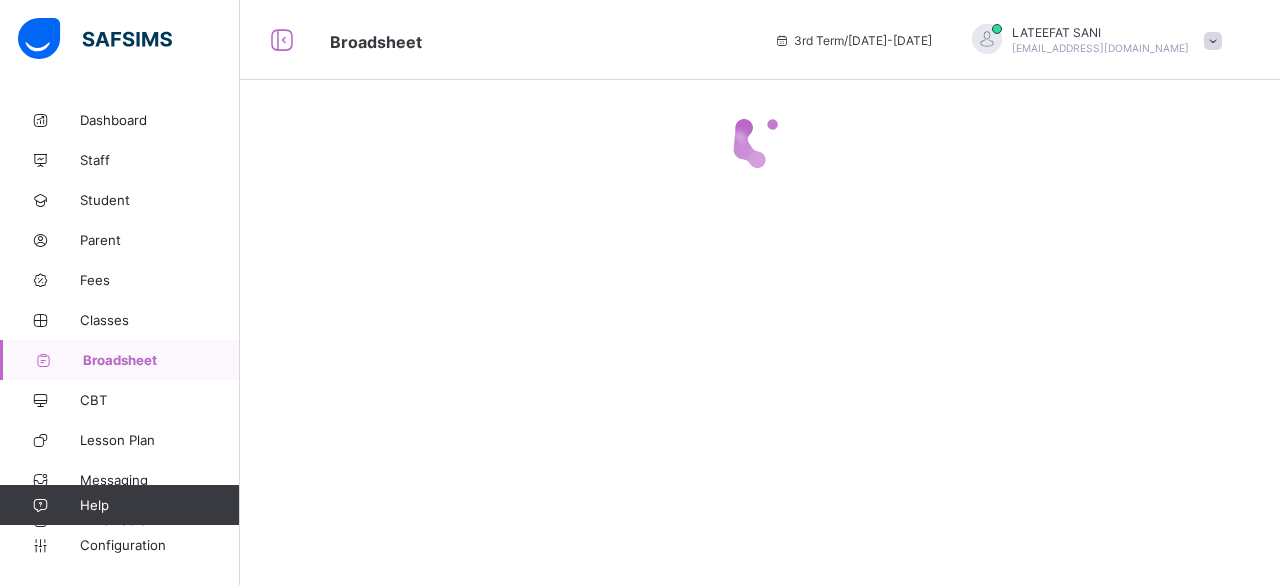 click at bounding box center [760, 292] 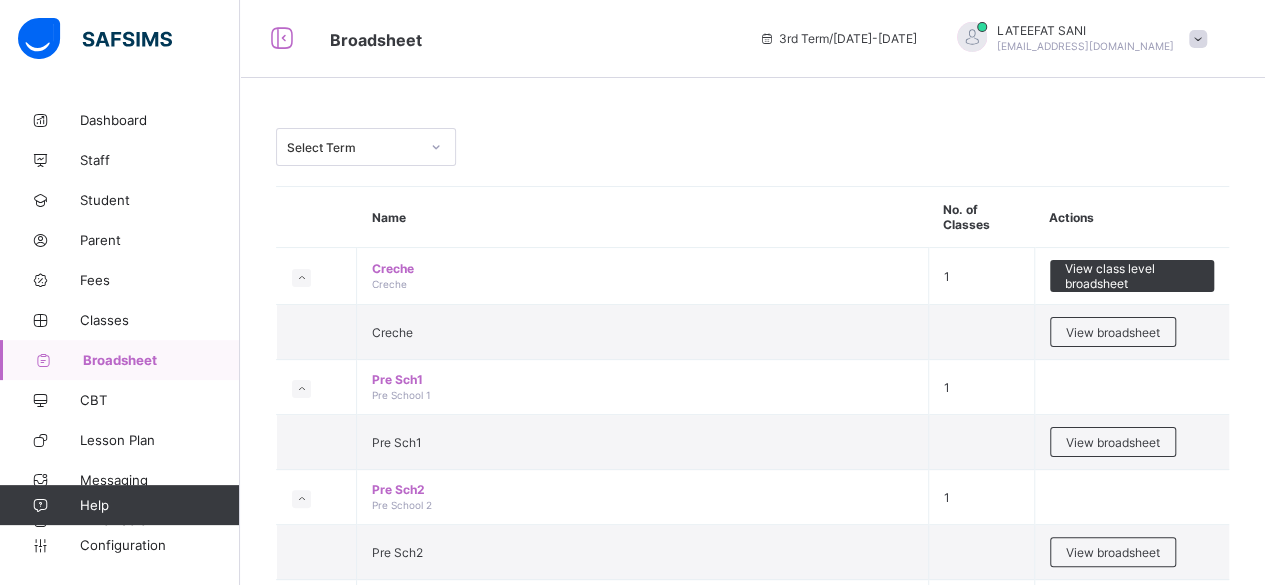 scroll, scrollTop: 0, scrollLeft: 0, axis: both 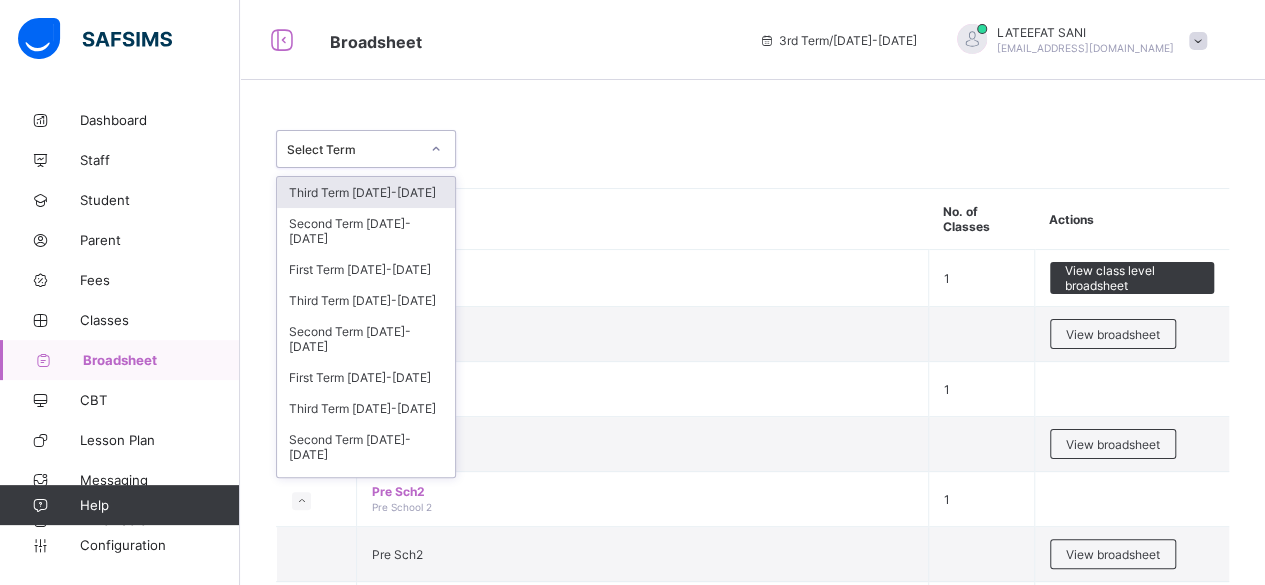 click at bounding box center [436, 149] 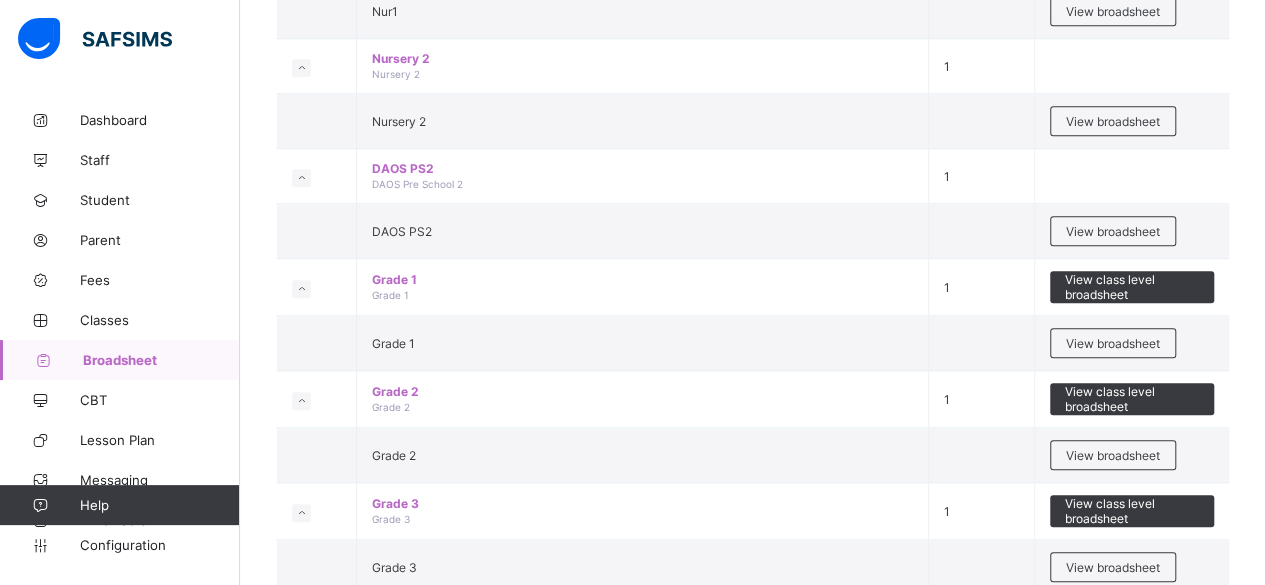 scroll, scrollTop: 757, scrollLeft: 0, axis: vertical 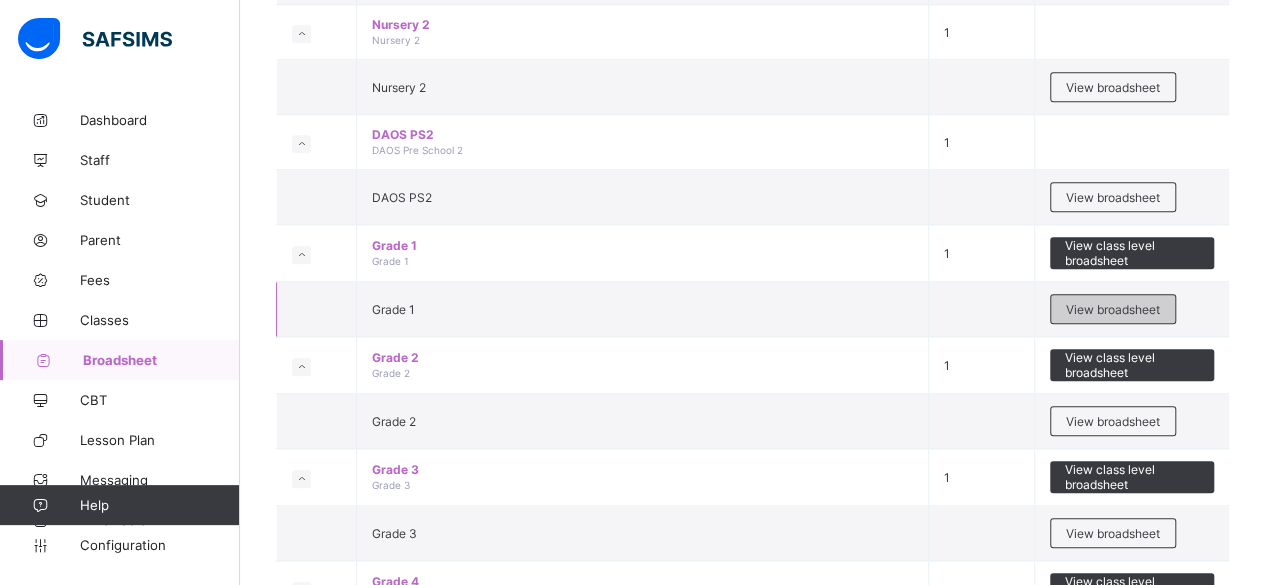 click on "View broadsheet" at bounding box center [1113, 309] 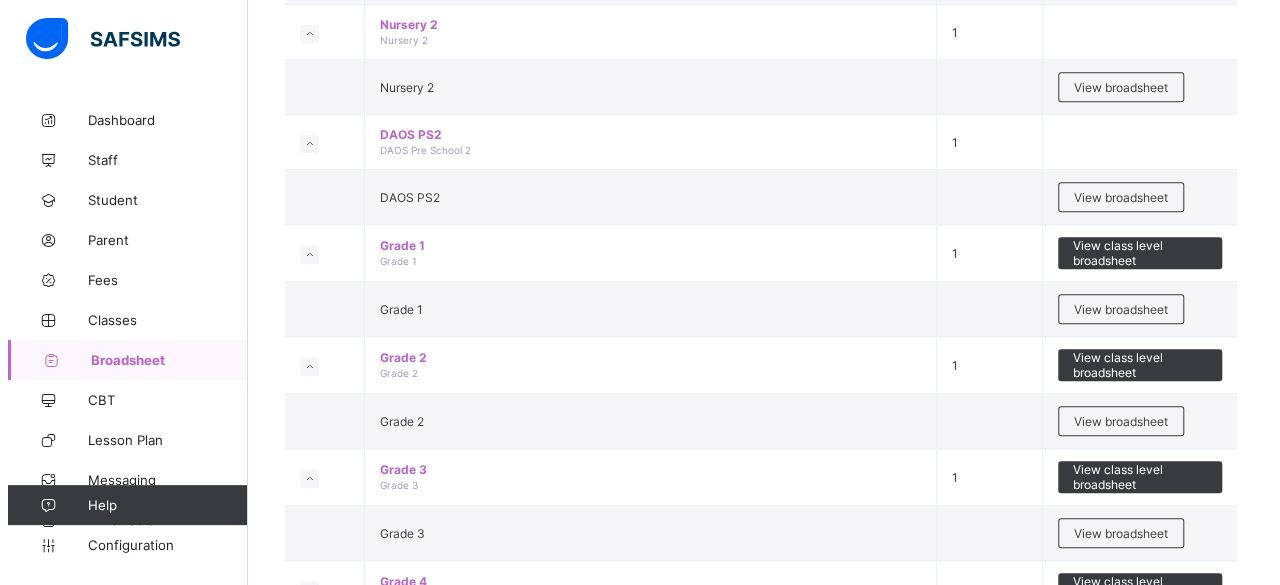 scroll, scrollTop: 0, scrollLeft: 0, axis: both 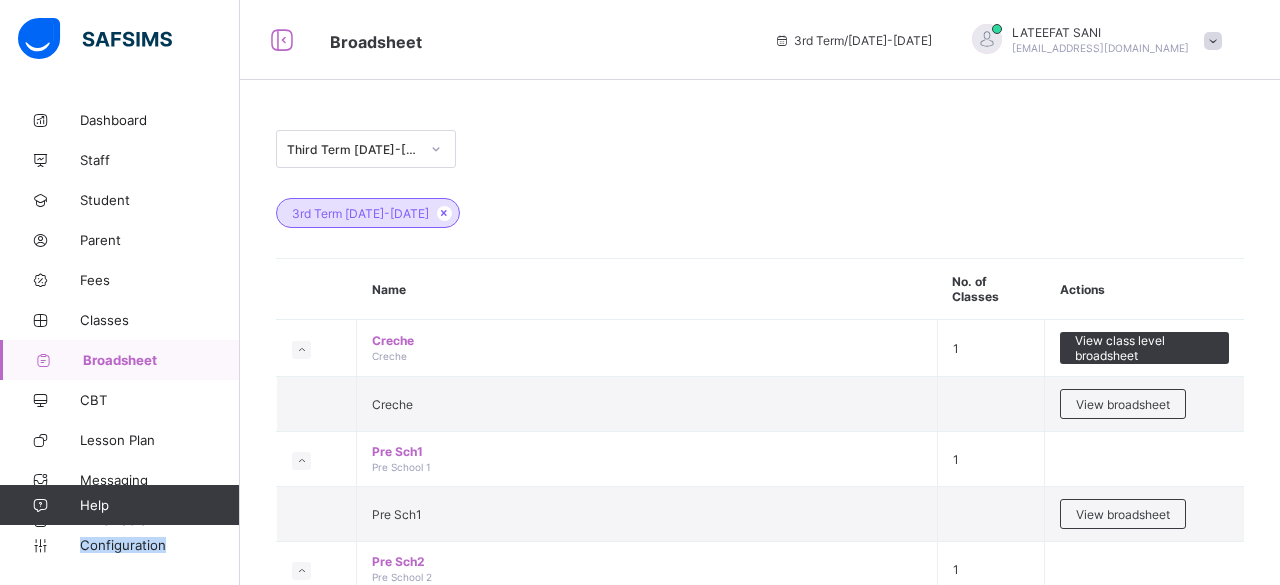 click on "Third Term 2024-2025 3rd Term 2024-2025 Name No. of Classes Actions   Creche     Creche   1   View class level broadsheet   Creche  View broadsheet   Pre Sch1     Pre School 1   1 Pre Sch1  View broadsheet   Pre Sch2     Pre School 2   1 Pre Sch2  View broadsheet   Nur1     Nursery 1   1 Nur1  View broadsheet   Nursery 2     Nursery 2   1 Nursery 2  View broadsheet   DAOS PS2     DAOS Pre School 2   1 DAOS PS2  View broadsheet   Grade 1     Grade 1   1   View class level broadsheet   Grade 1  View broadsheet   Grade 2     Grade 2   1   View class level broadsheet   Grade 2  View broadsheet   Grade 3     Grade 3   1   View class level broadsheet   Grade 3  View broadsheet   Grade 4     Grade 4   1   View class level broadsheet   Grade 4  View broadsheet   Grade 5     Grade 5   1   View class level broadsheet   Grade 5  View broadsheet   Grade 6     Grade 6   1   View class level broadsheet   Grade 6  View broadsheet   DAOS Nur2     DAOS Nursery 2   1 DAOS Nur2  View broadsheet   DAOS Nur1     DAOS Nursery 1" at bounding box center (760, 3365) 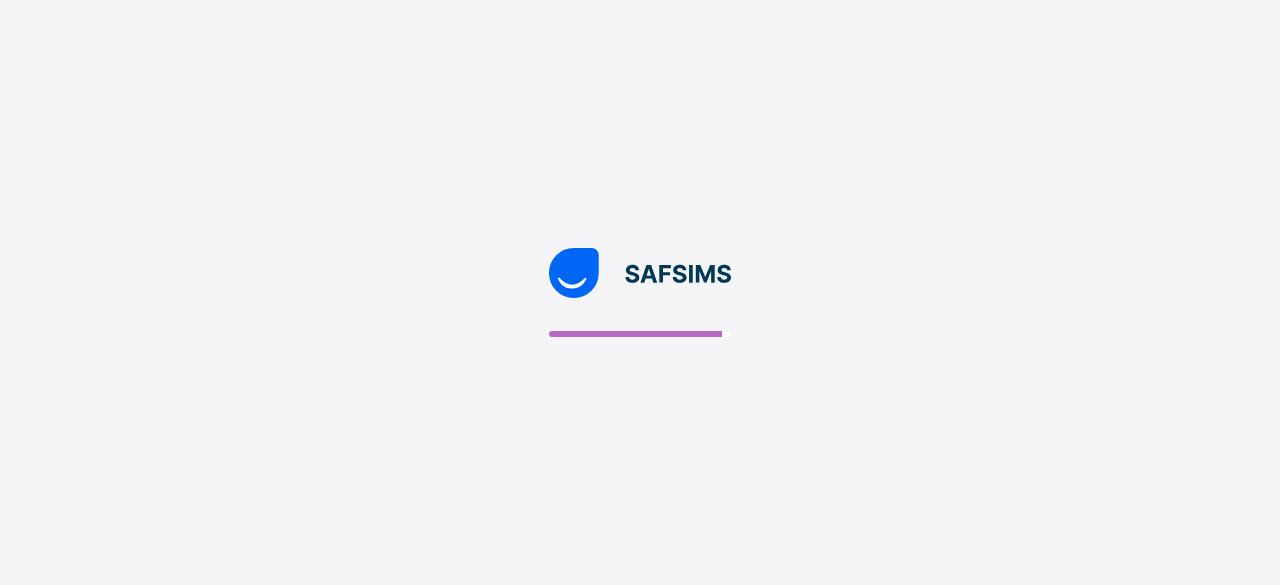 scroll, scrollTop: 0, scrollLeft: 0, axis: both 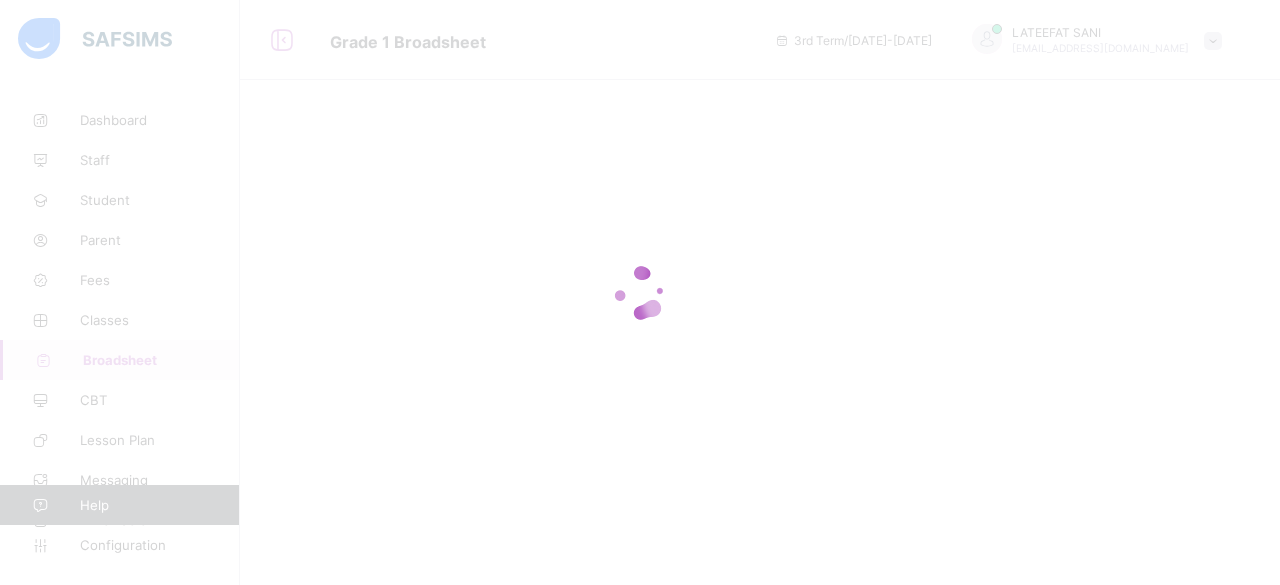 click 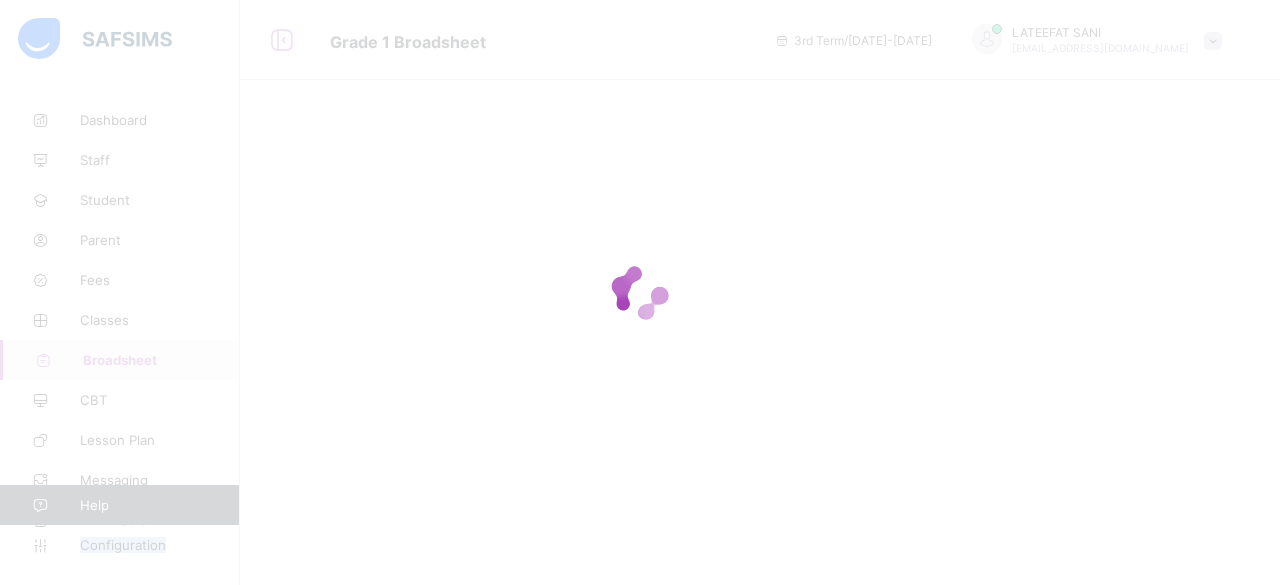 click 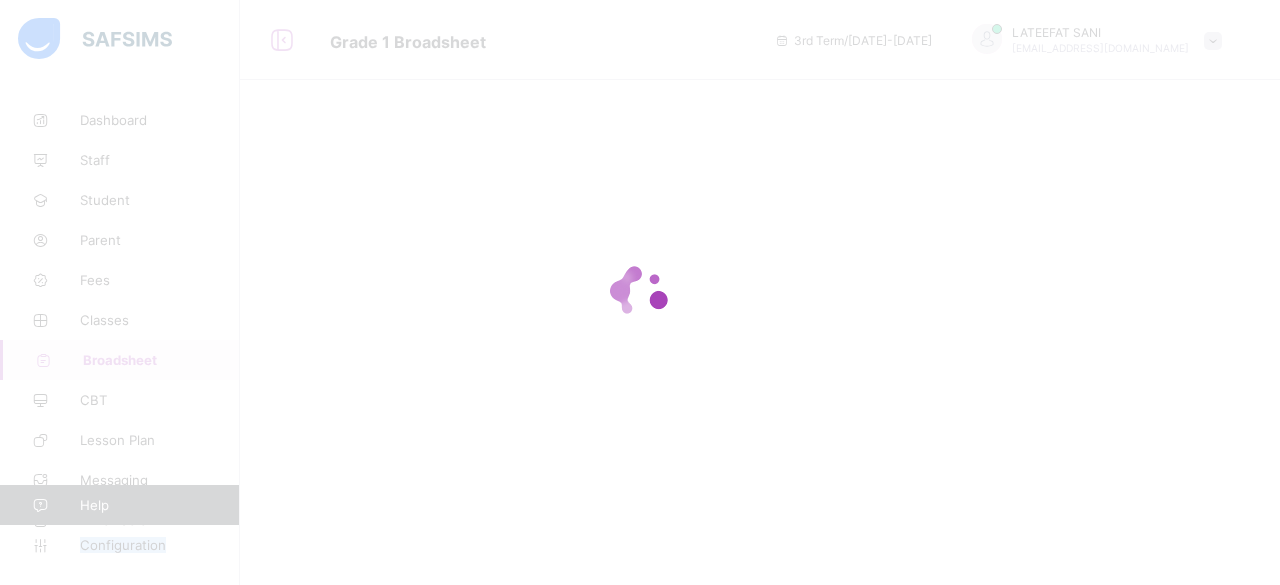 click 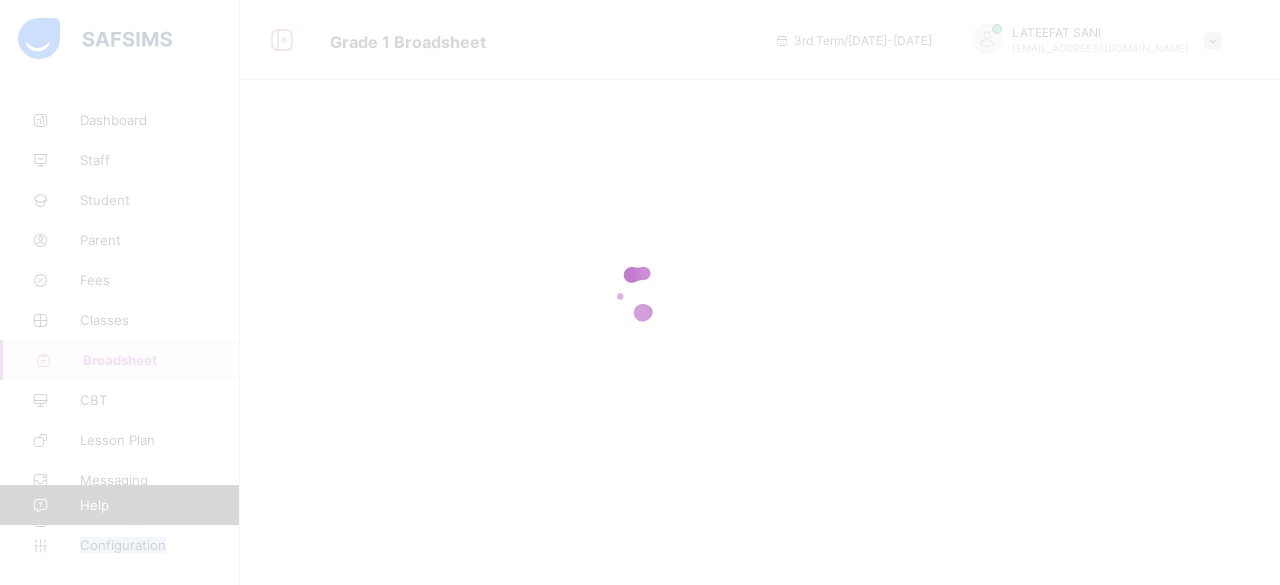 click 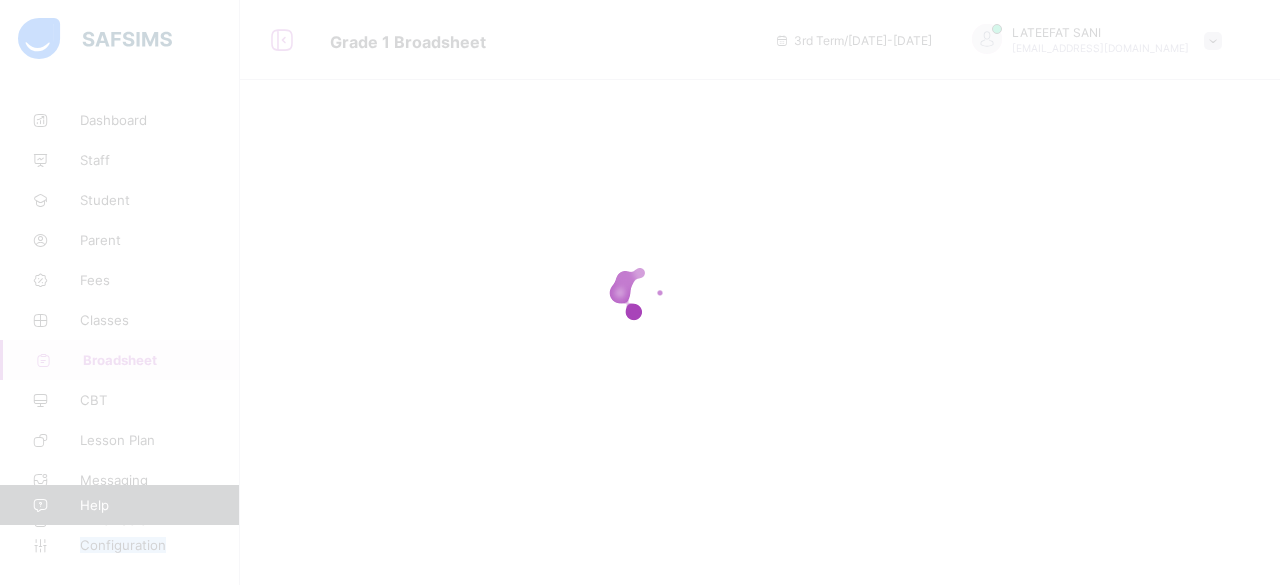 click 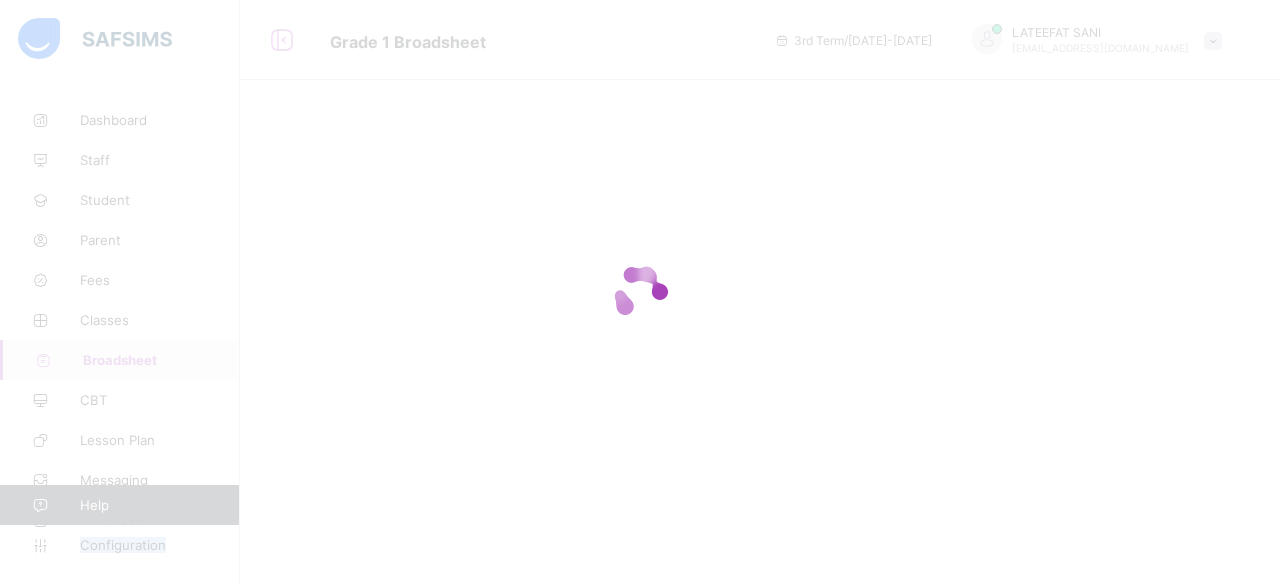click 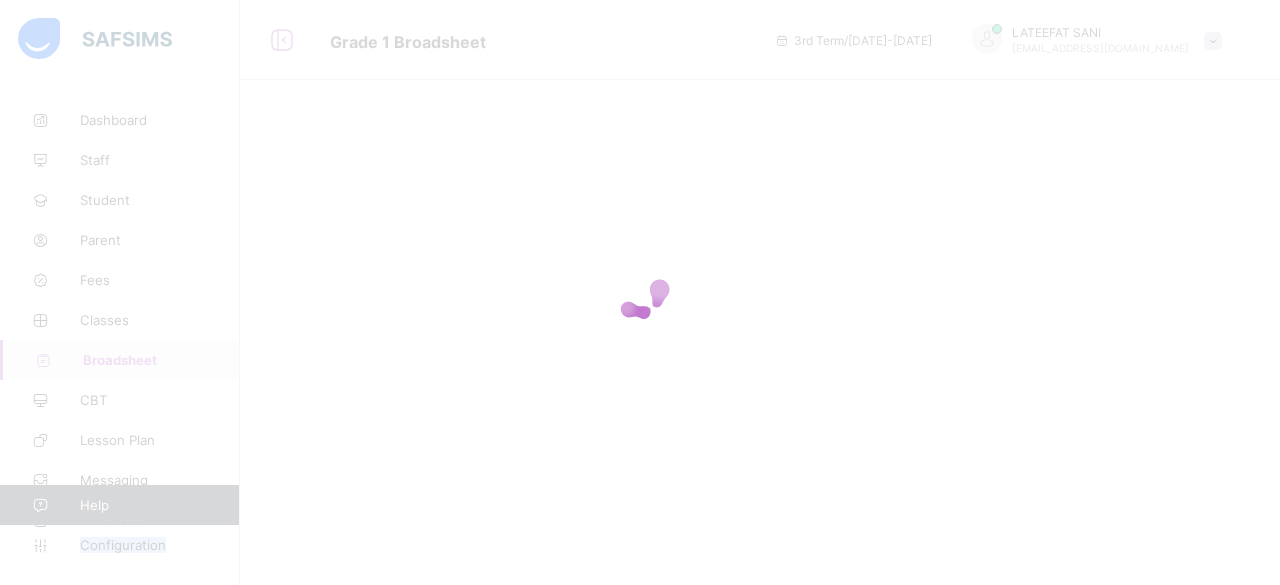 click 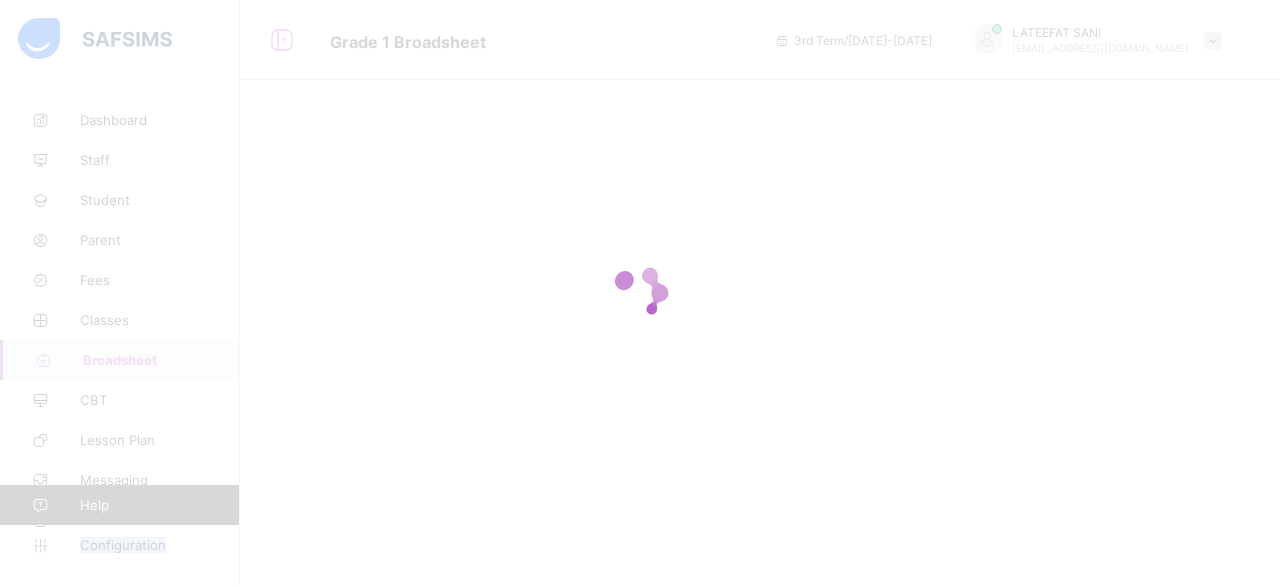 click 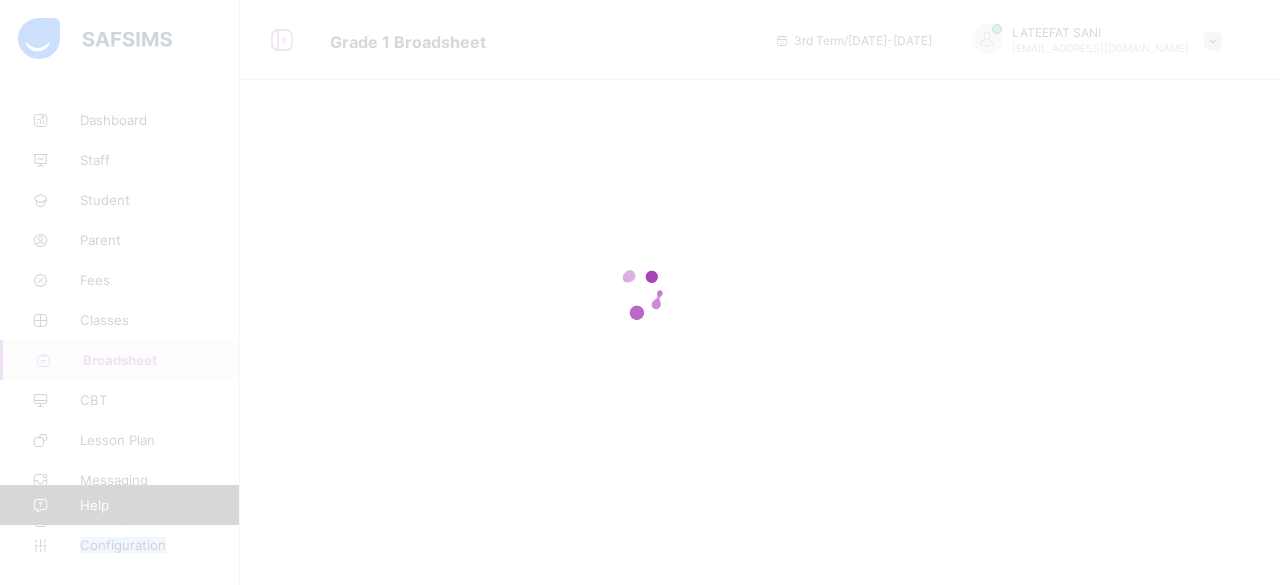 click 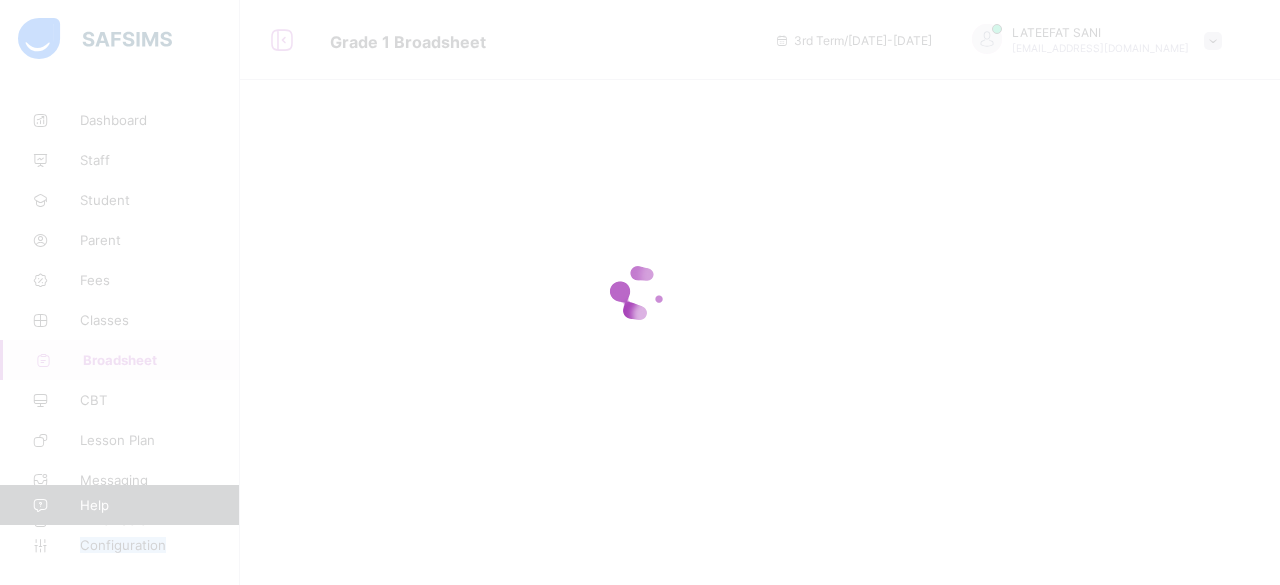 click 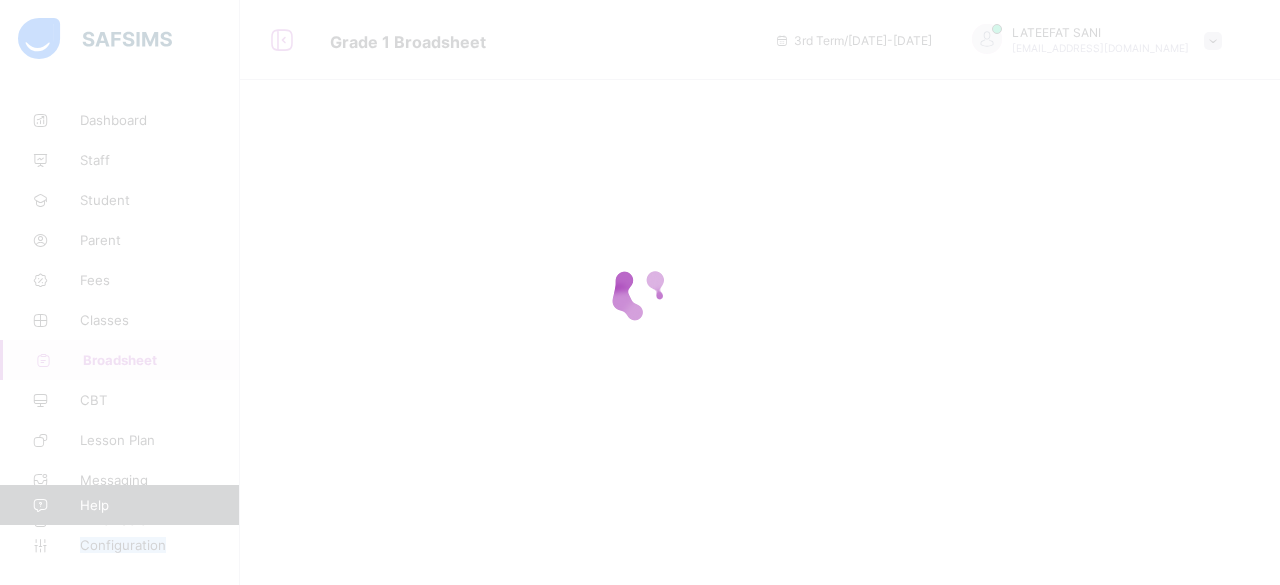 click 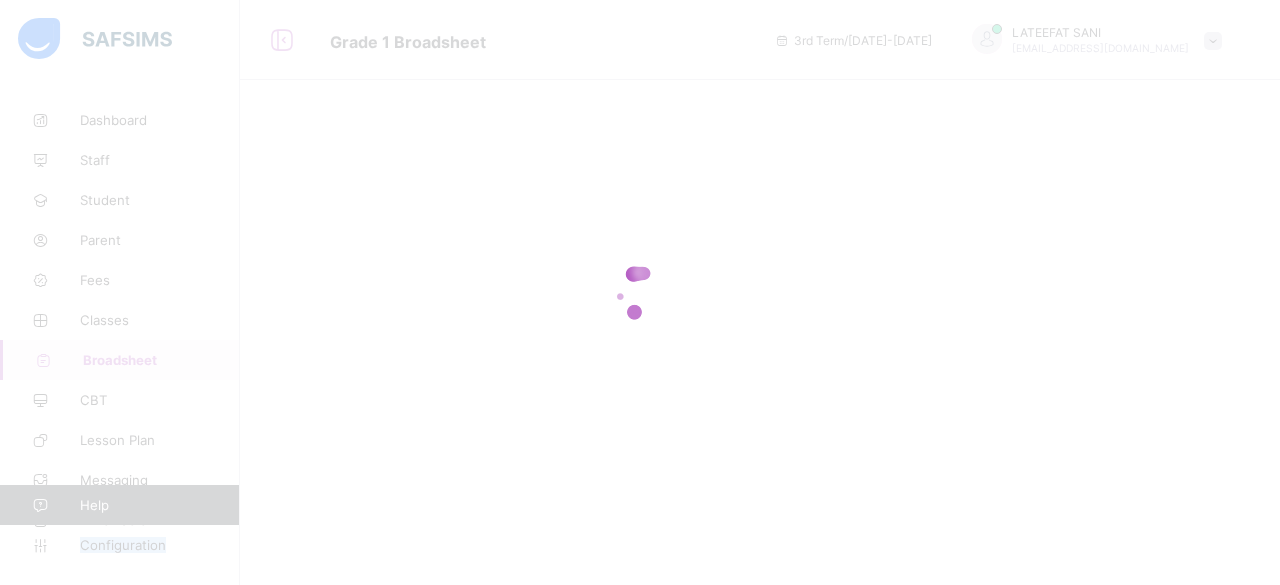 click 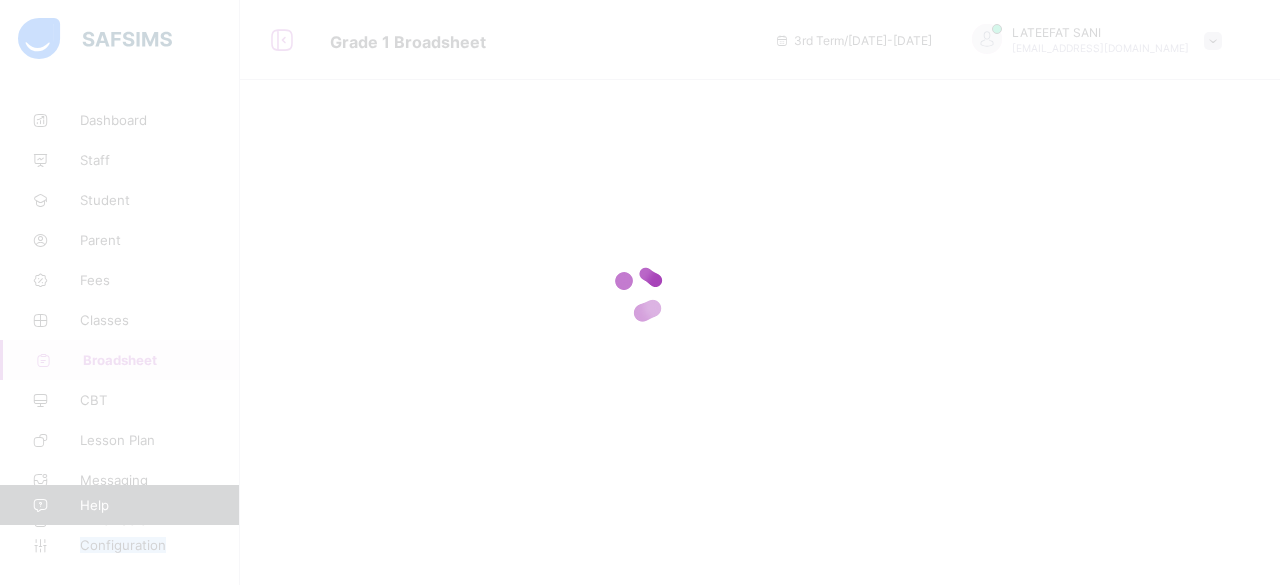 click 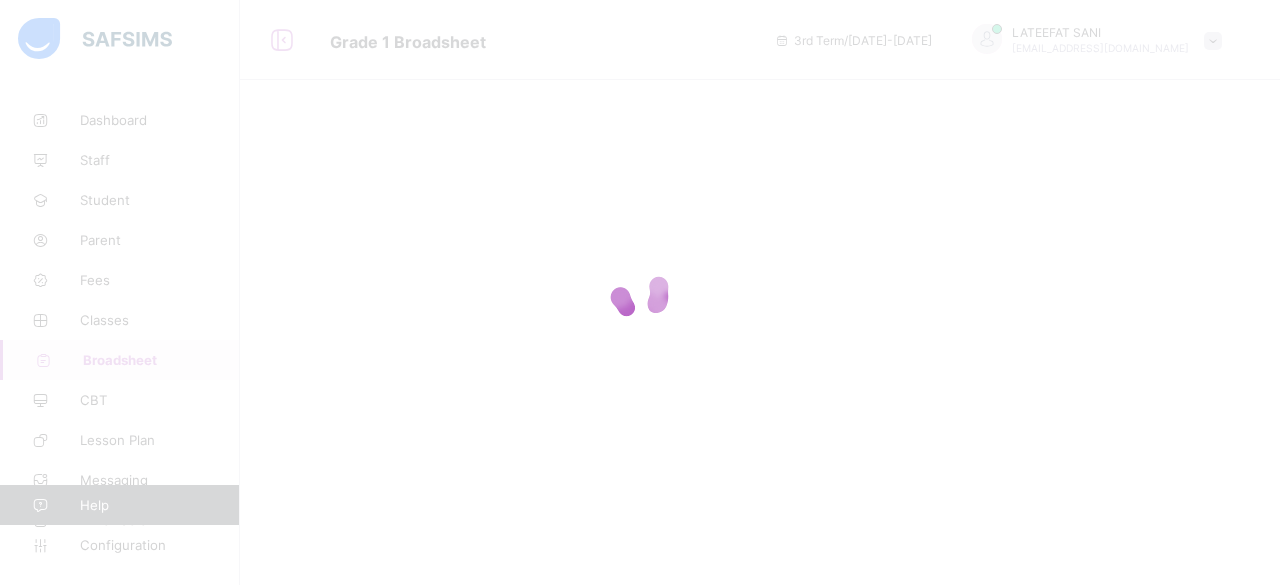 scroll, scrollTop: 0, scrollLeft: 0, axis: both 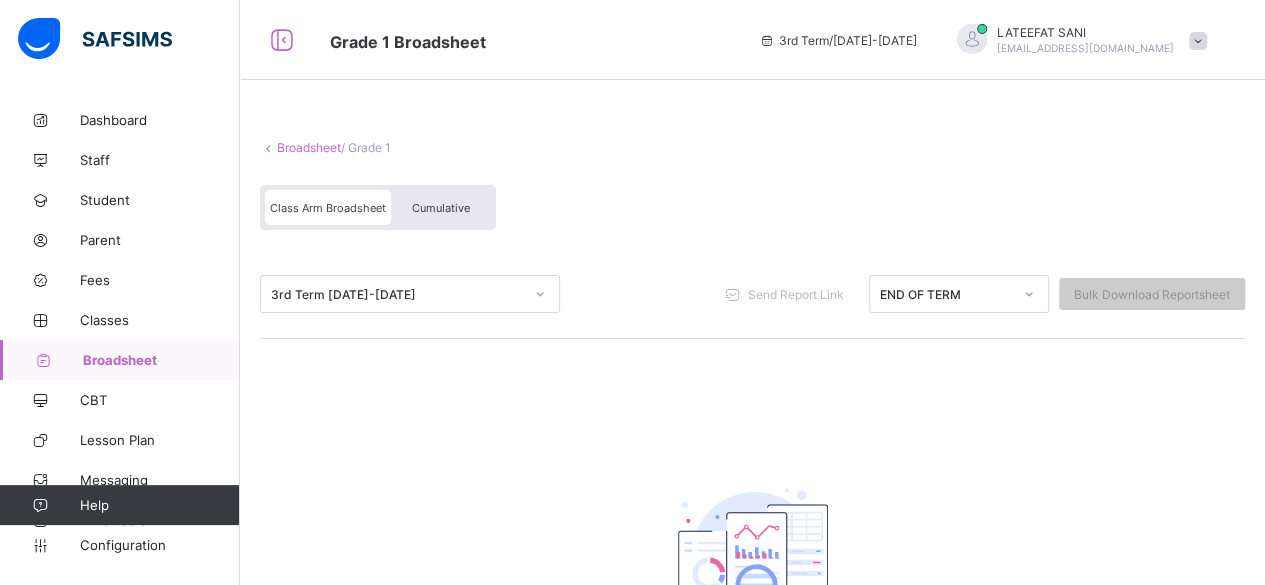 click on "Broadsheet  / Grade 1  Class Arm Broadsheet Cumulative" at bounding box center [752, 185] 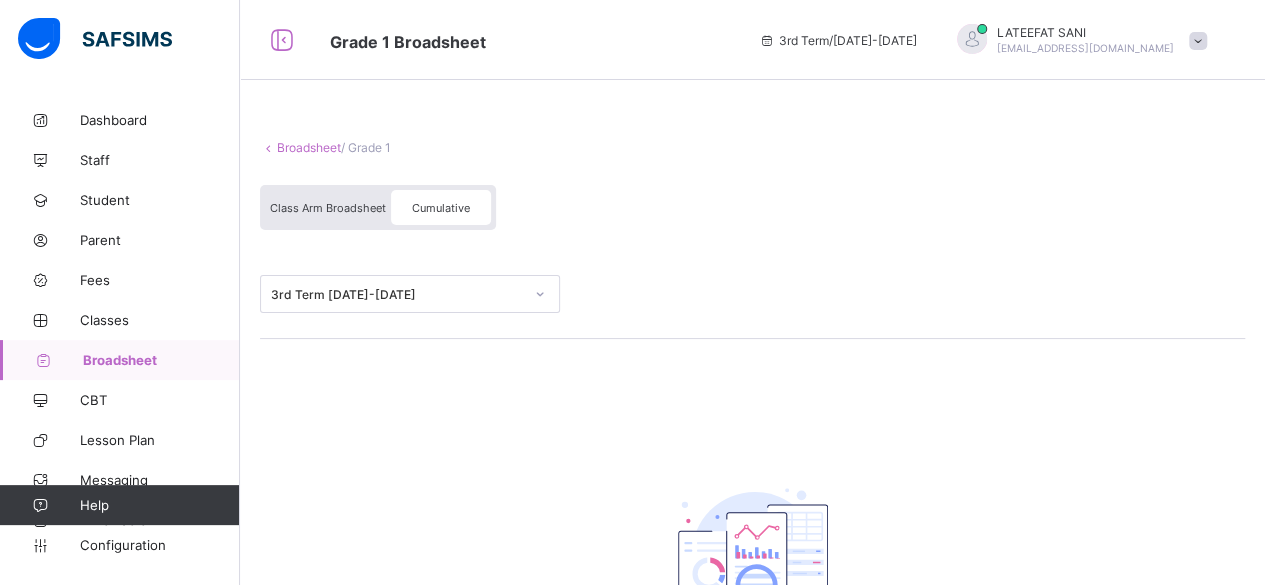 click on "Cumulative" at bounding box center [441, 207] 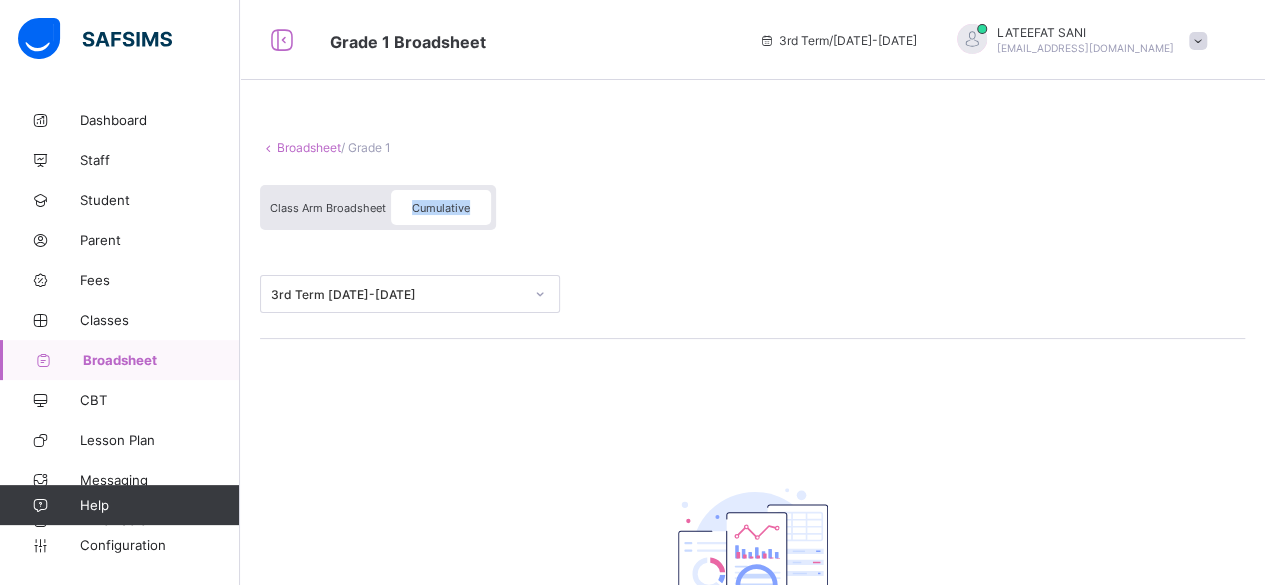 click on "Cumulative" at bounding box center [441, 207] 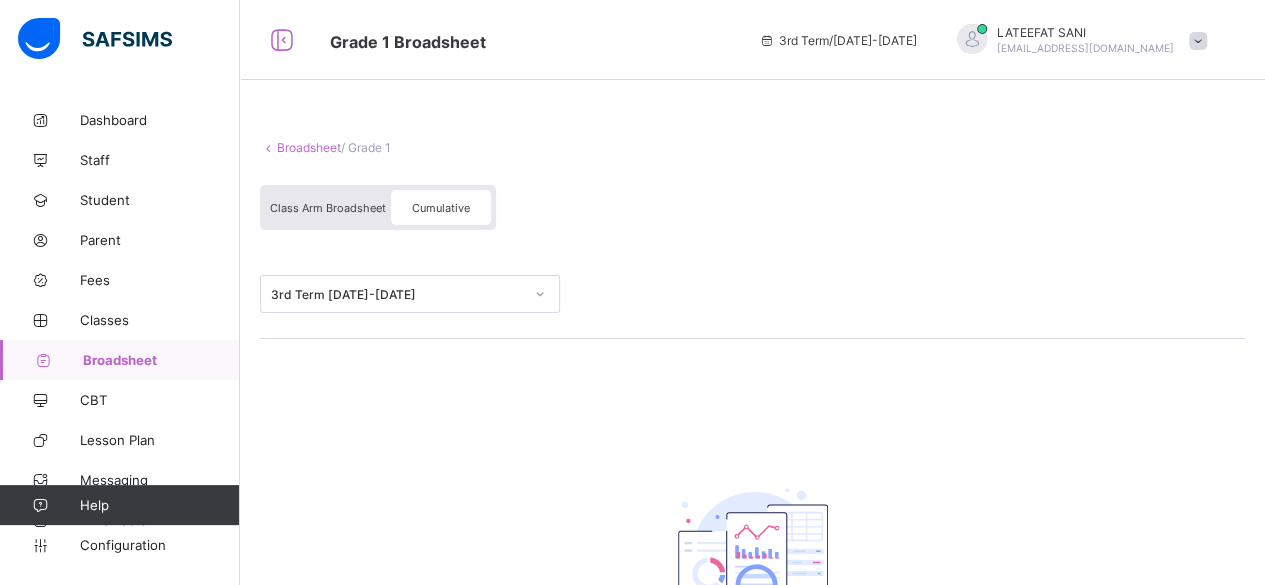 click on "Class Arm Broadsheet" at bounding box center [328, 207] 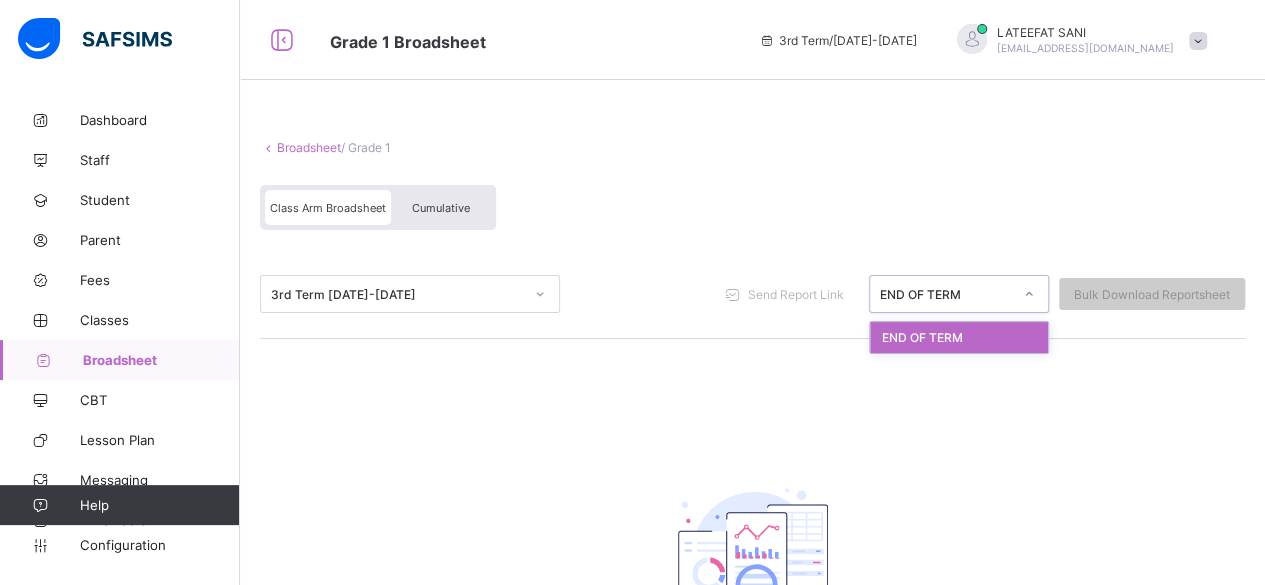 click 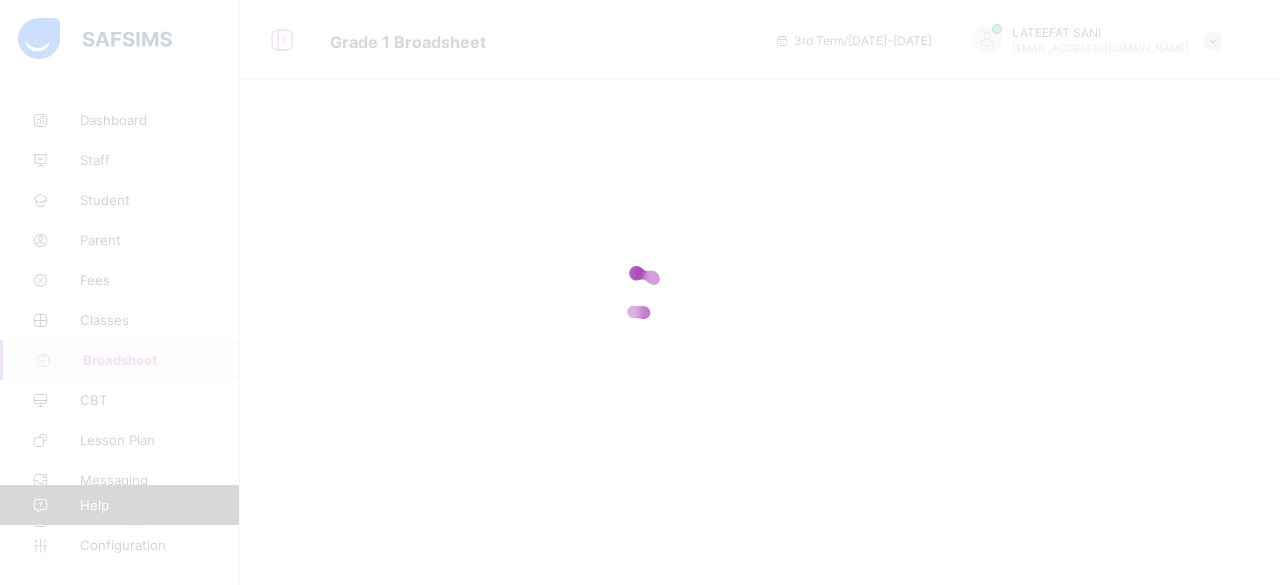 scroll, scrollTop: 0, scrollLeft: 0, axis: both 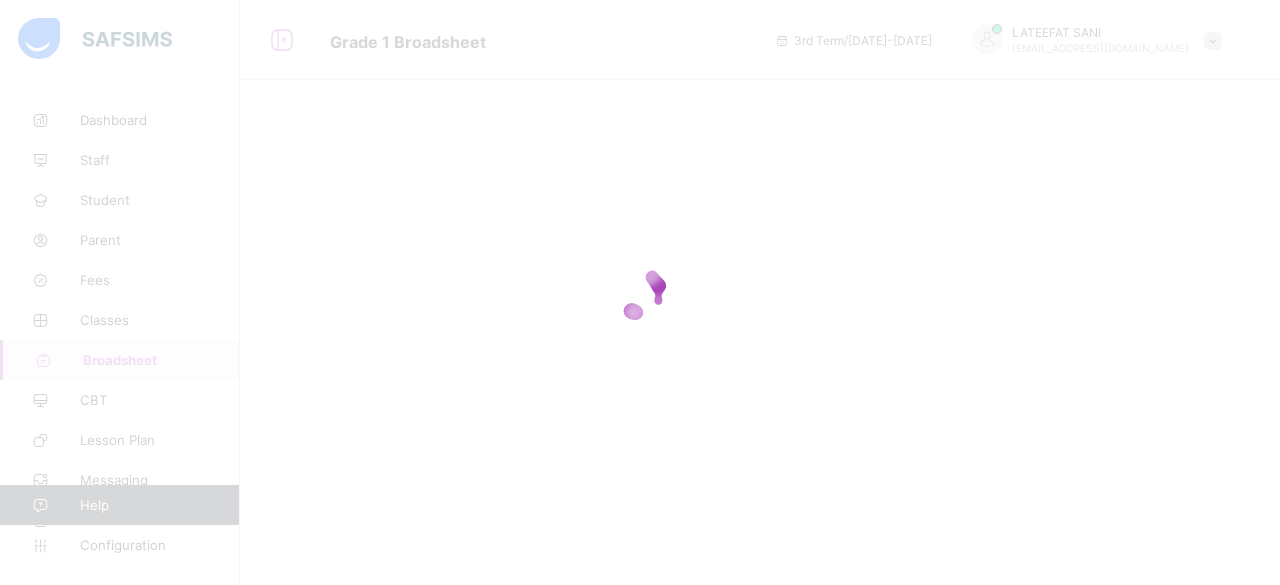 click 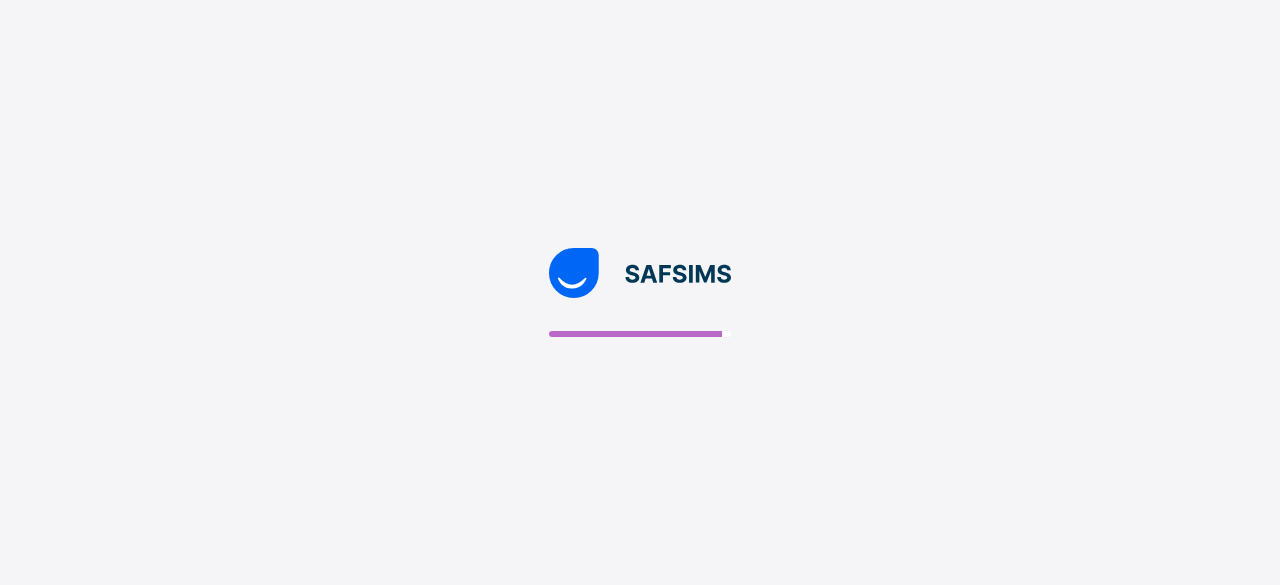 scroll, scrollTop: 0, scrollLeft: 0, axis: both 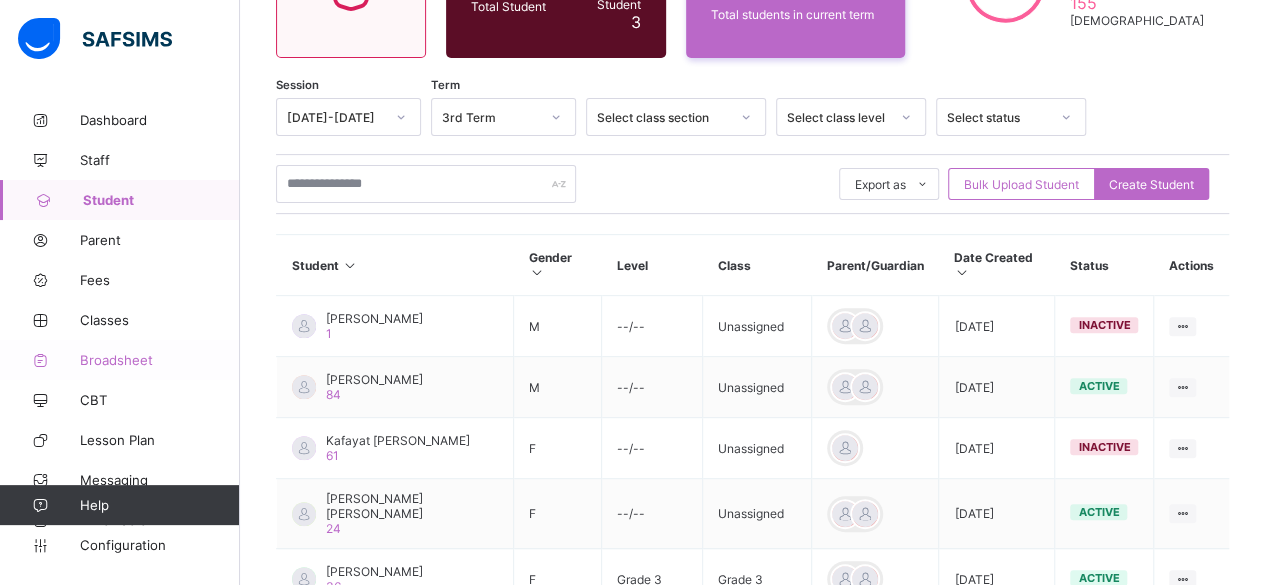 click on "Broadsheet" at bounding box center [160, 360] 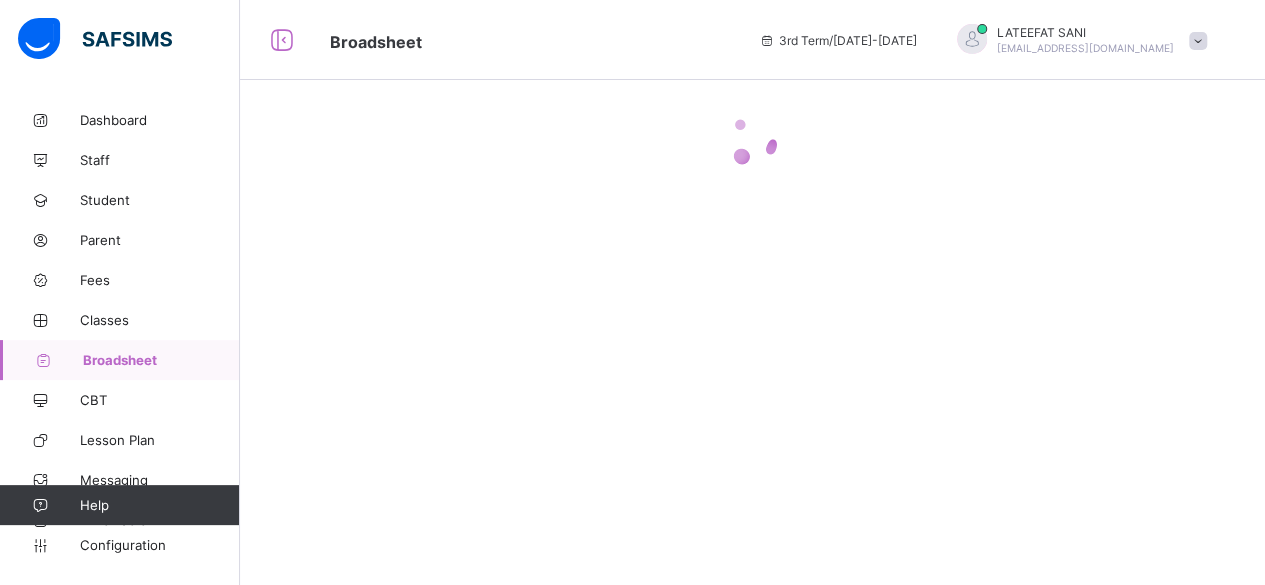 scroll, scrollTop: 0, scrollLeft: 0, axis: both 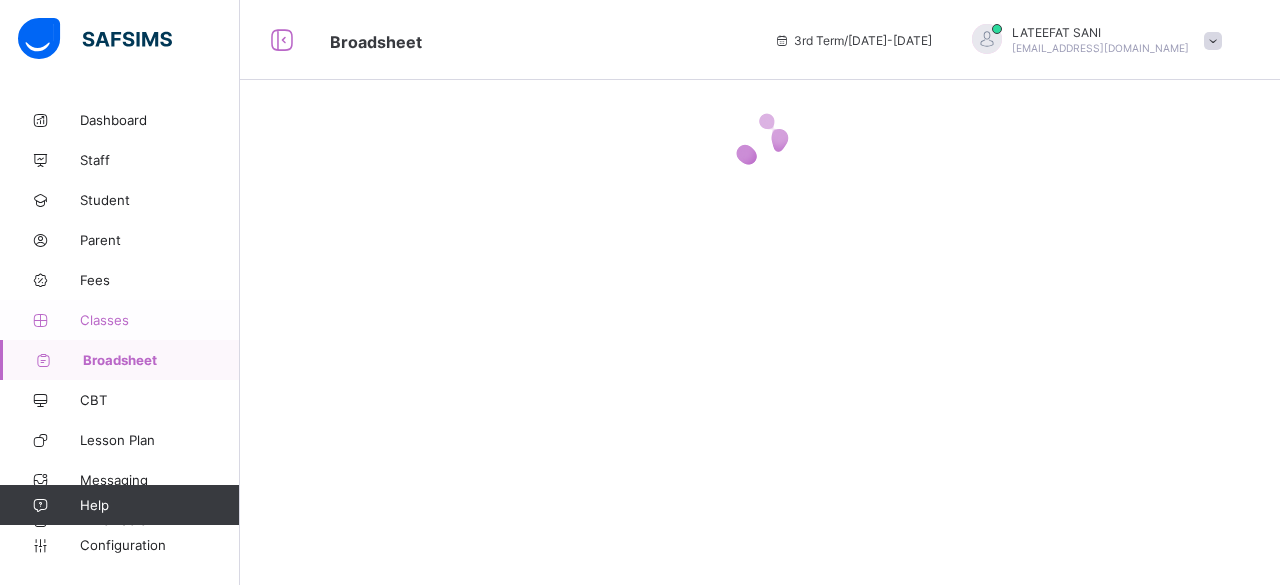 click on "Classes" at bounding box center [160, 320] 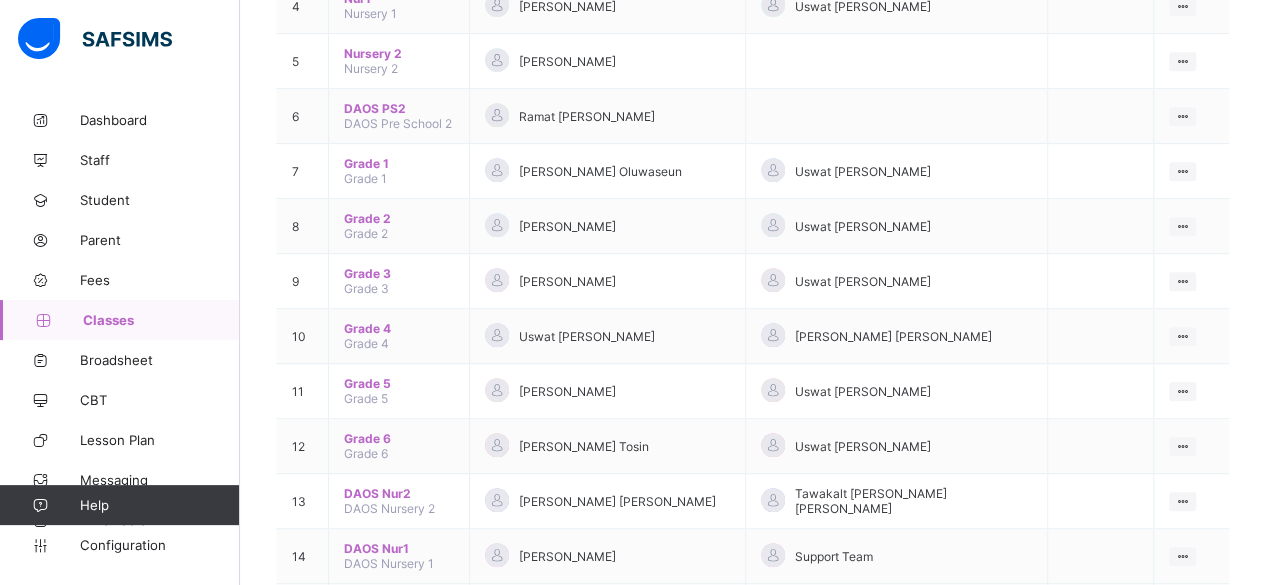scroll, scrollTop: 434, scrollLeft: 0, axis: vertical 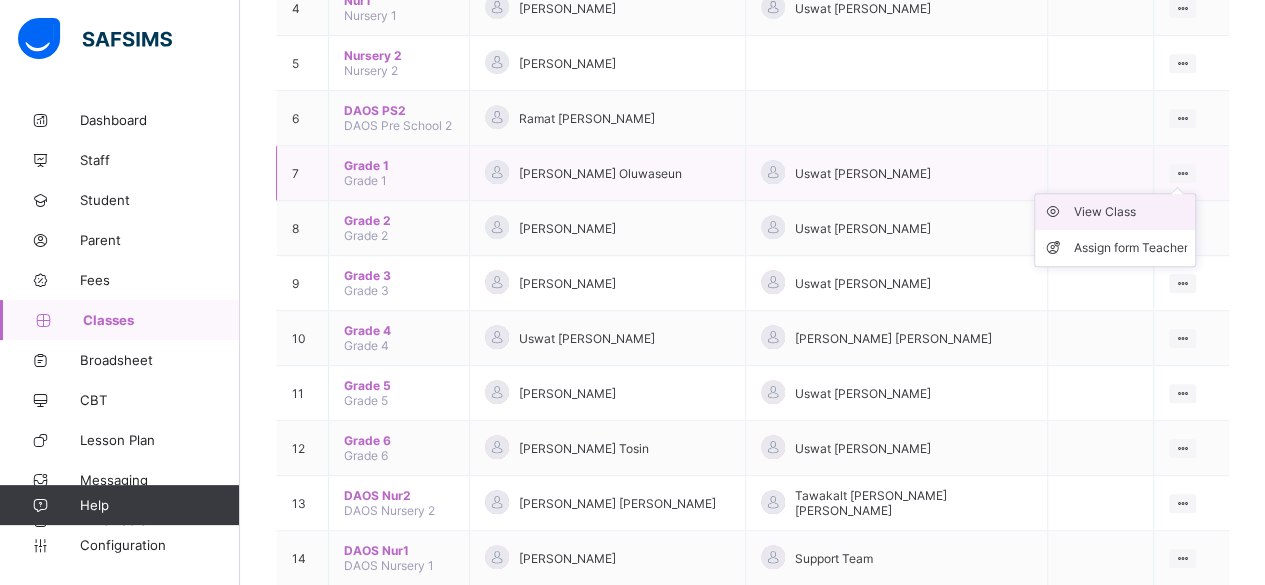 click on "View Class" at bounding box center [1130, 212] 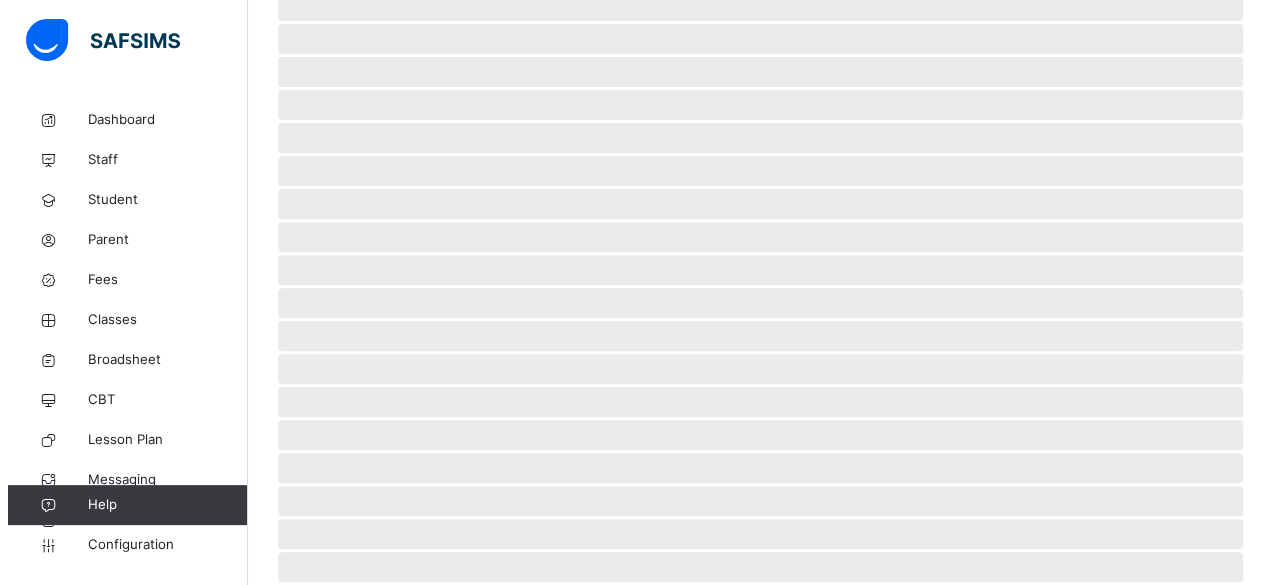 scroll, scrollTop: 0, scrollLeft: 0, axis: both 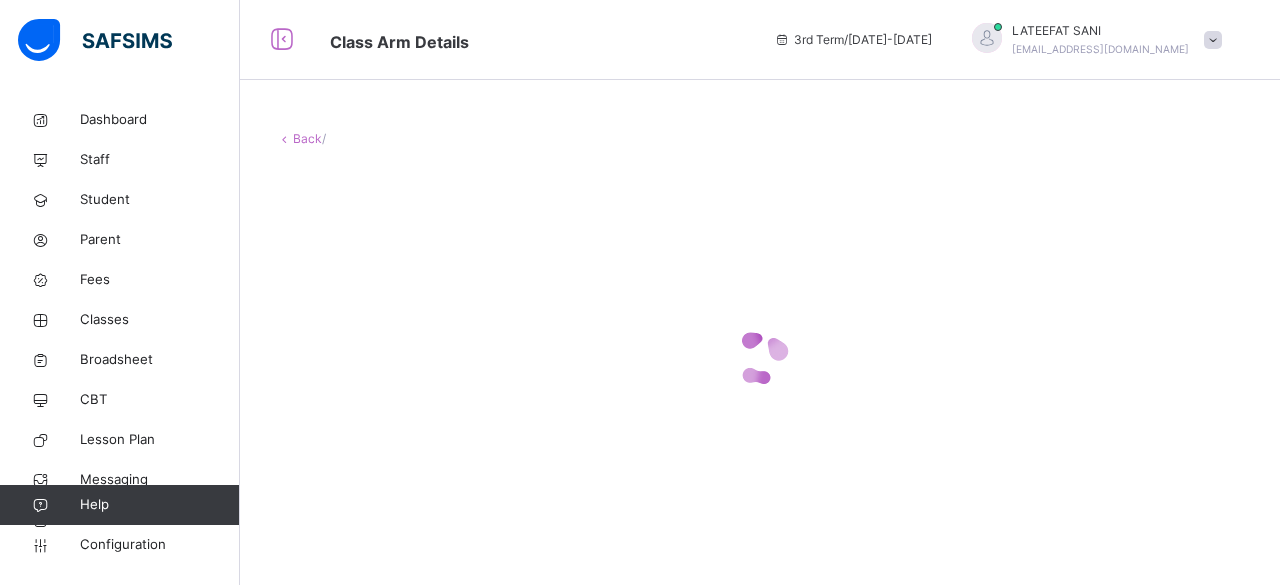 click at bounding box center [760, 358] 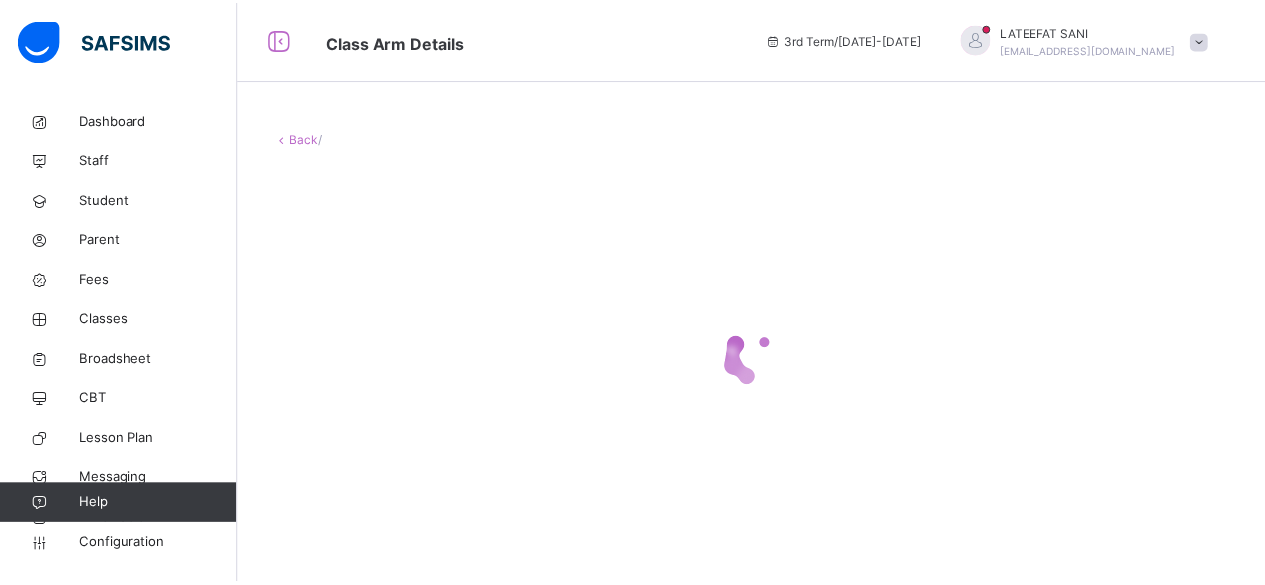 scroll, scrollTop: 0, scrollLeft: 0, axis: both 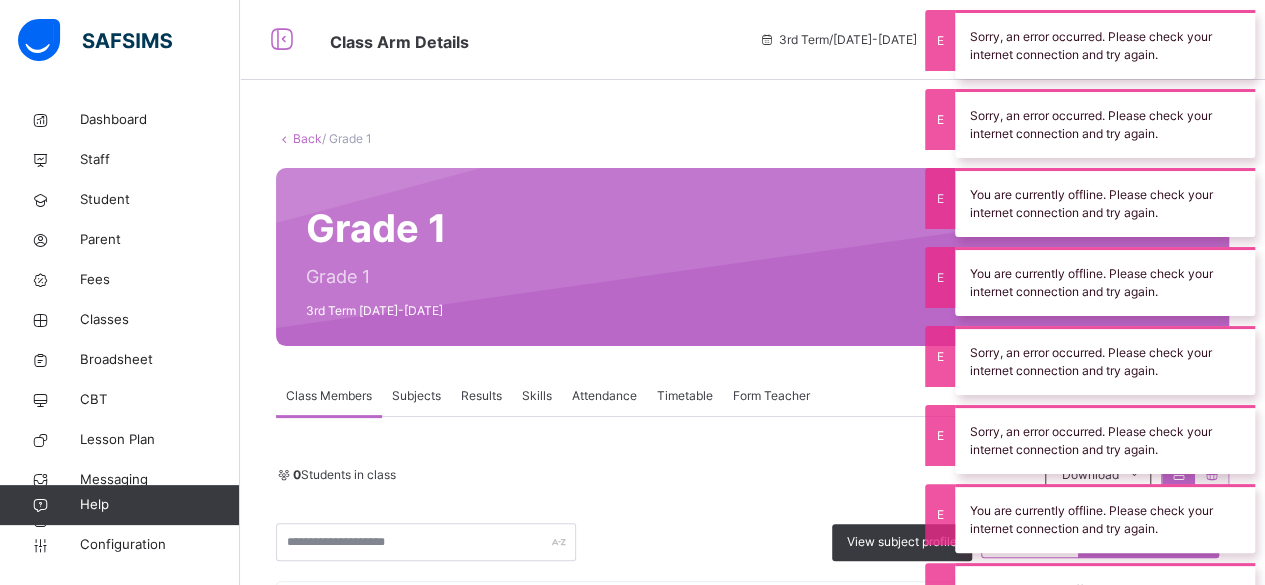 click on "0  Students in class Download Pdf Report Excel Report" at bounding box center (752, 475) 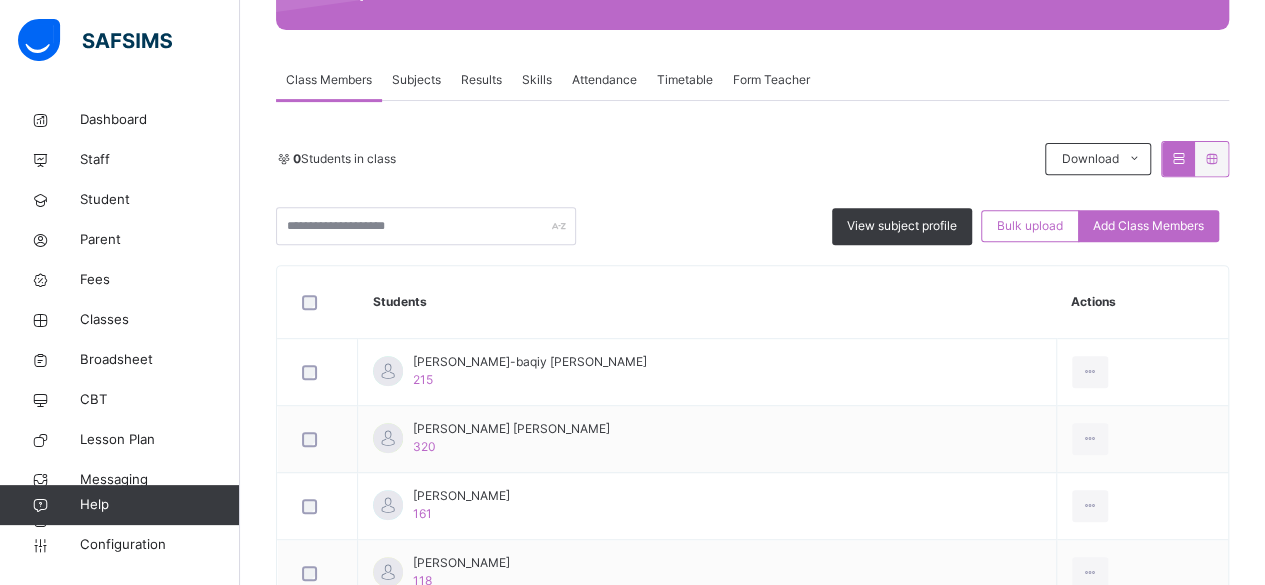 scroll, scrollTop: 324, scrollLeft: 0, axis: vertical 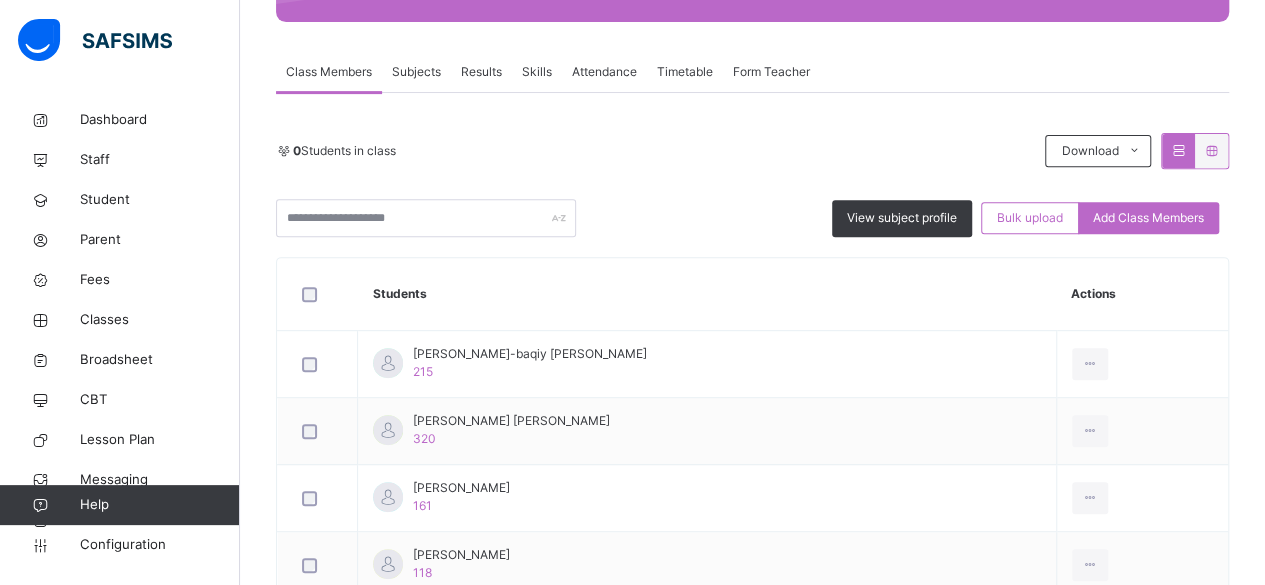 click on "Results" at bounding box center (481, 72) 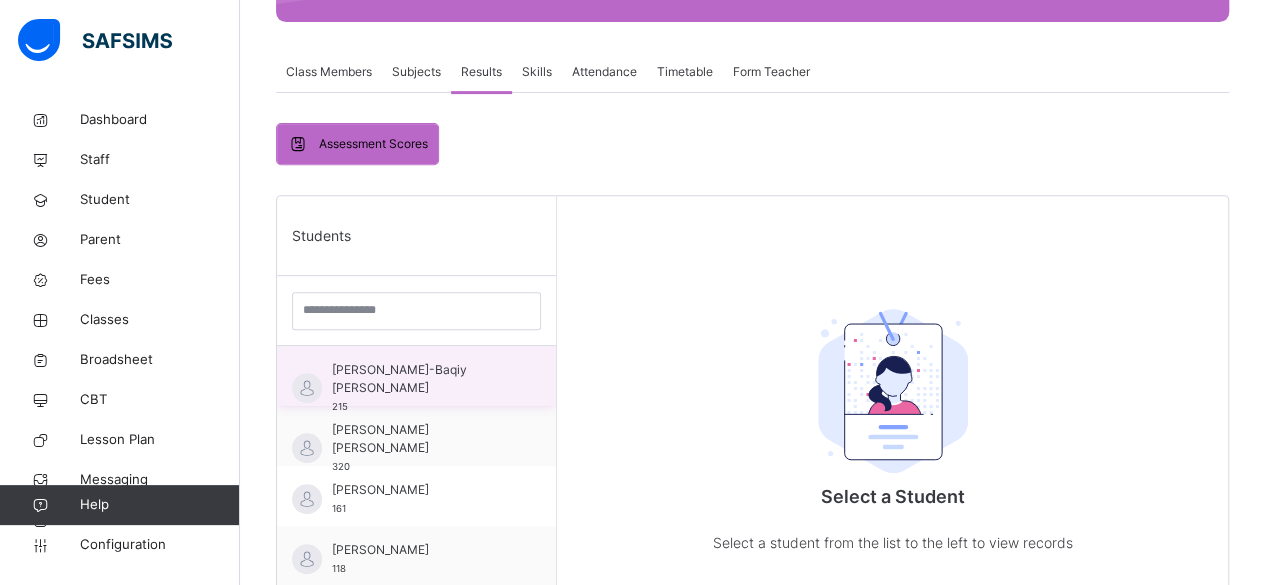 click on "[PERSON_NAME]-Baqiy [PERSON_NAME]" at bounding box center (421, 379) 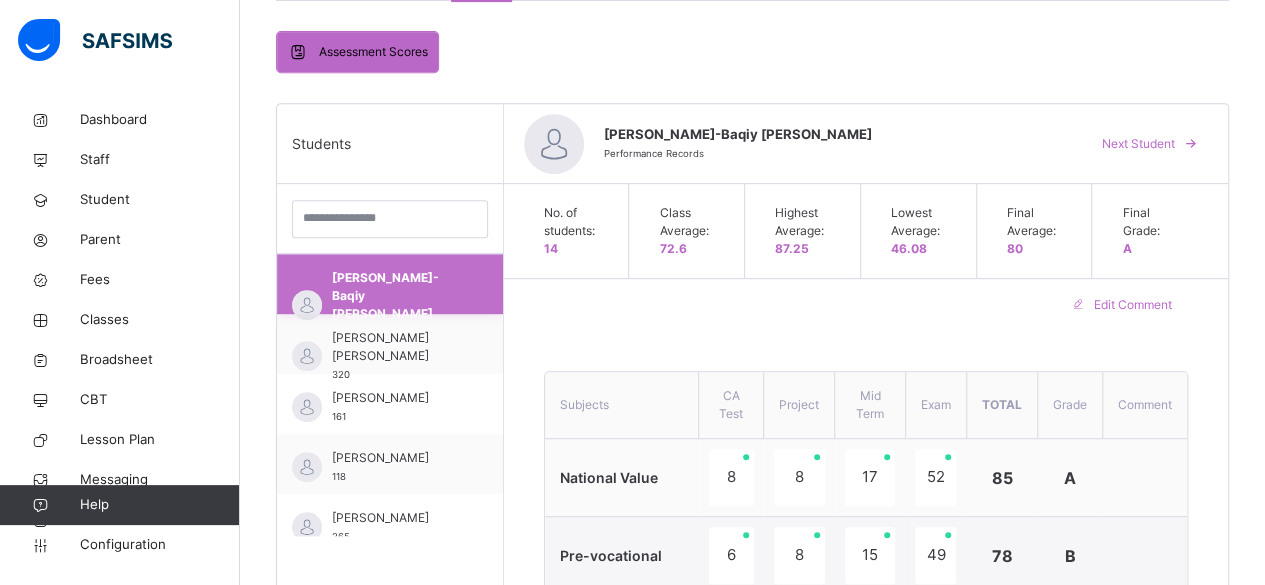 scroll, scrollTop: 428, scrollLeft: 0, axis: vertical 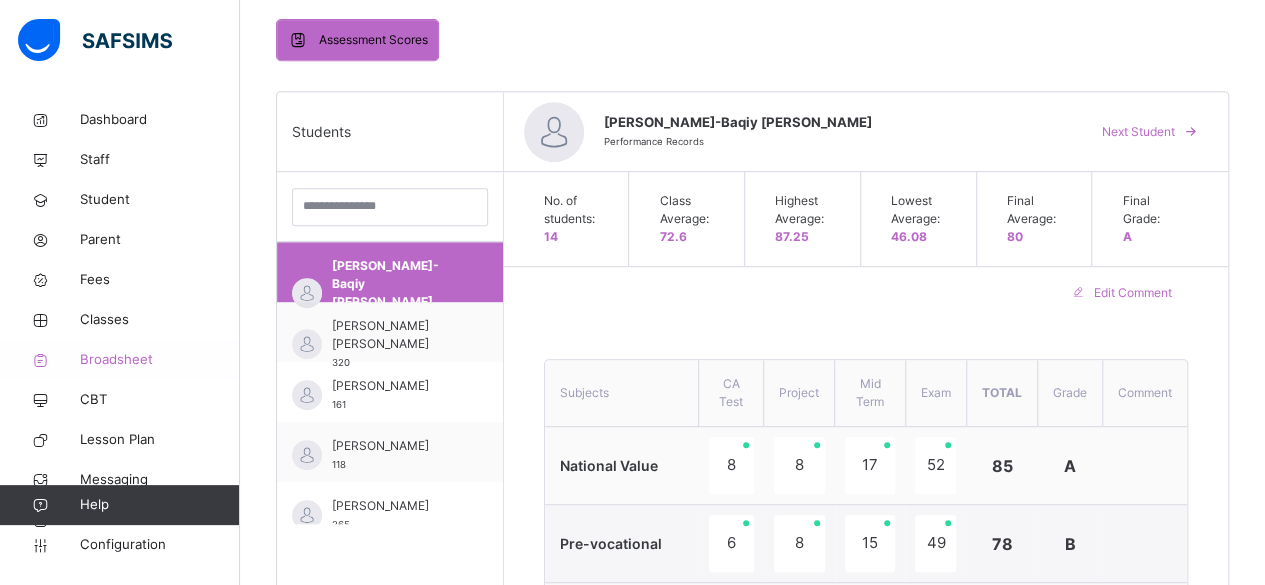 click on "Broadsheet" at bounding box center (160, 360) 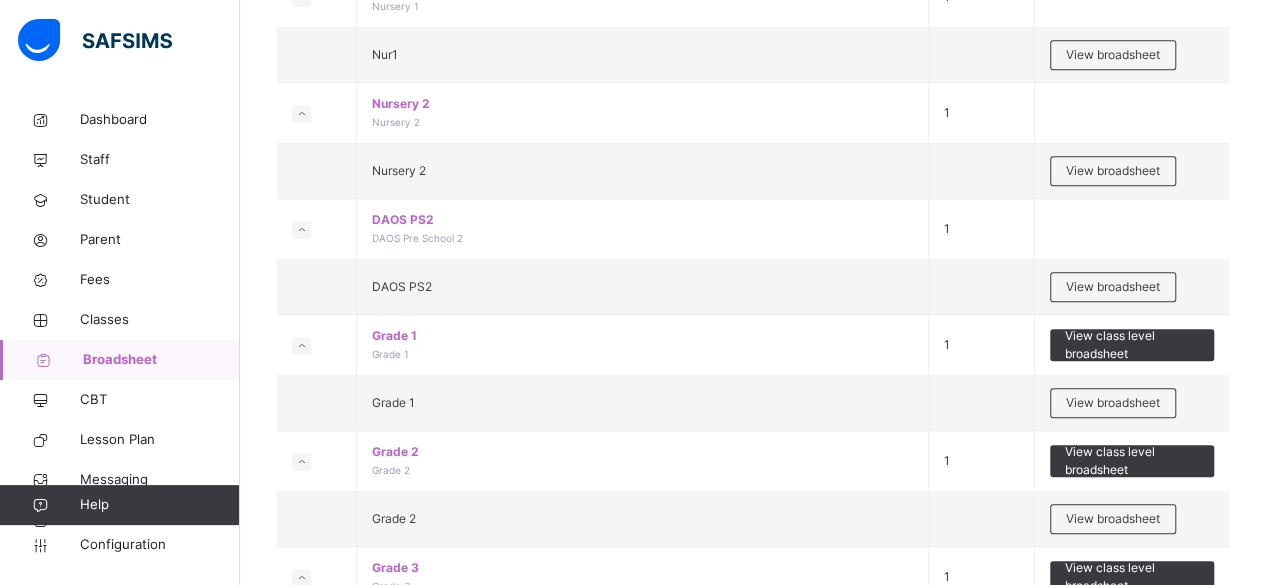 scroll, scrollTop: 638, scrollLeft: 0, axis: vertical 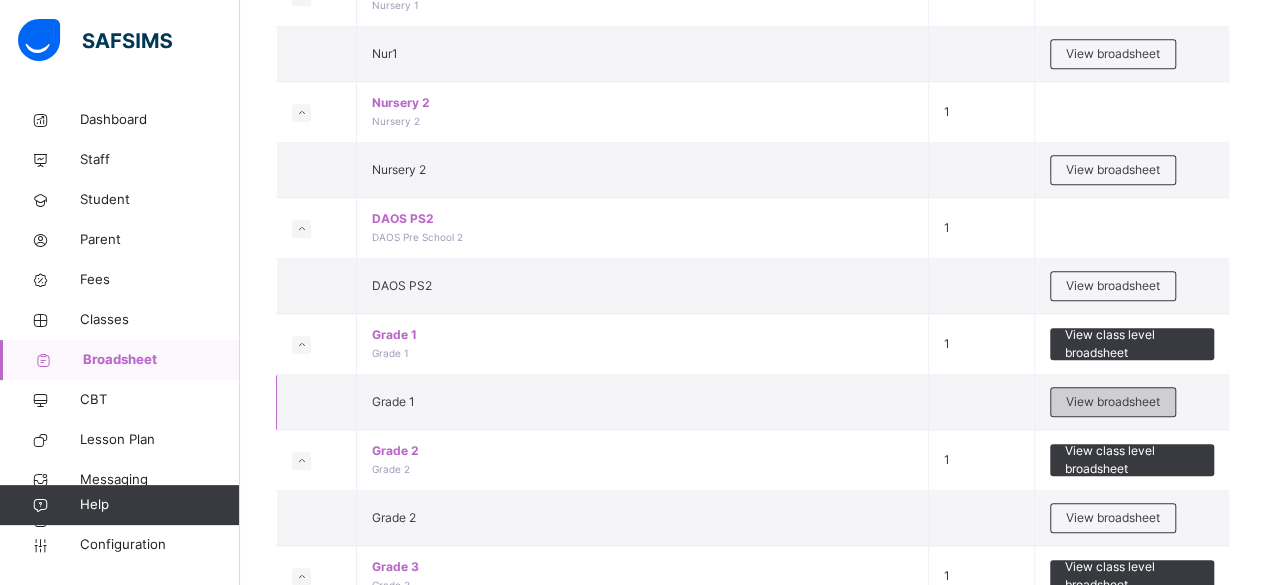 click on "View broadsheet" at bounding box center (1113, 402) 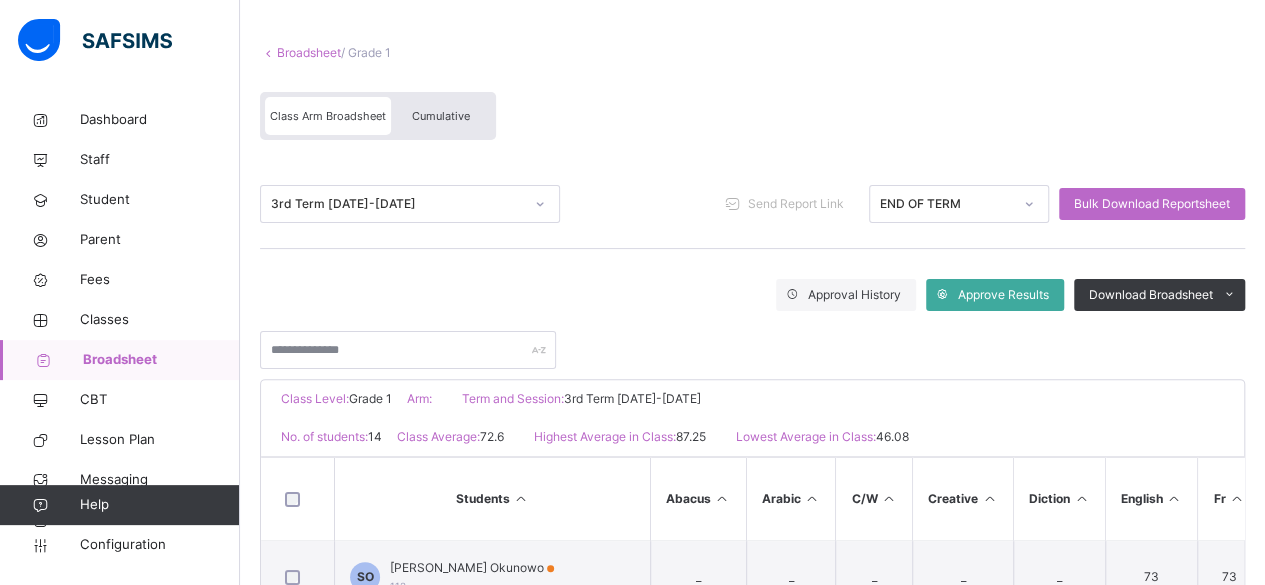 scroll, scrollTop: 97, scrollLeft: 0, axis: vertical 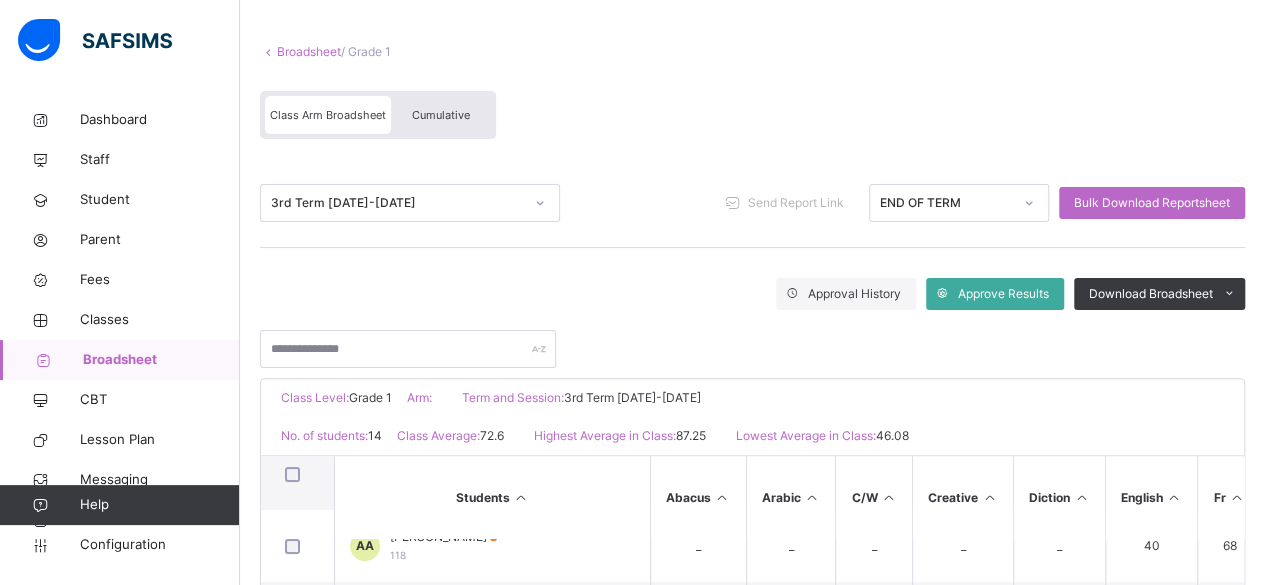 click on "Class Level:  Grade 1  Arm:   Term and Session:  3rd Term 2024-2025" at bounding box center [752, 398] 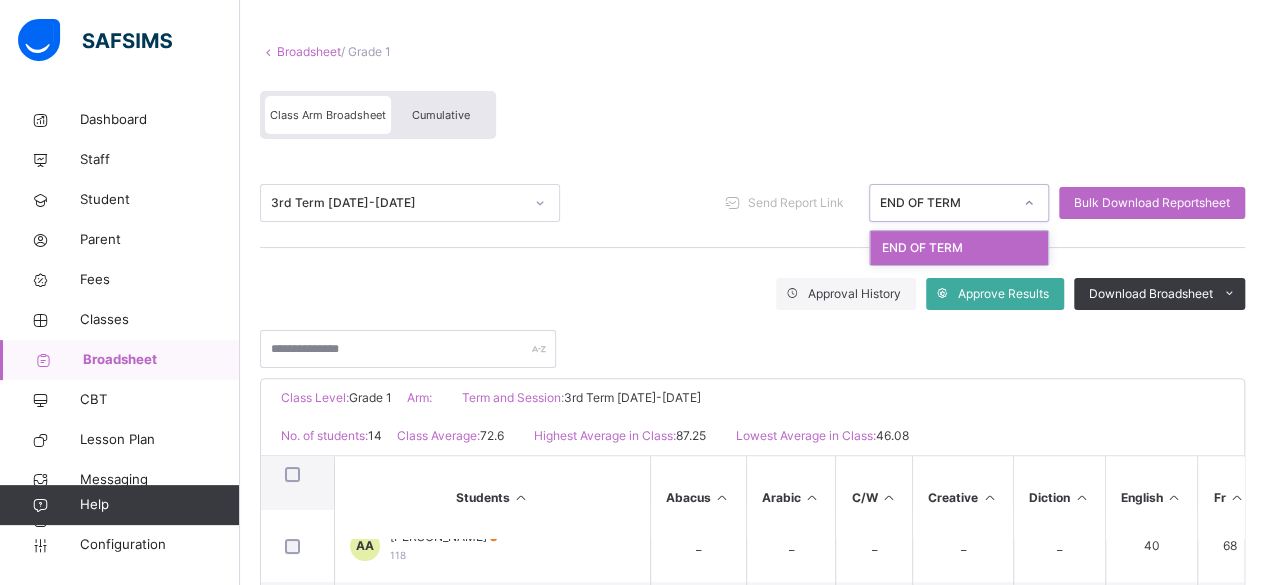 click 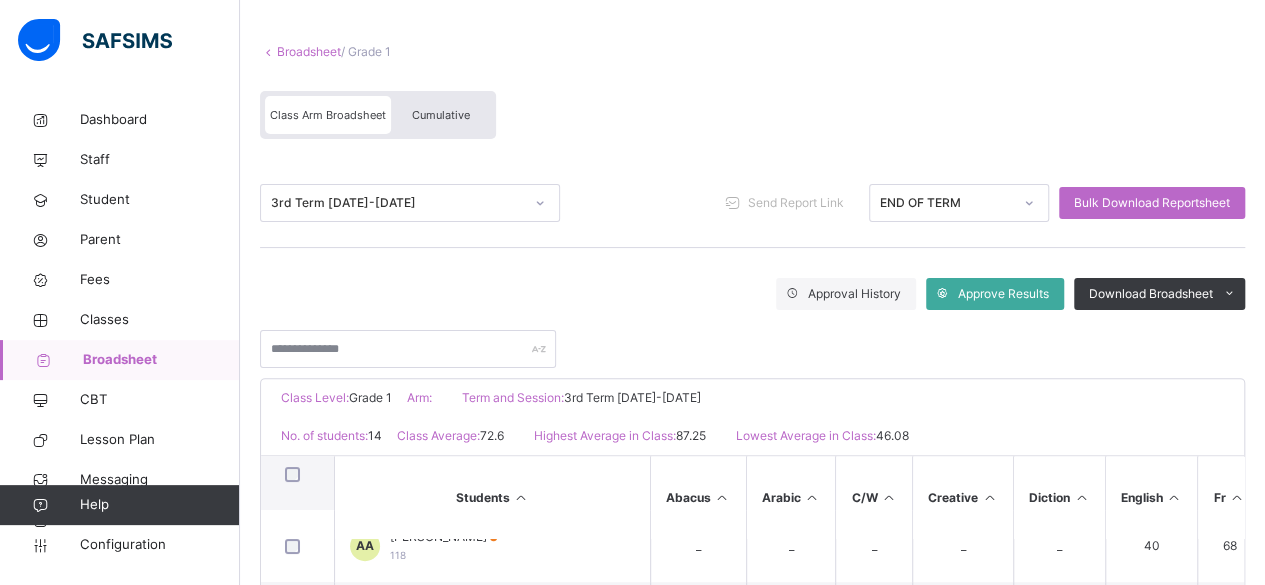 click on "No. of students:  14  Class Average:  72.6  Highest Average in Class:  87.25  Lowest Average in Class:  46.08" at bounding box center [752, 436] 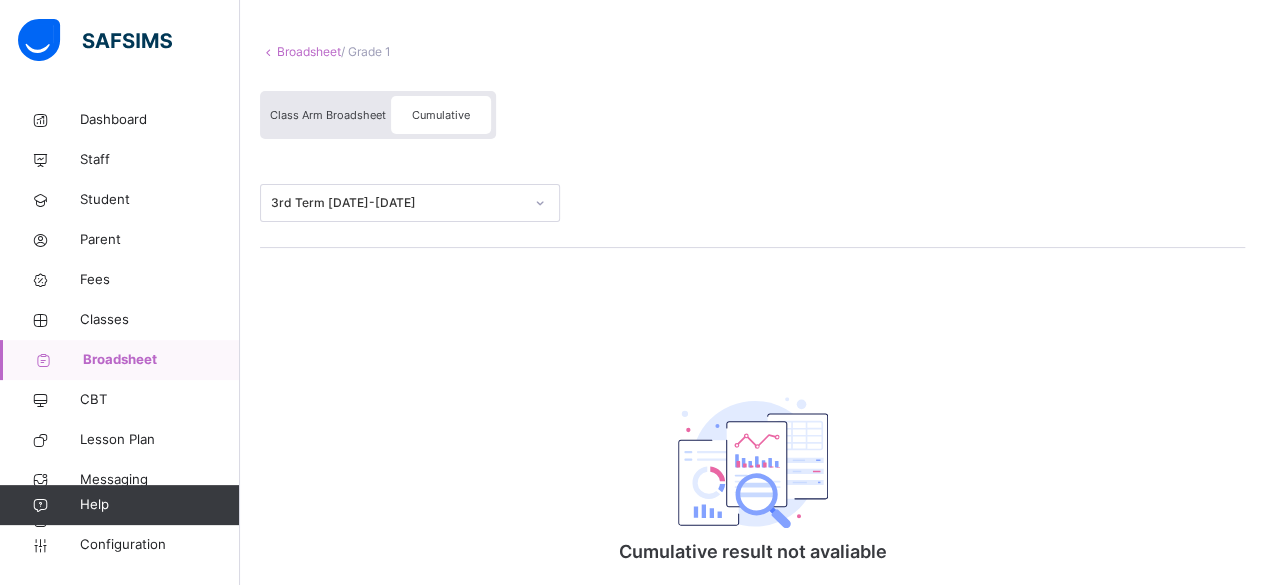 click on "Class Arm Broadsheet" at bounding box center (328, 115) 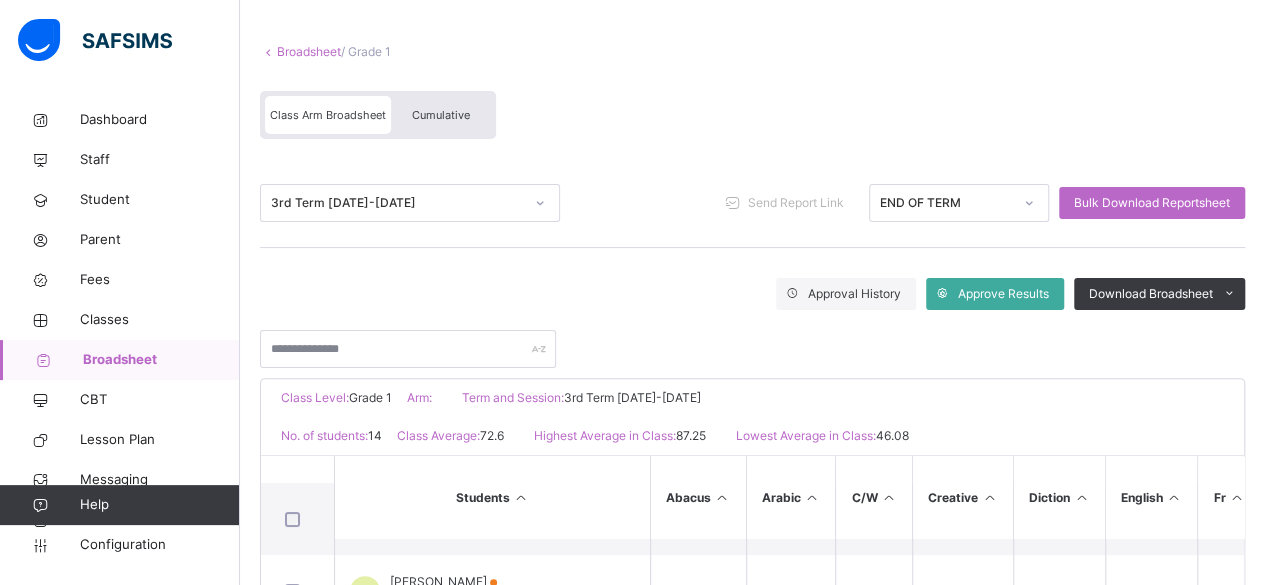 scroll, scrollTop: 138, scrollLeft: 0, axis: vertical 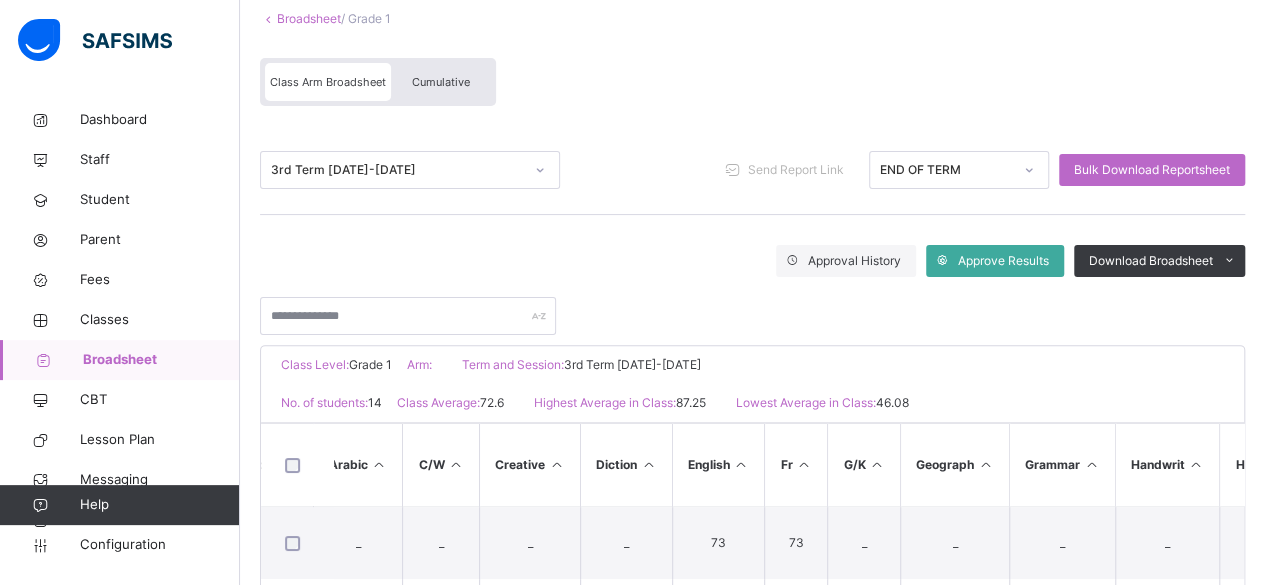 click on "Cumulative" at bounding box center [441, 82] 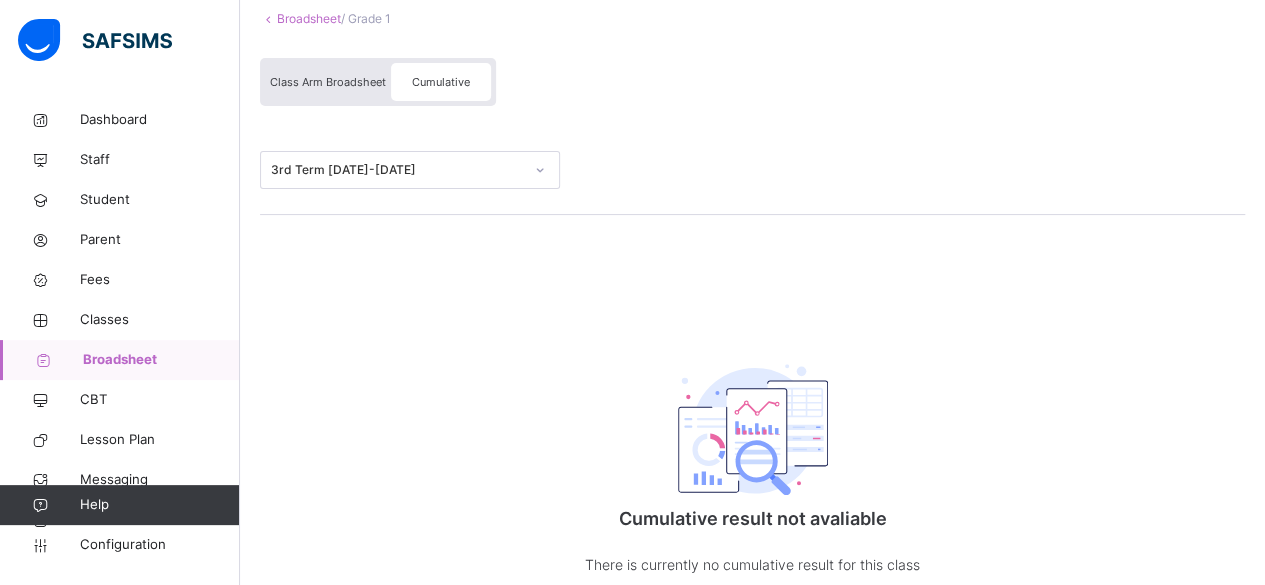 click on "Cumulative" at bounding box center [441, 82] 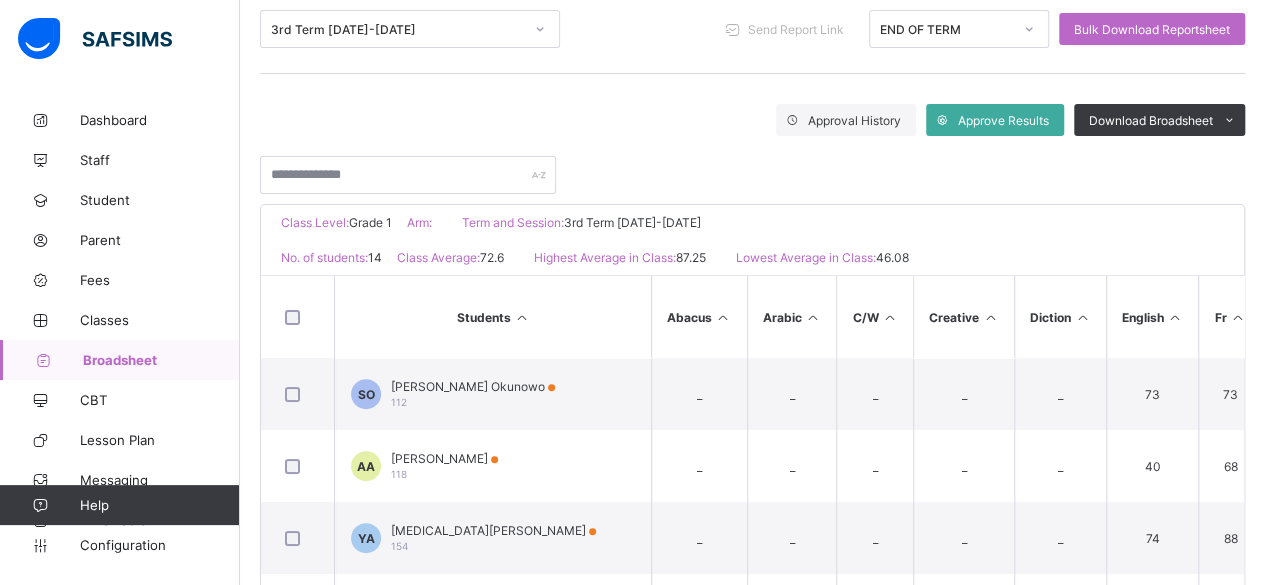 scroll, scrollTop: 266, scrollLeft: 0, axis: vertical 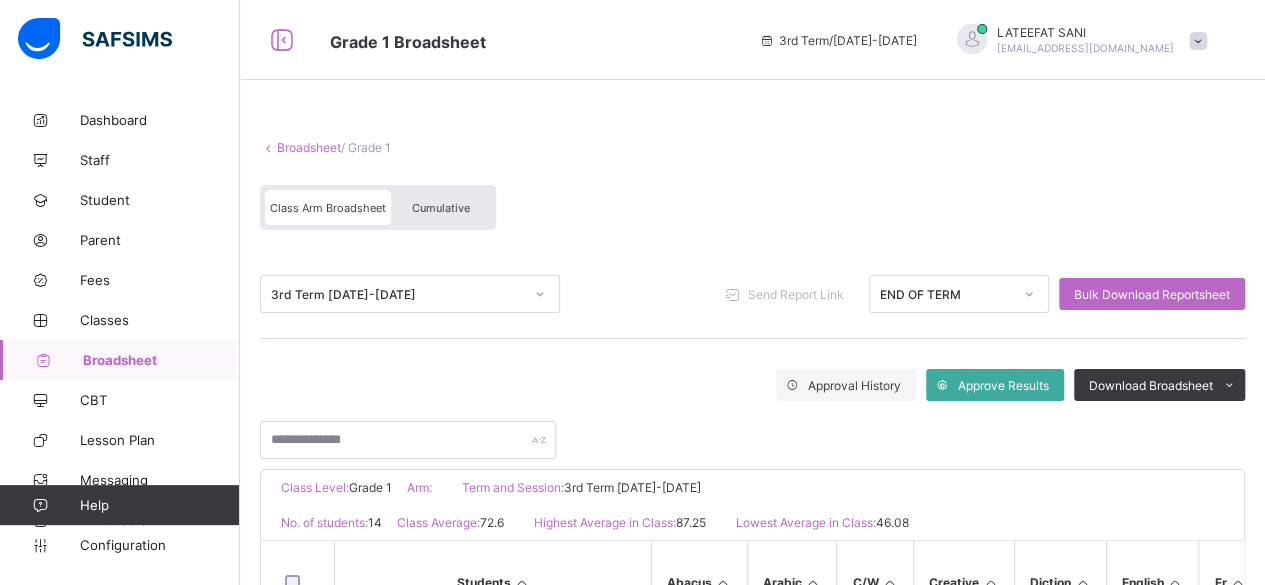 click on "Cumulative" at bounding box center [441, 208] 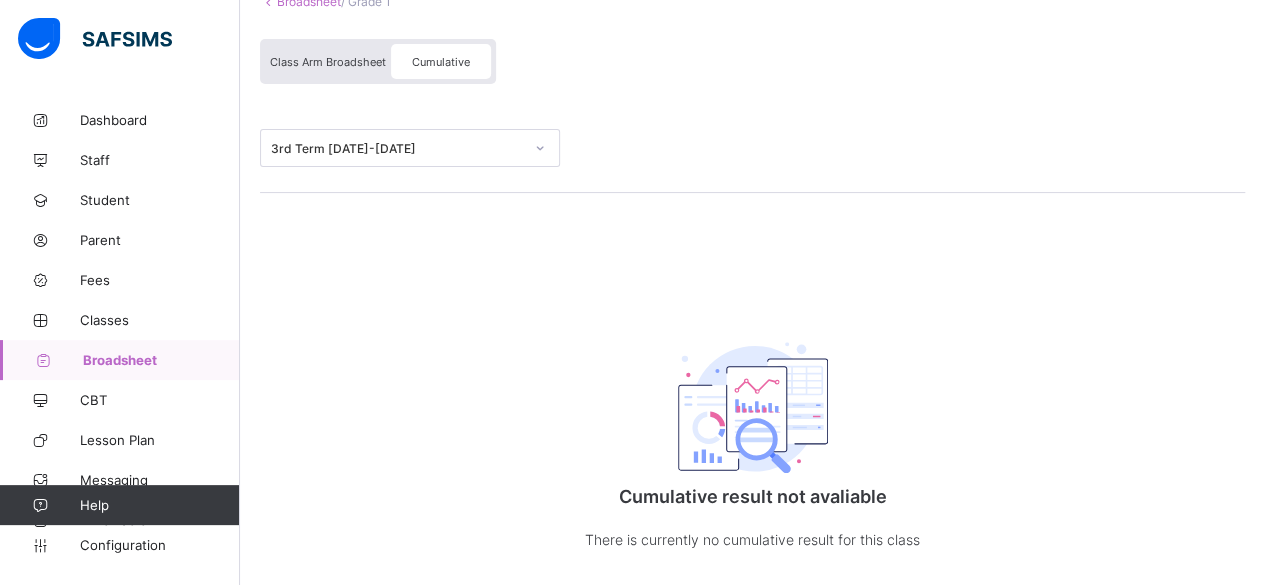 scroll, scrollTop: 0, scrollLeft: 0, axis: both 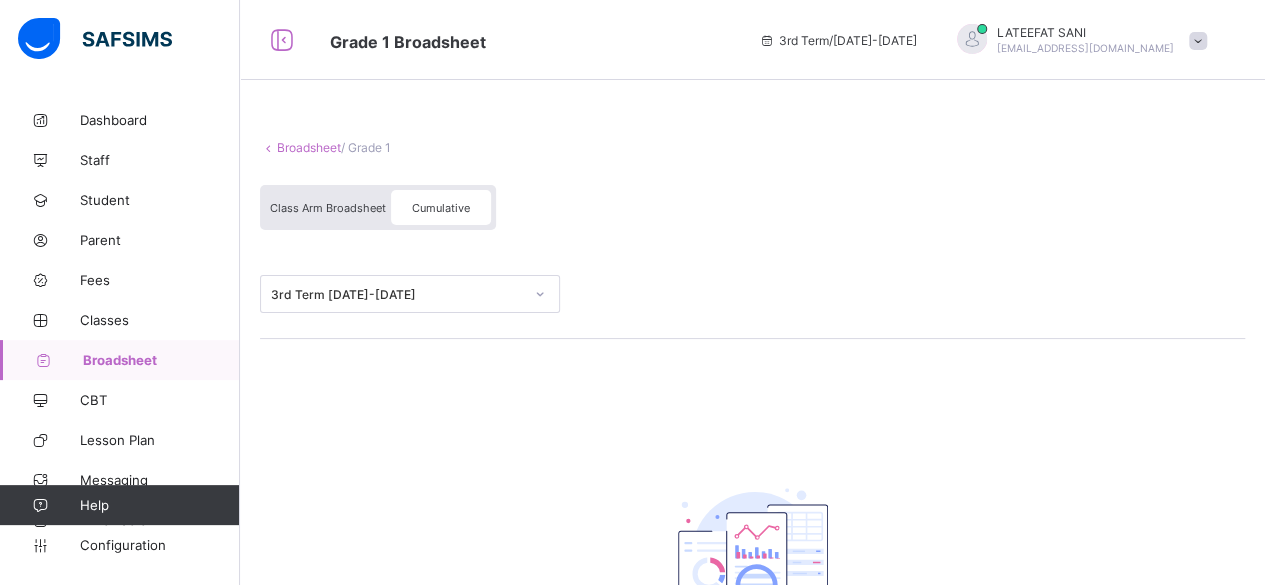 click on "Cumulative" at bounding box center (441, 208) 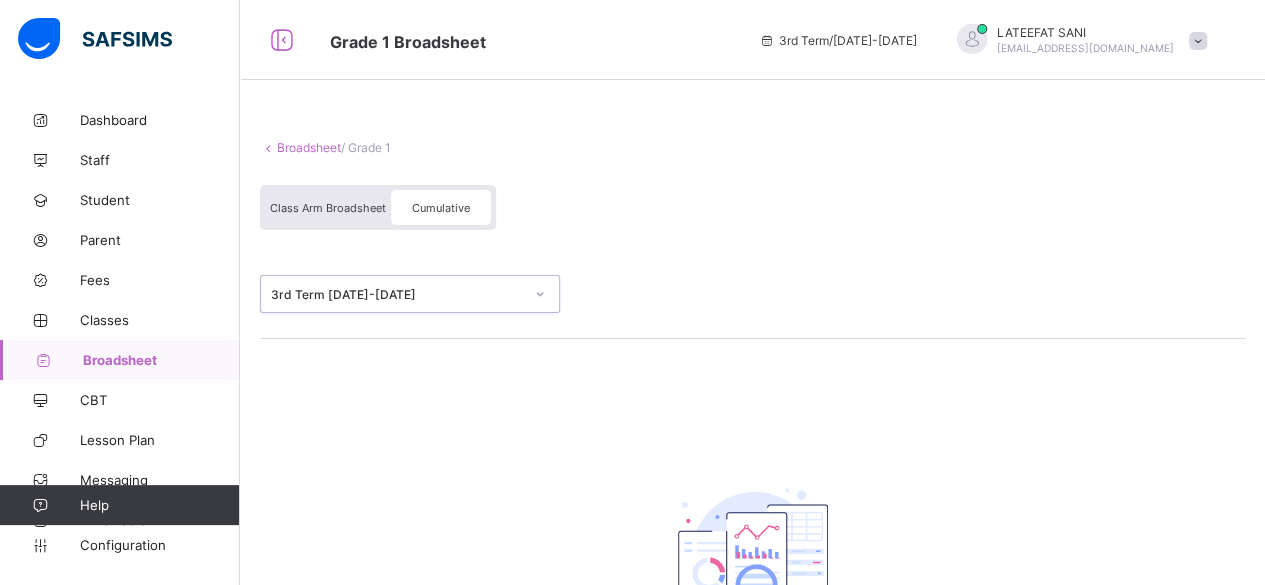 click 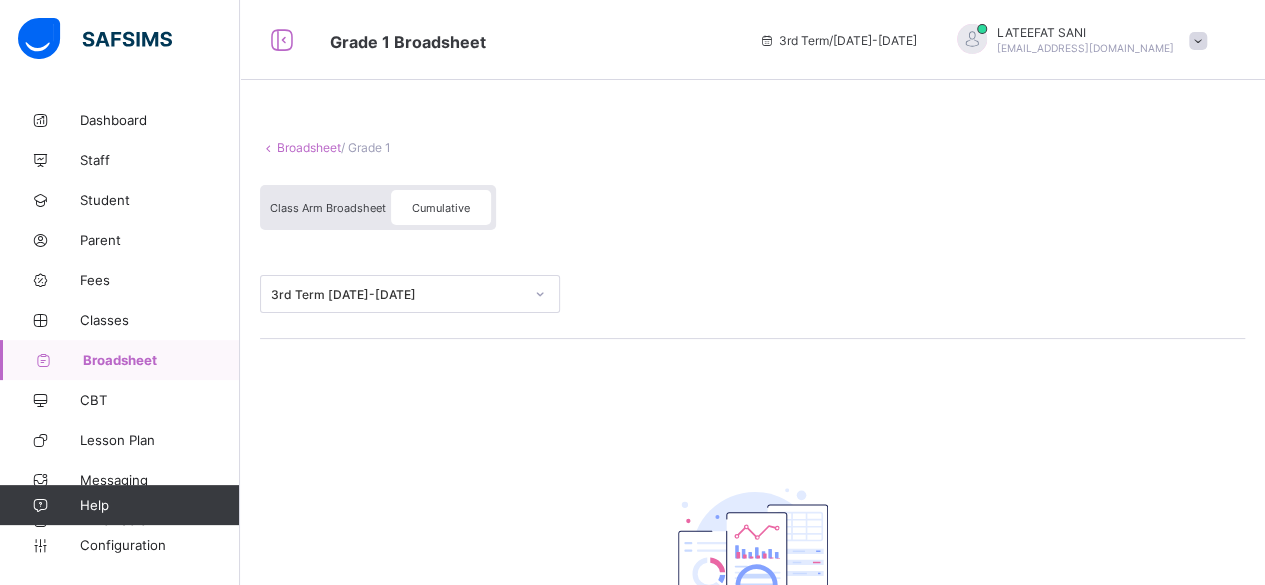 click on "Cumulative" at bounding box center (441, 207) 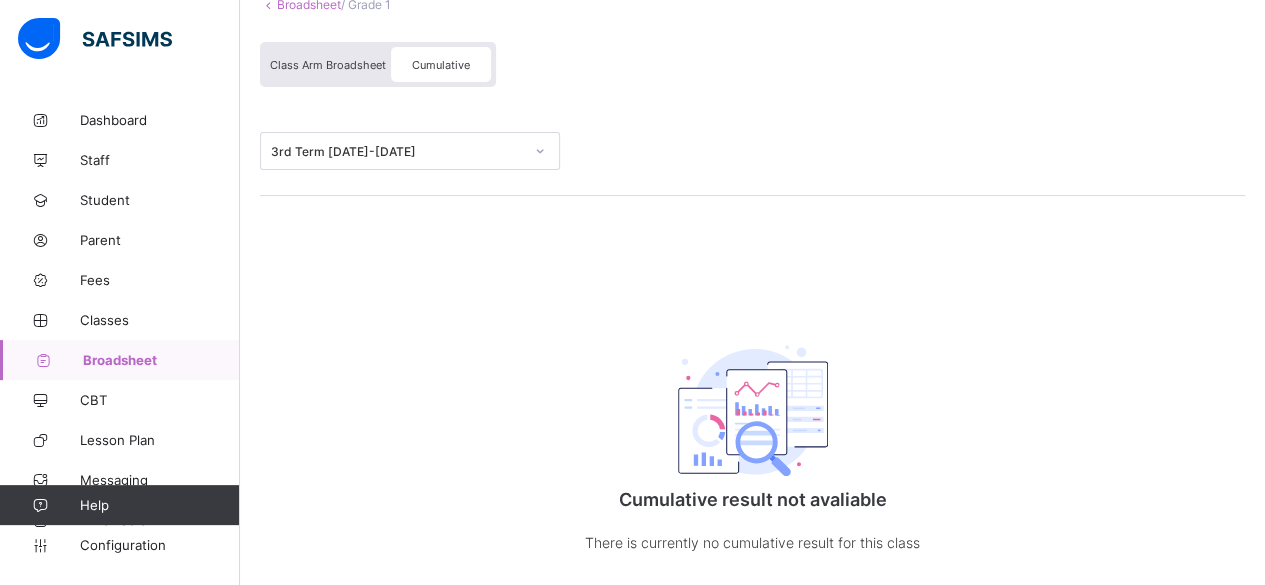 scroll, scrollTop: 192, scrollLeft: 0, axis: vertical 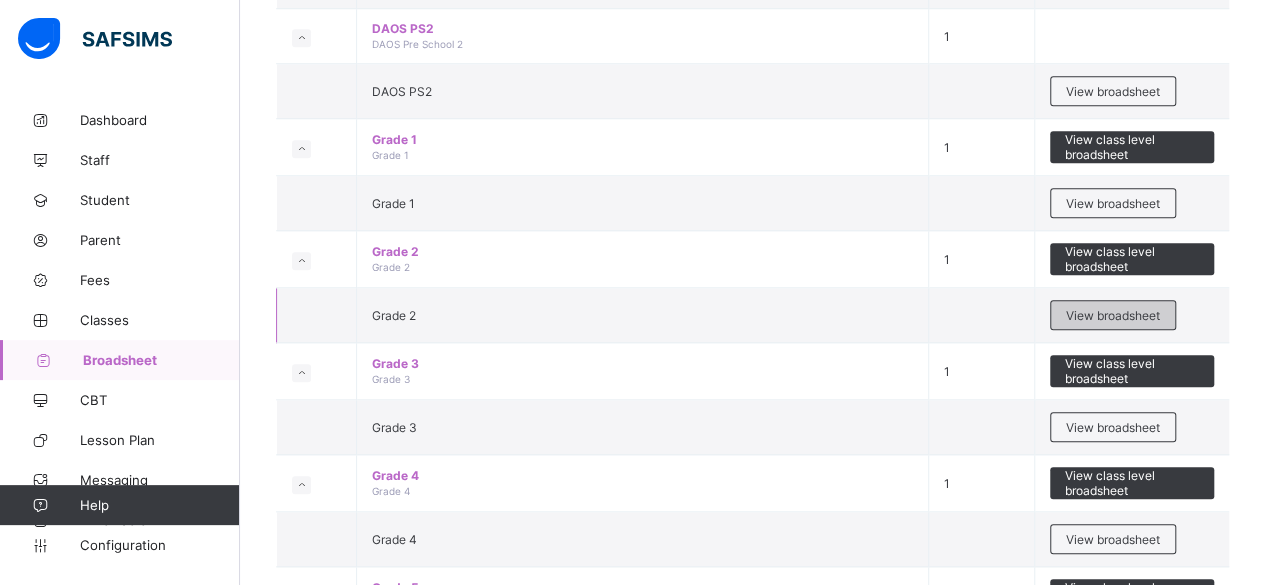 click on "View broadsheet" at bounding box center [1113, 315] 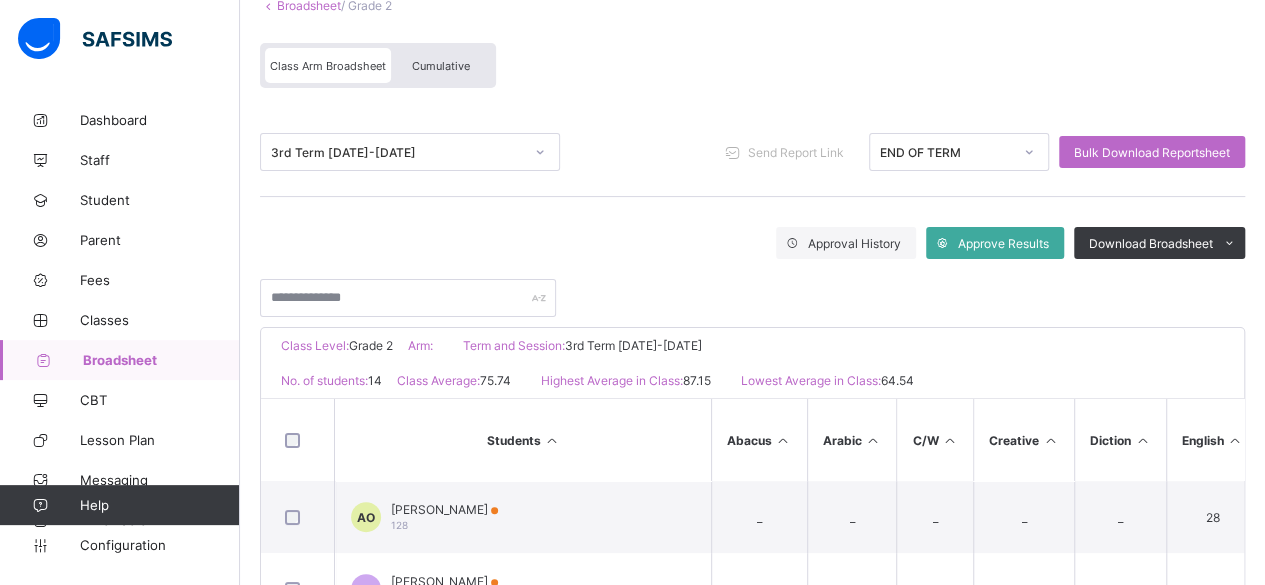 scroll, scrollTop: 203, scrollLeft: 0, axis: vertical 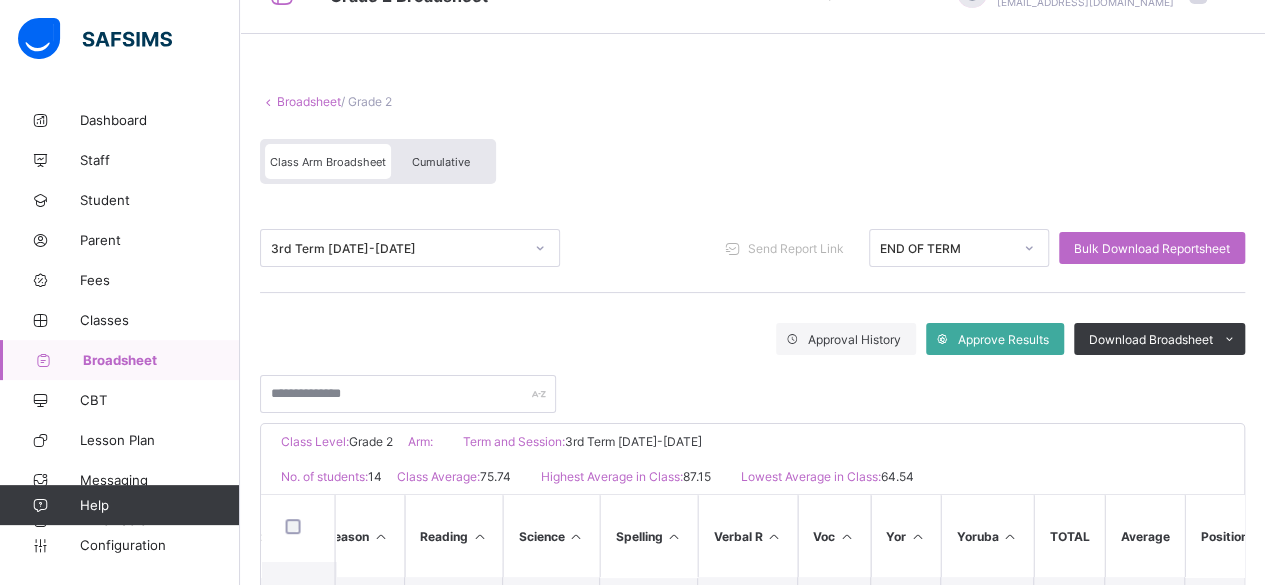 click on "Cumulative" at bounding box center (441, 162) 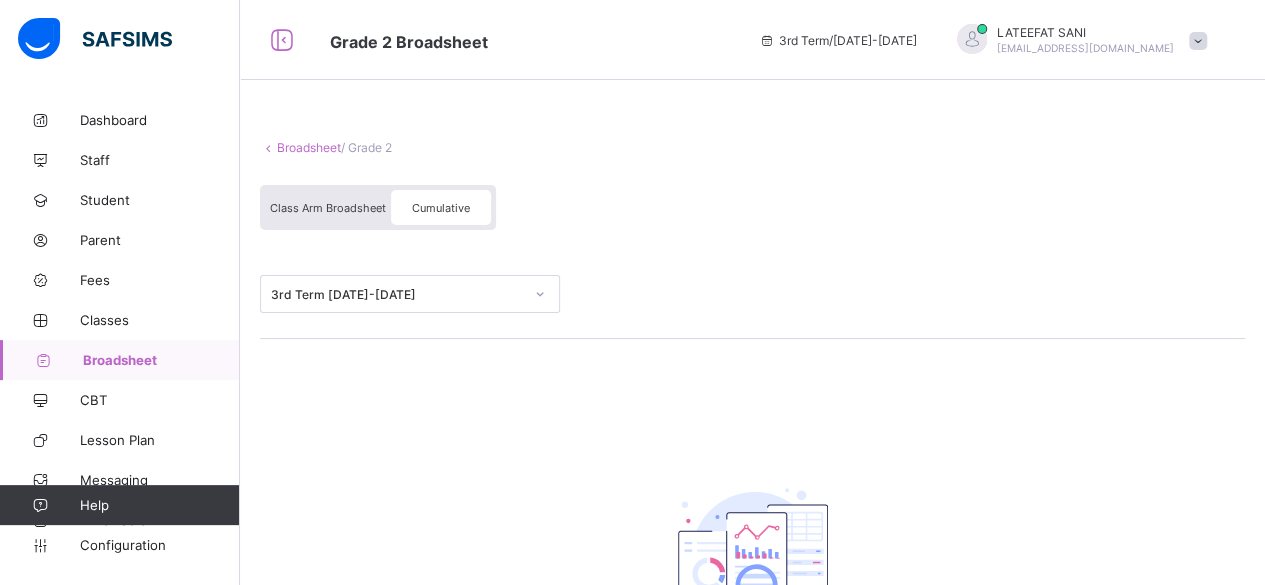 scroll, scrollTop: 192, scrollLeft: 0, axis: vertical 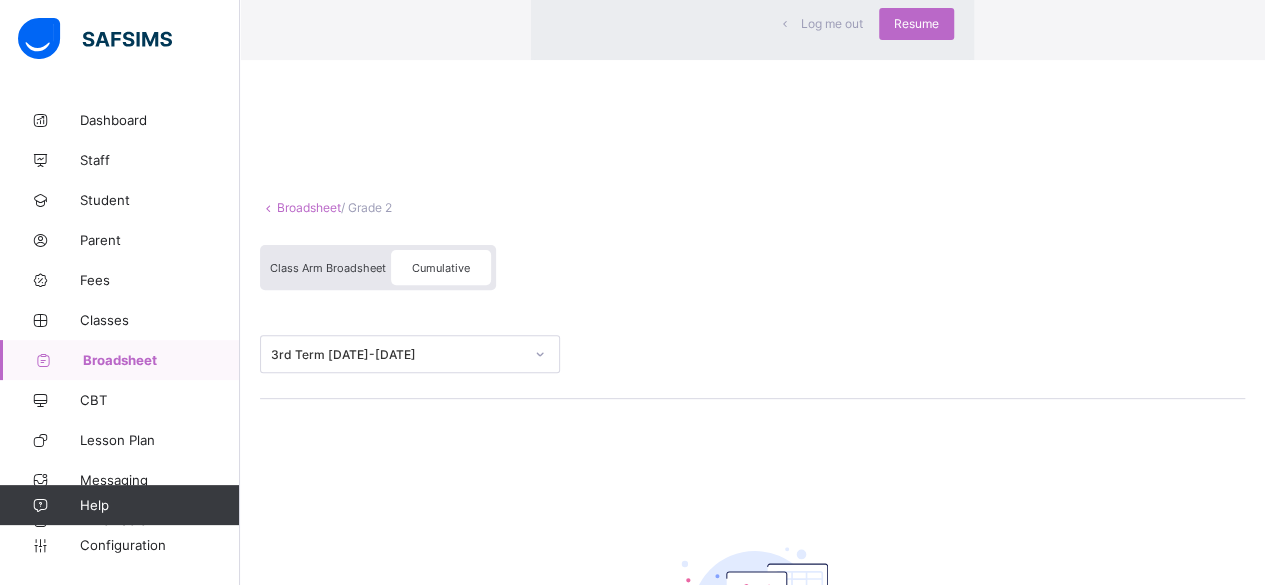 click on "×" at bounding box center [944, -155] 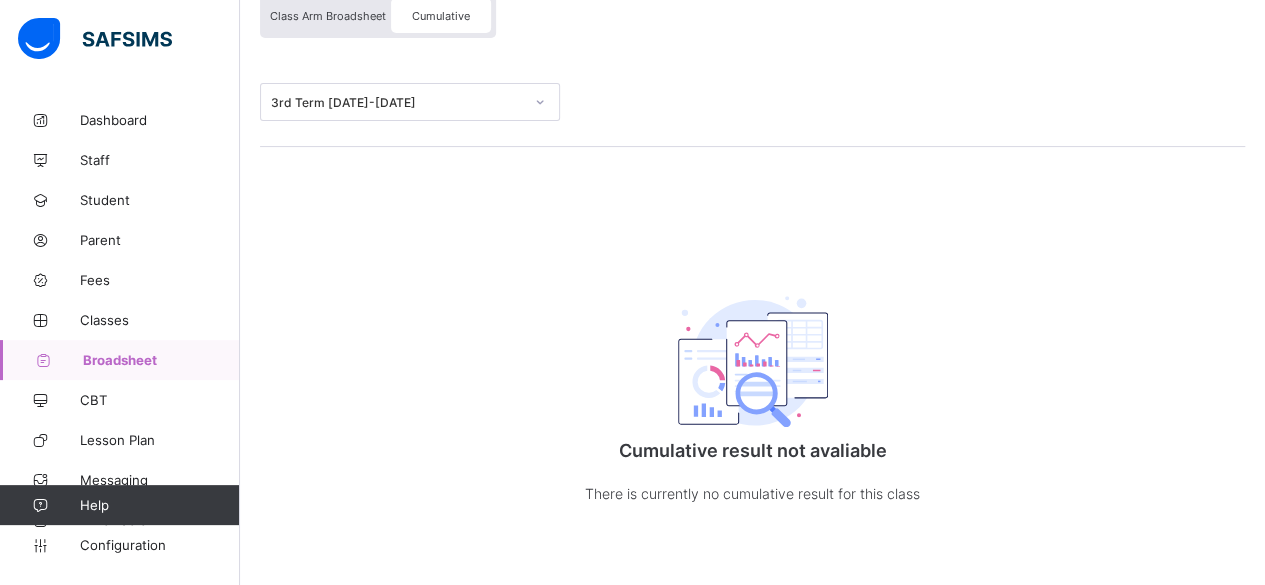 scroll, scrollTop: 0, scrollLeft: 0, axis: both 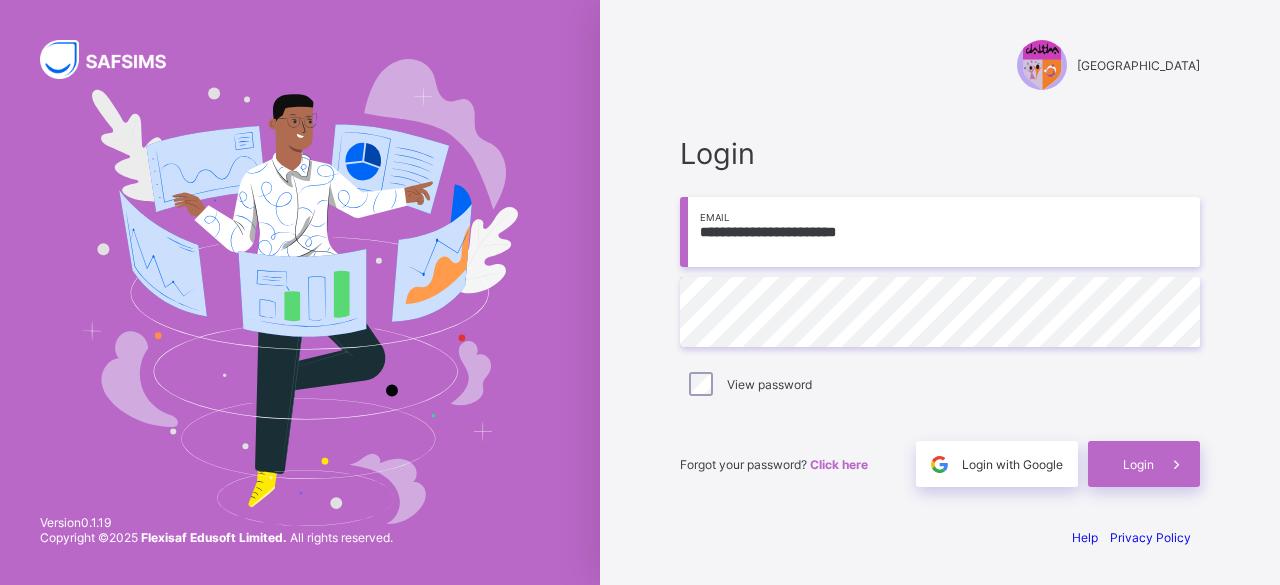 click on "View password" at bounding box center (940, 384) 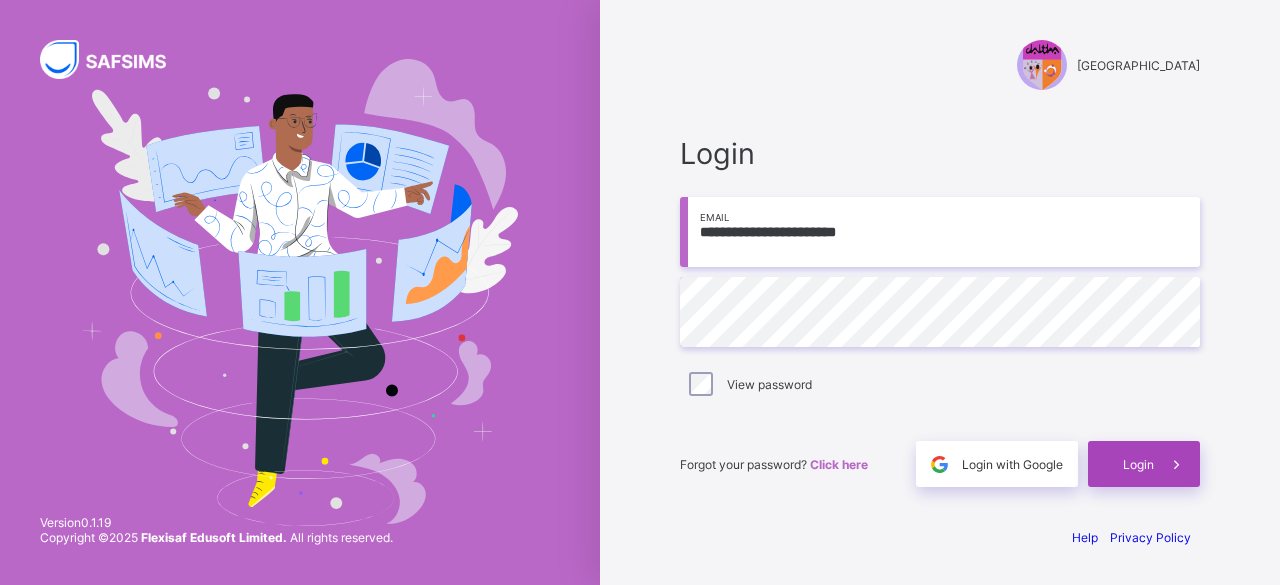click at bounding box center (1177, 464) 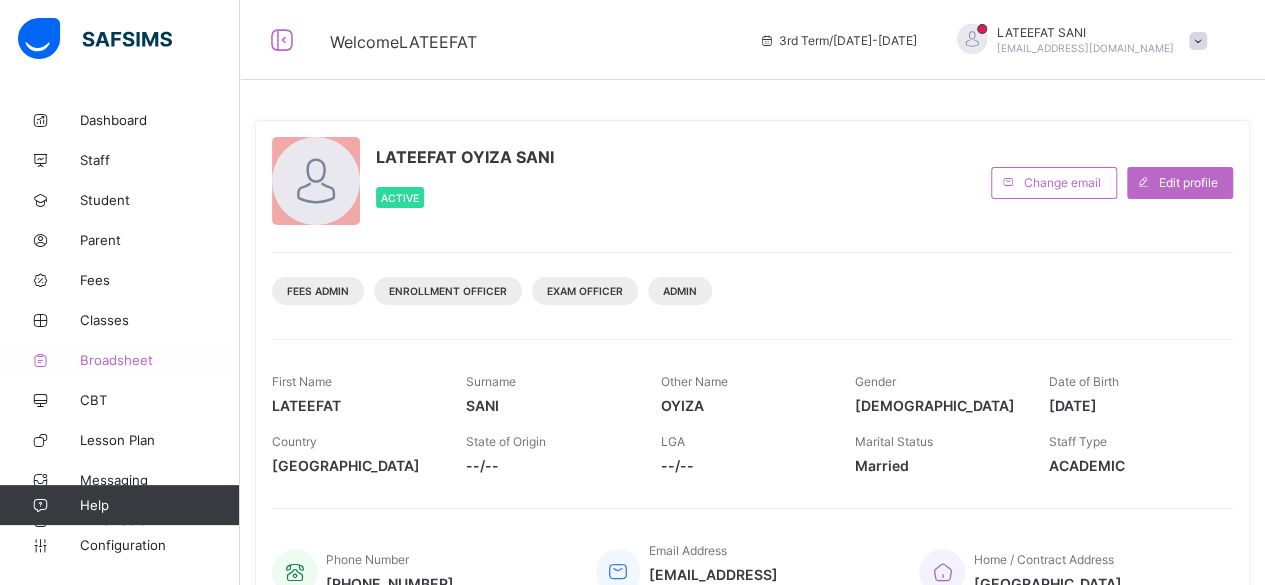 click on "Broadsheet" at bounding box center [160, 360] 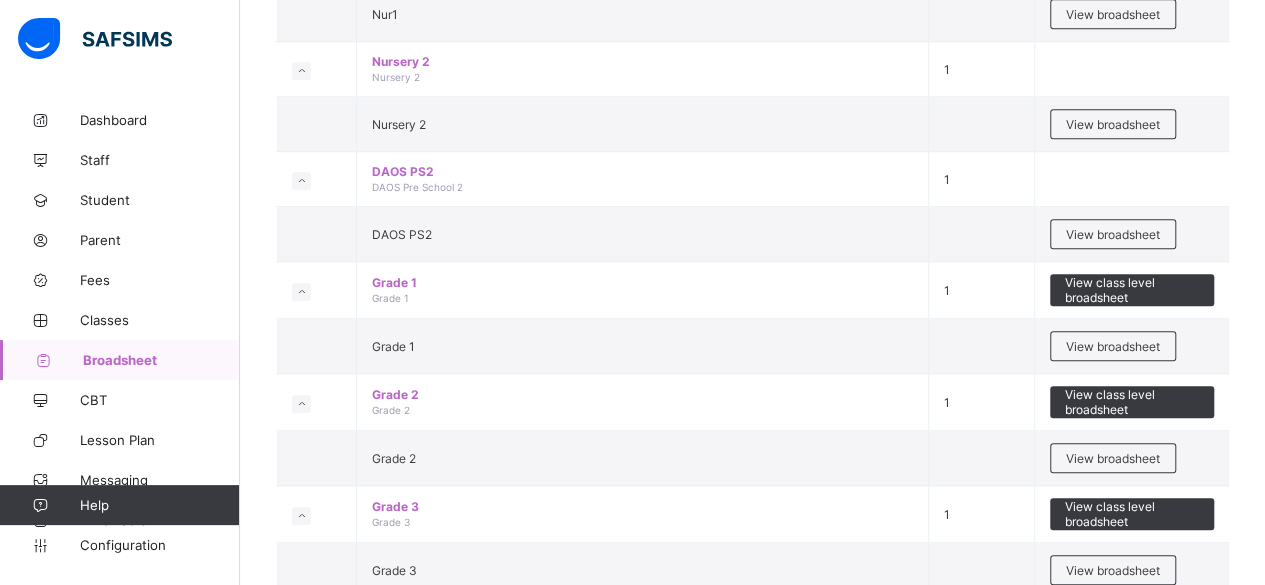 scroll, scrollTop: 652, scrollLeft: 0, axis: vertical 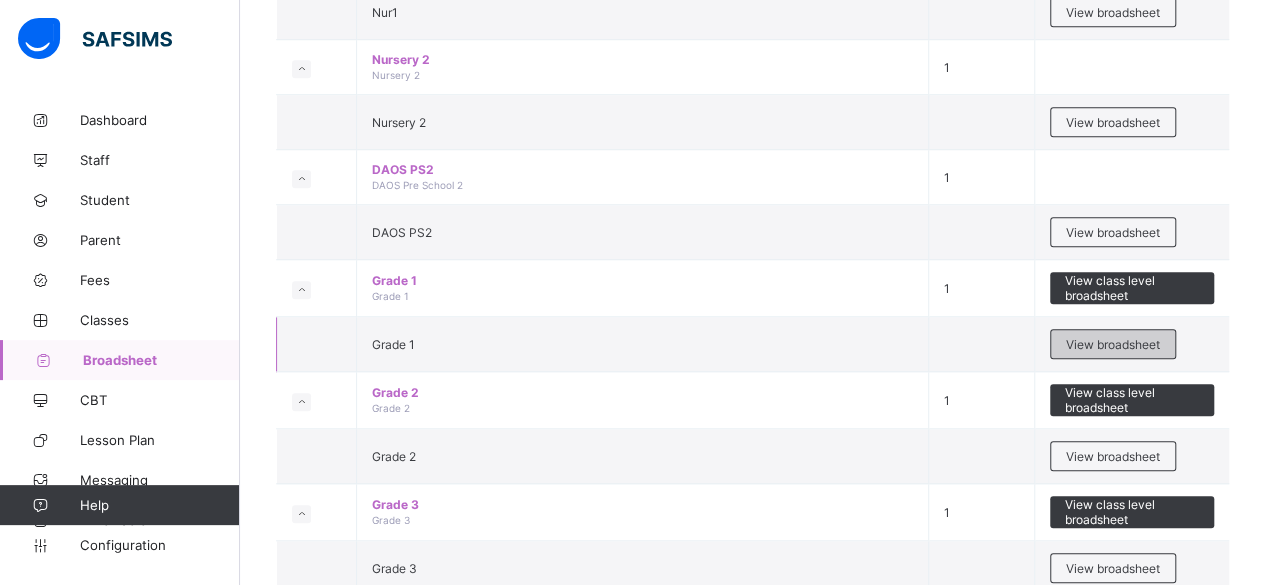 click on "View broadsheet" at bounding box center (1113, 344) 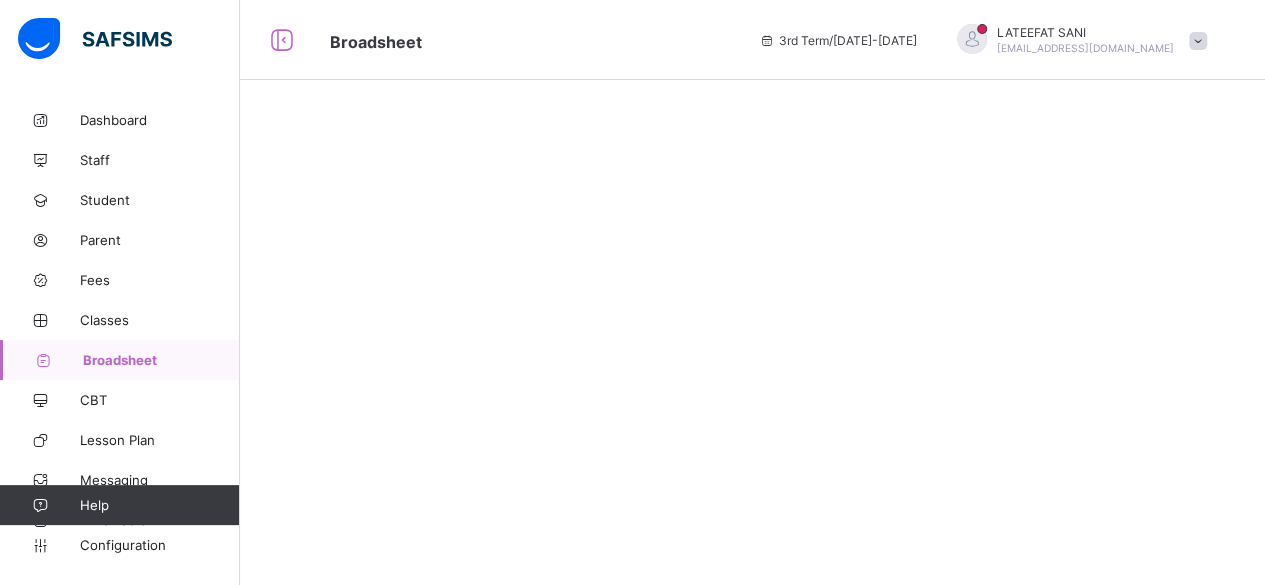 scroll, scrollTop: 0, scrollLeft: 0, axis: both 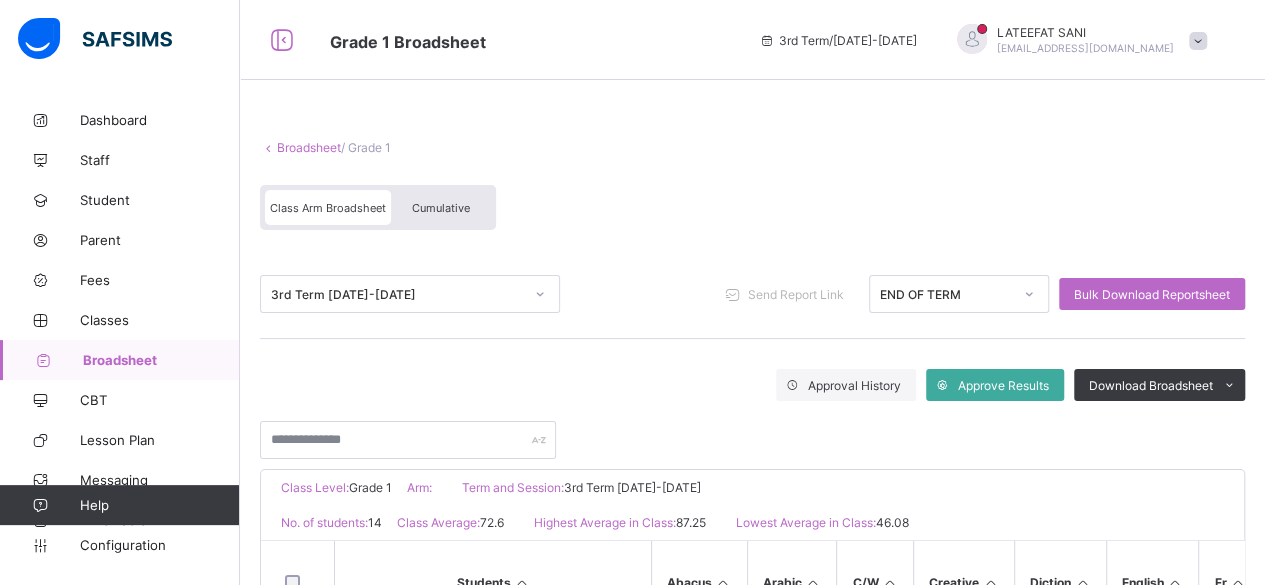 click on "Cumulative" at bounding box center (441, 208) 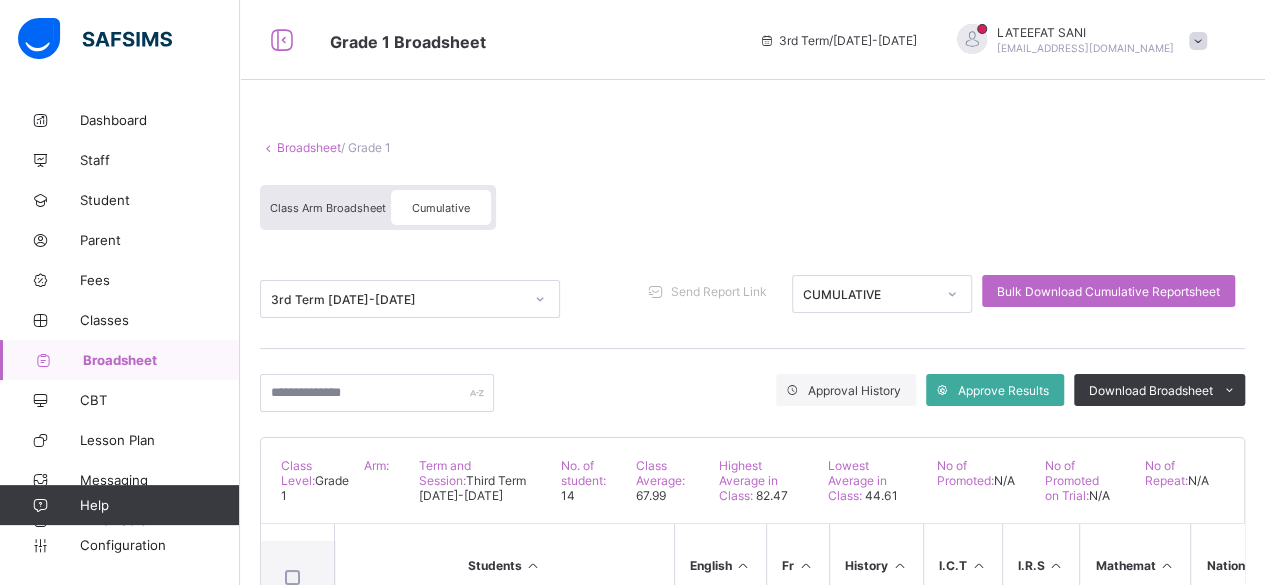 scroll, scrollTop: 210, scrollLeft: 0, axis: vertical 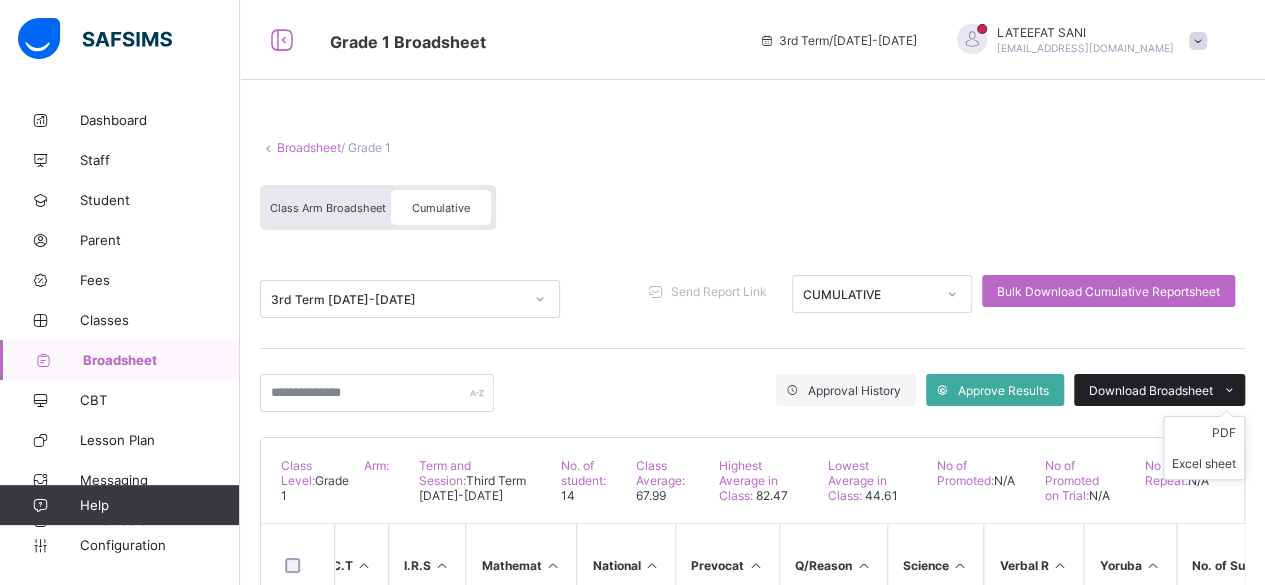 click on "Download Broadsheet" at bounding box center [1151, 390] 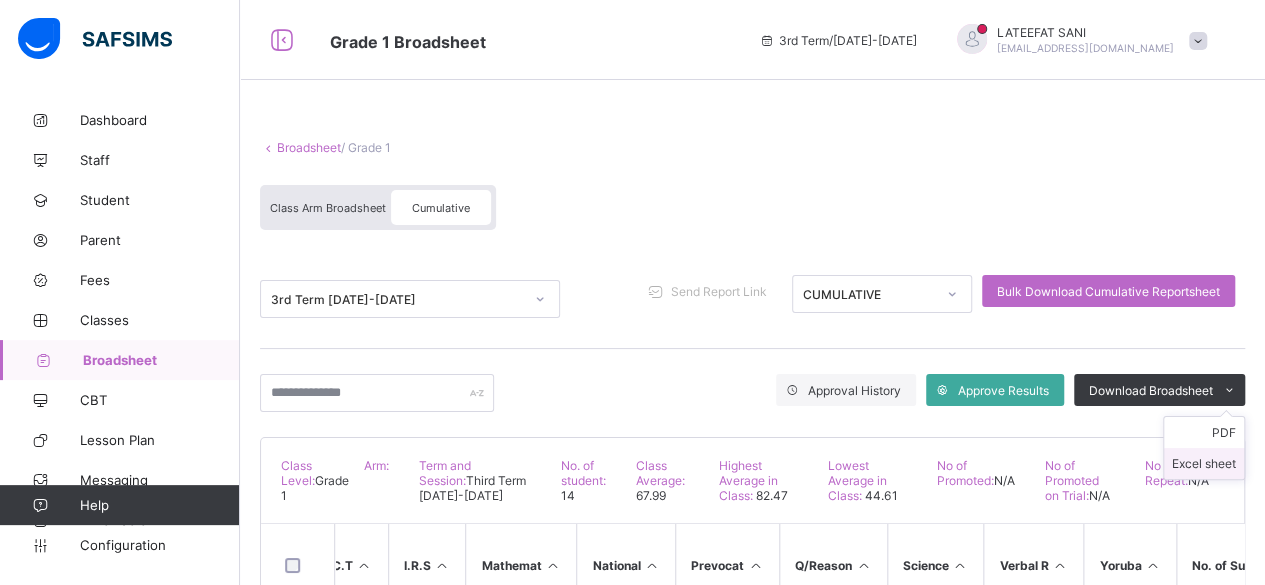click on "Excel sheet" at bounding box center [1204, 463] 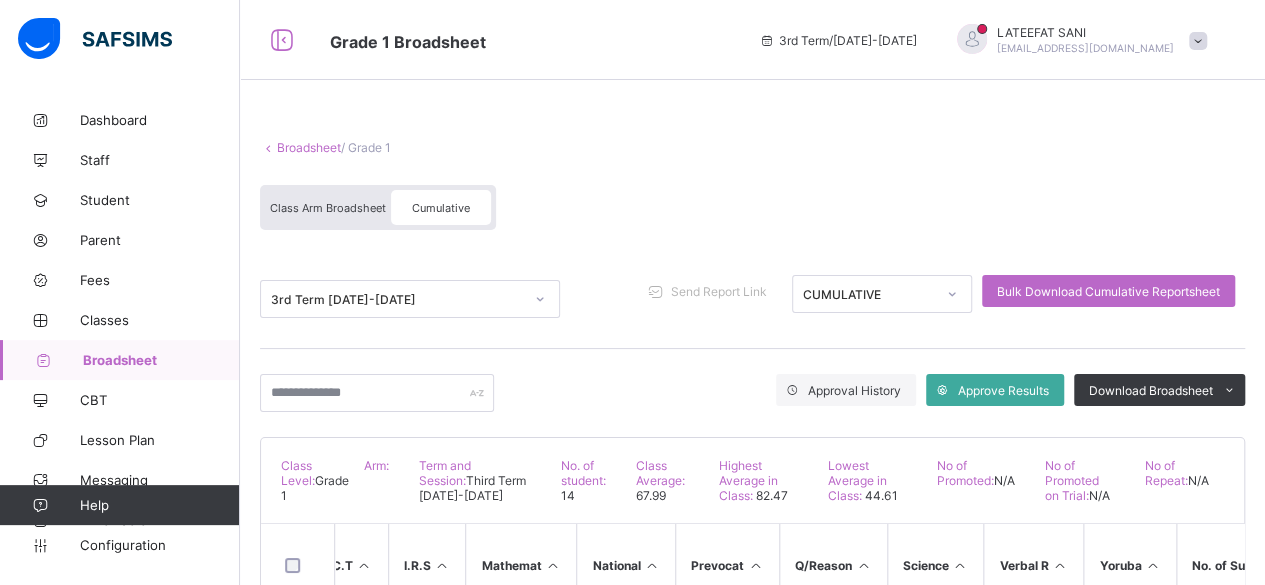 click on "Cumulative" at bounding box center [441, 207] 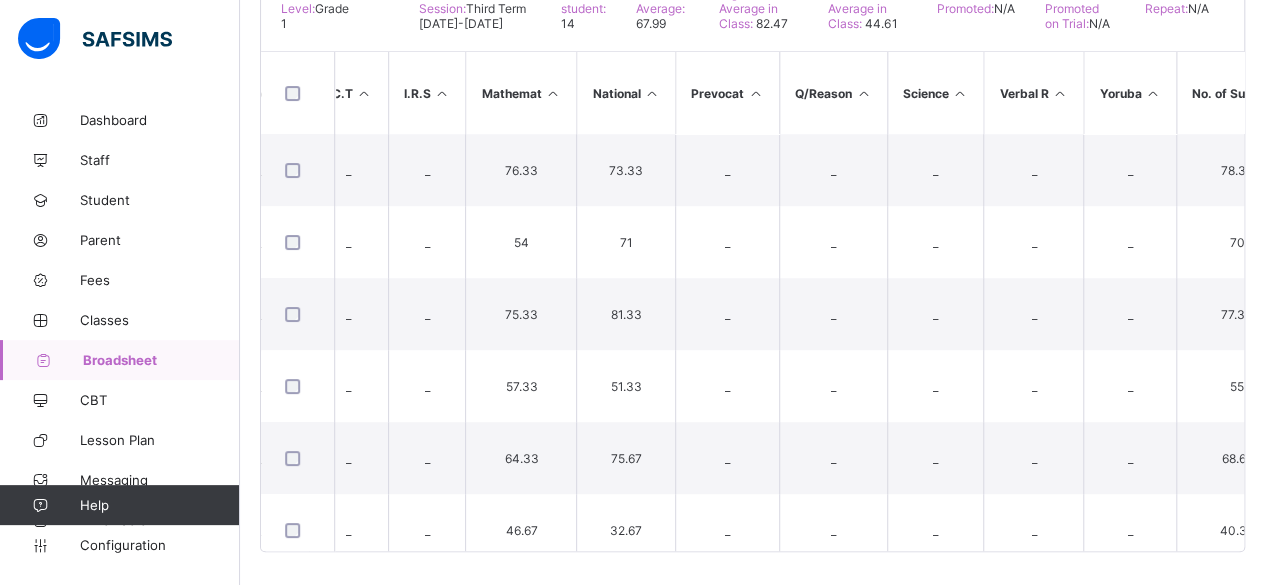 scroll, scrollTop: 472, scrollLeft: 0, axis: vertical 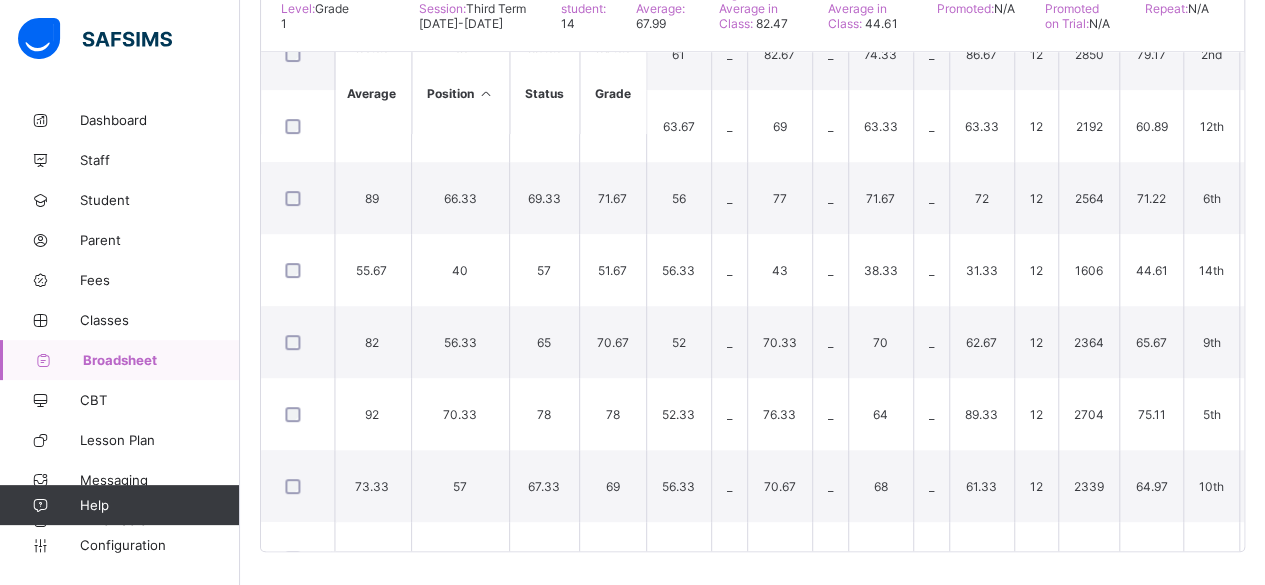 click at bounding box center [119, 40] 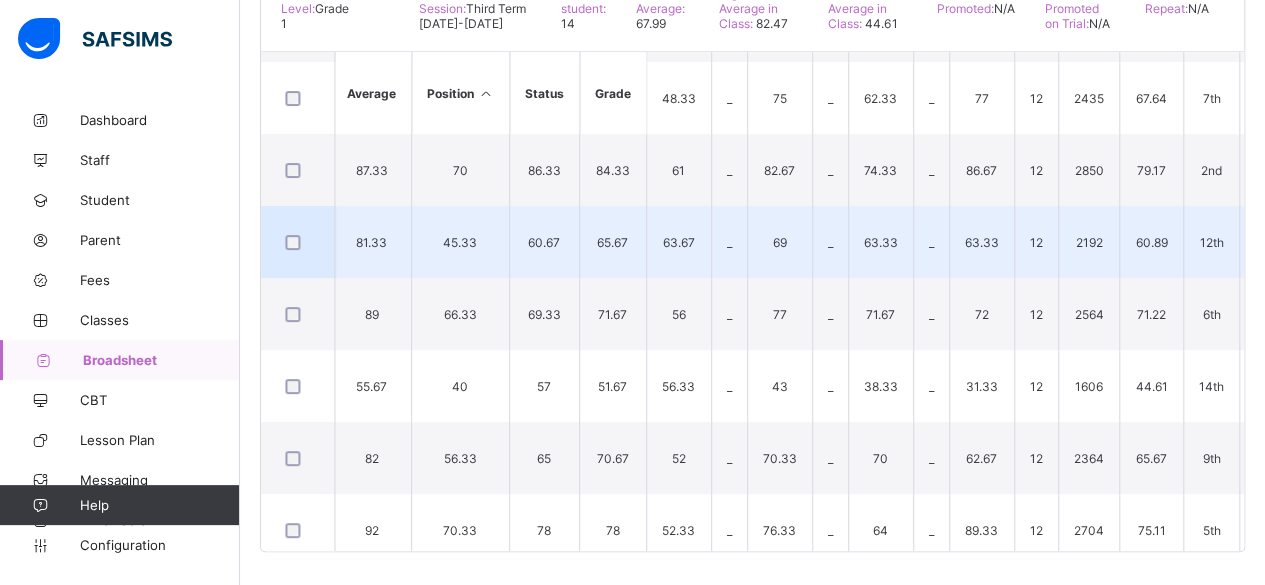 scroll, scrollTop: 0, scrollLeft: 1651, axis: horizontal 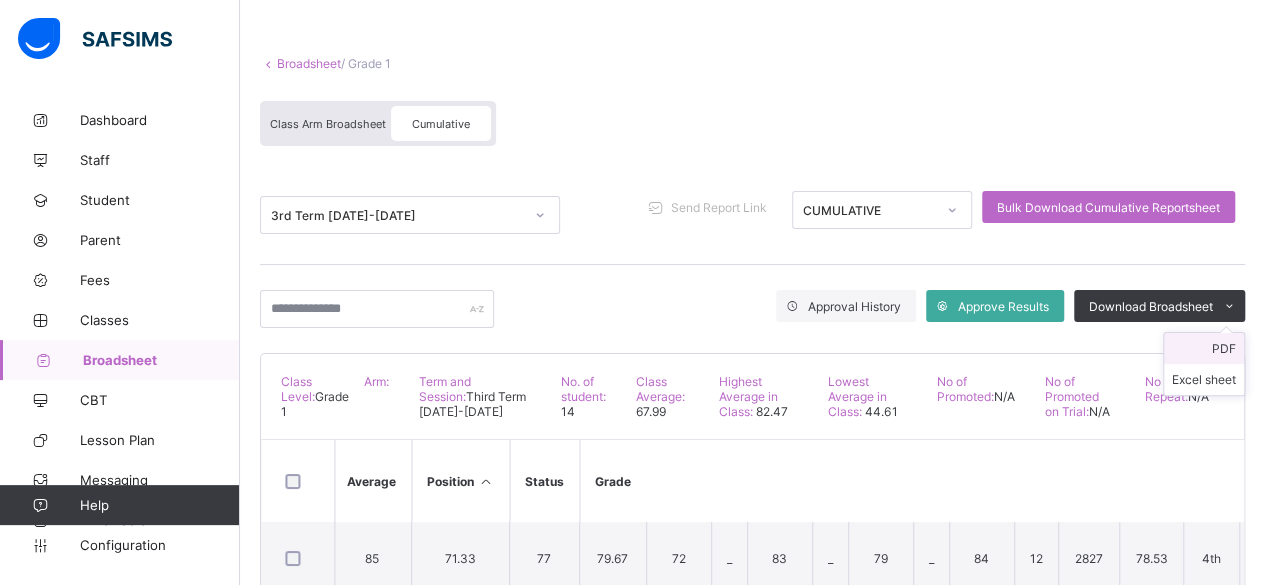 click on "PDF" at bounding box center [1204, 348] 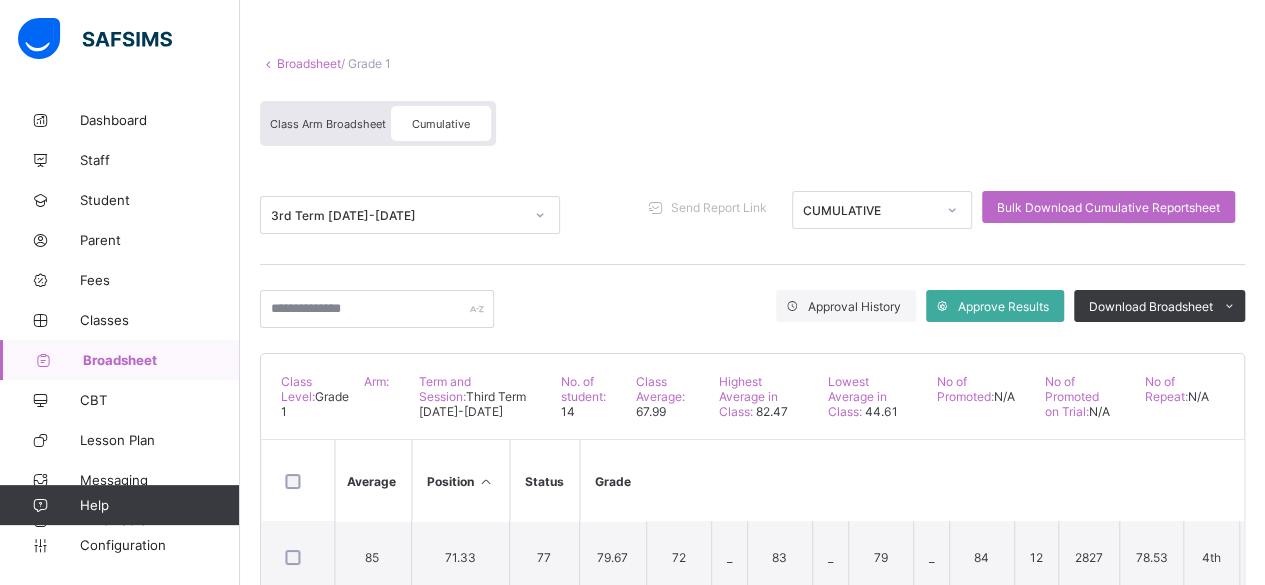 scroll, scrollTop: 0, scrollLeft: 1651, axis: horizontal 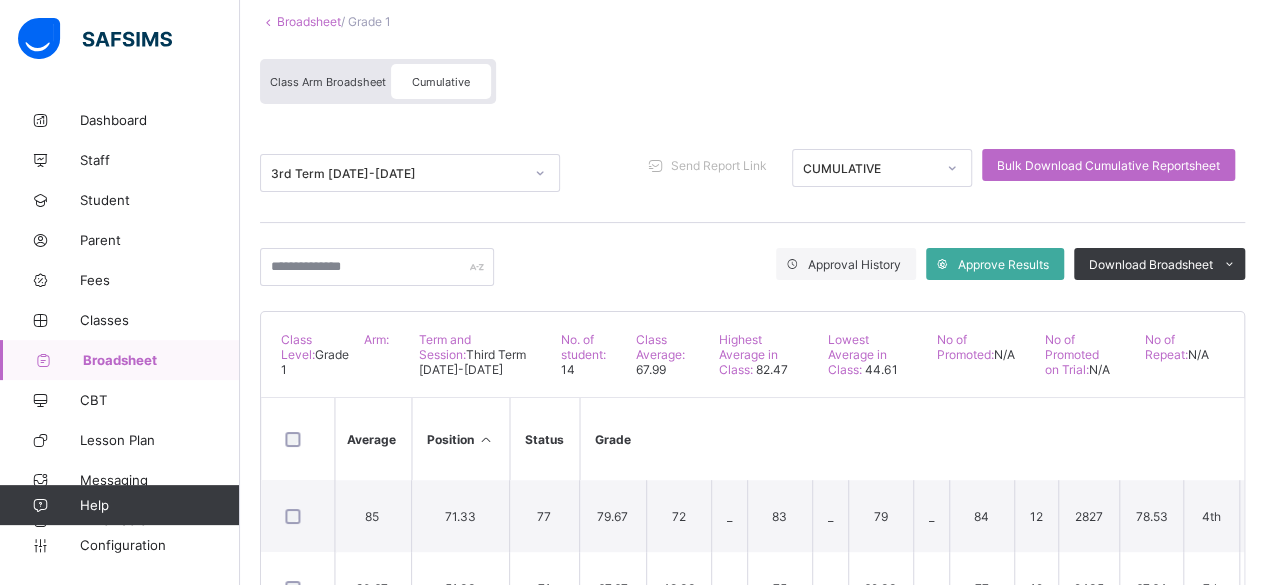 click on "Broadsheet" at bounding box center (161, 360) 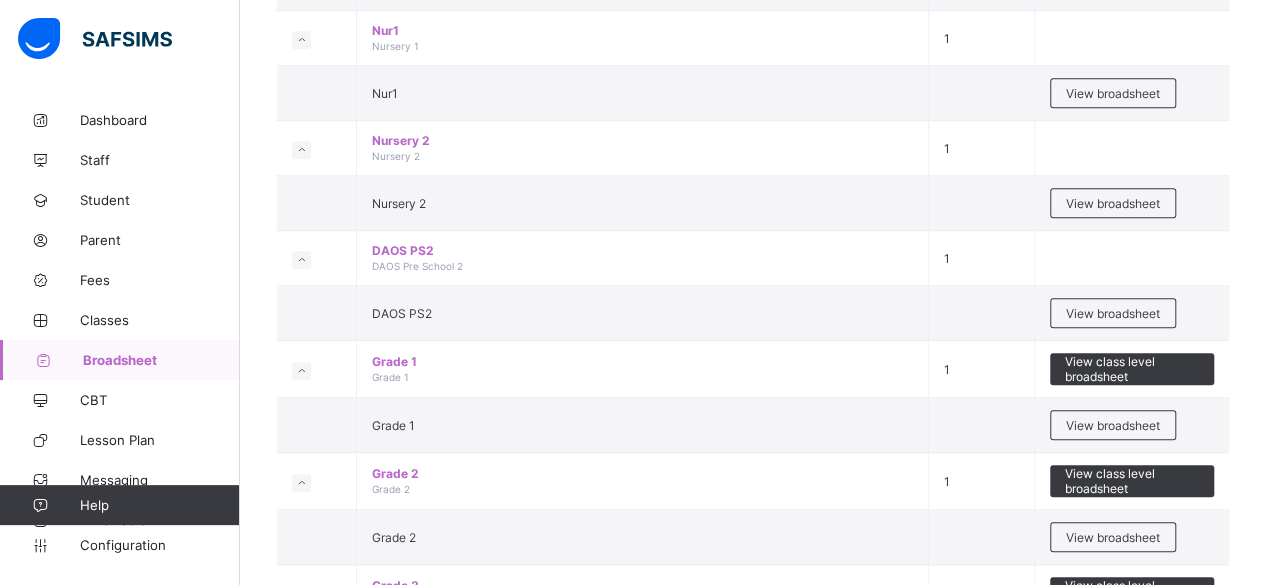 scroll, scrollTop: 655, scrollLeft: 0, axis: vertical 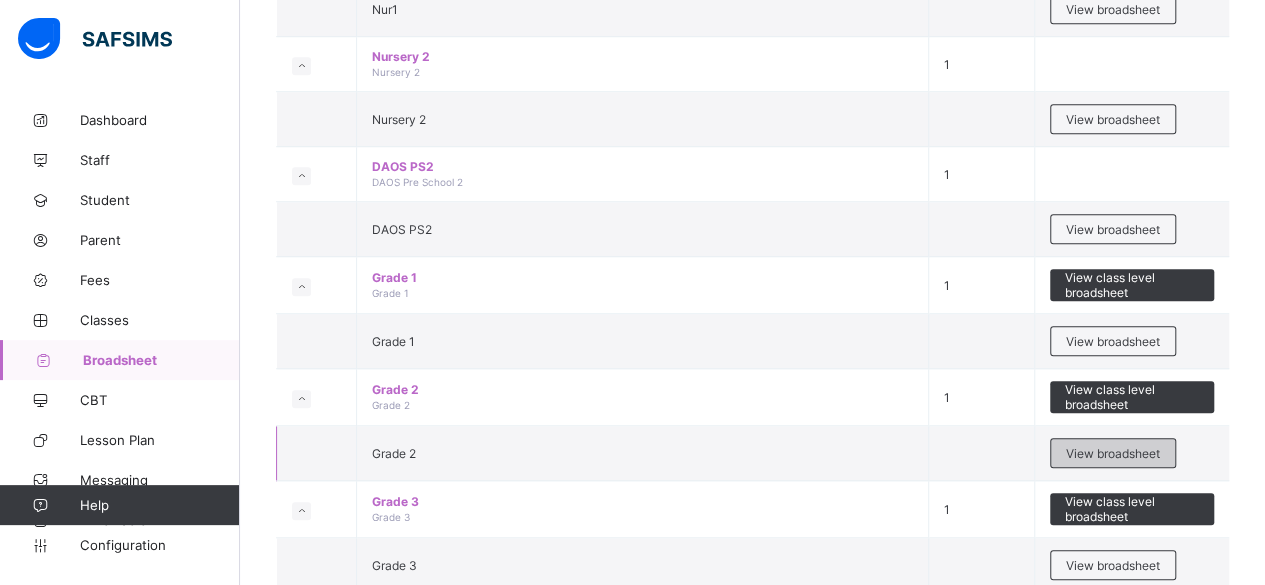 click on "View broadsheet" at bounding box center (1113, 453) 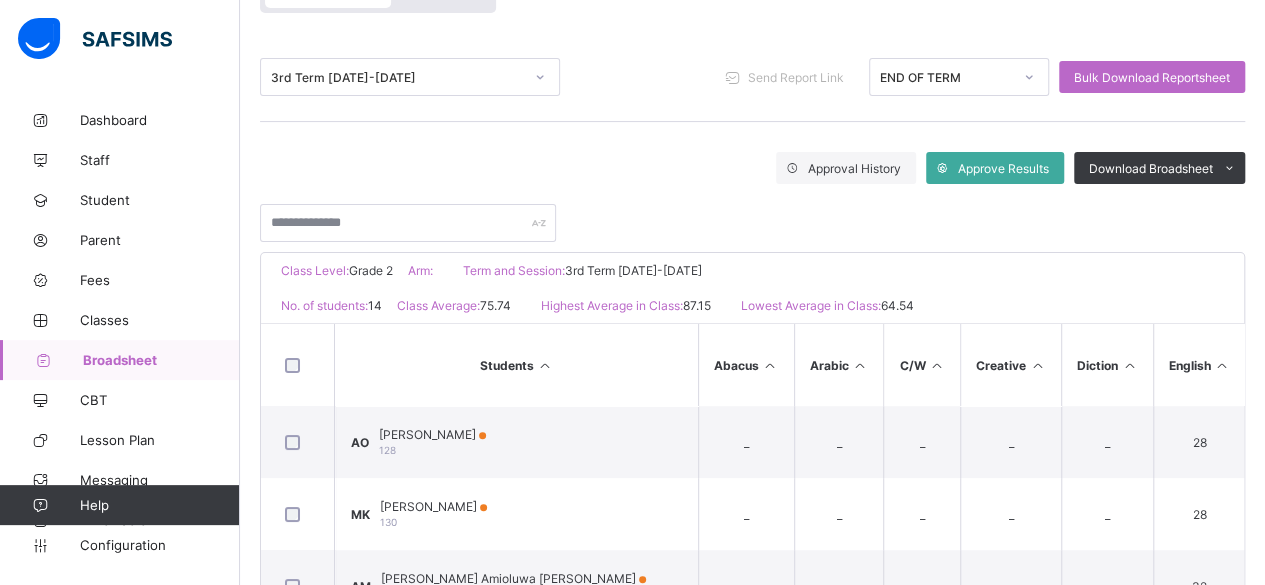 scroll, scrollTop: 224, scrollLeft: 0, axis: vertical 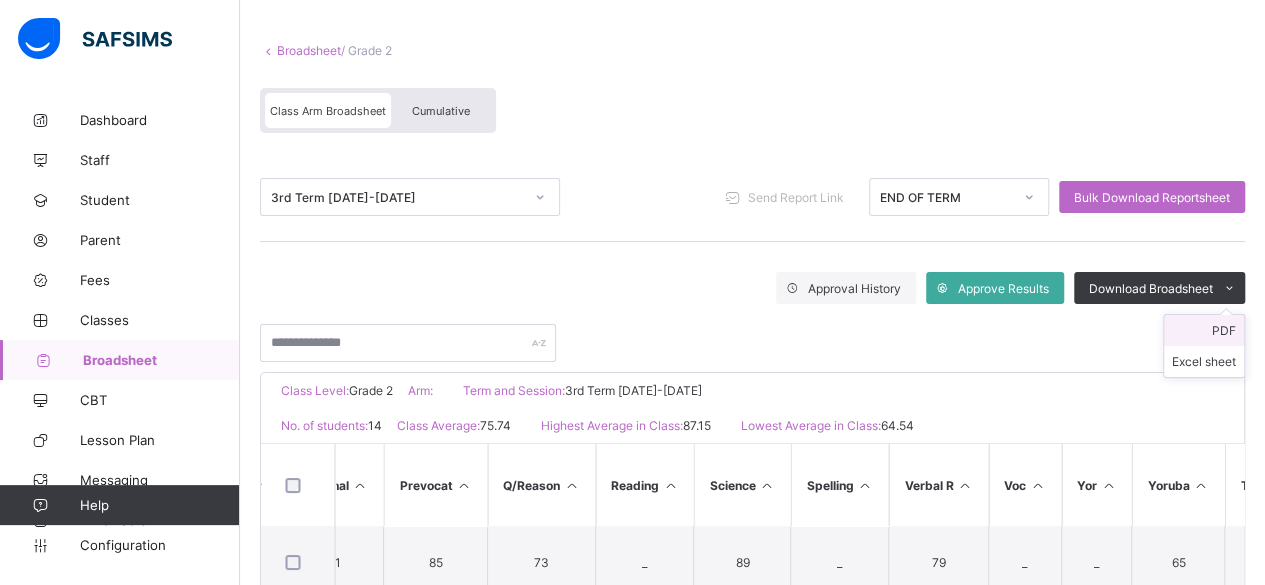 click on "PDF" at bounding box center (1204, 330) 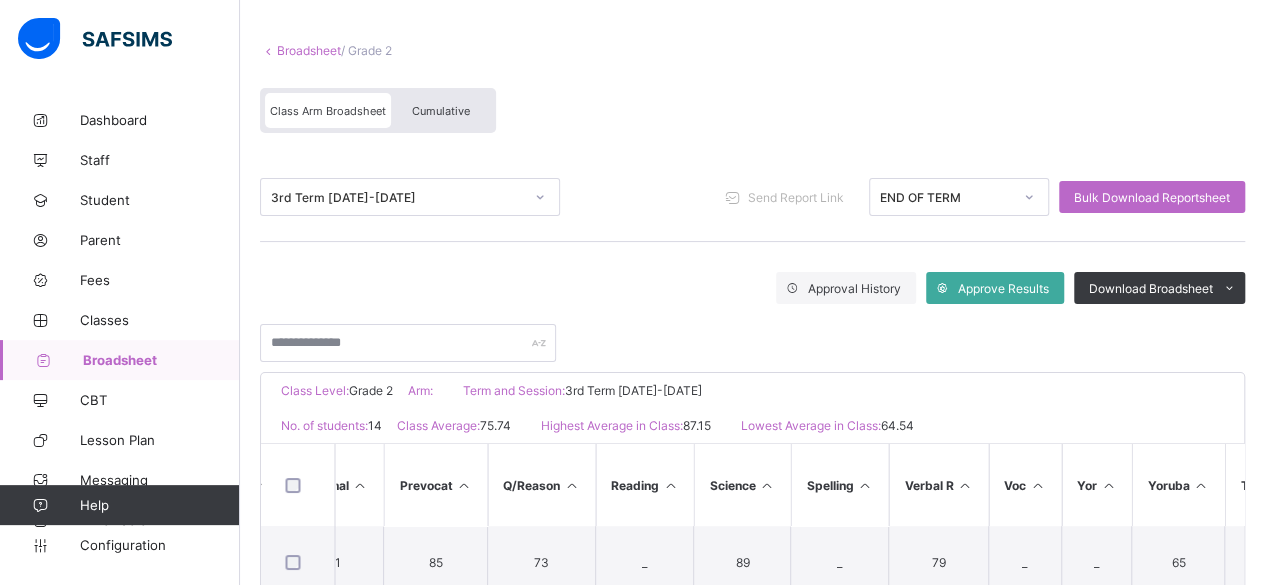 click on "Broadsheet" at bounding box center [161, 360] 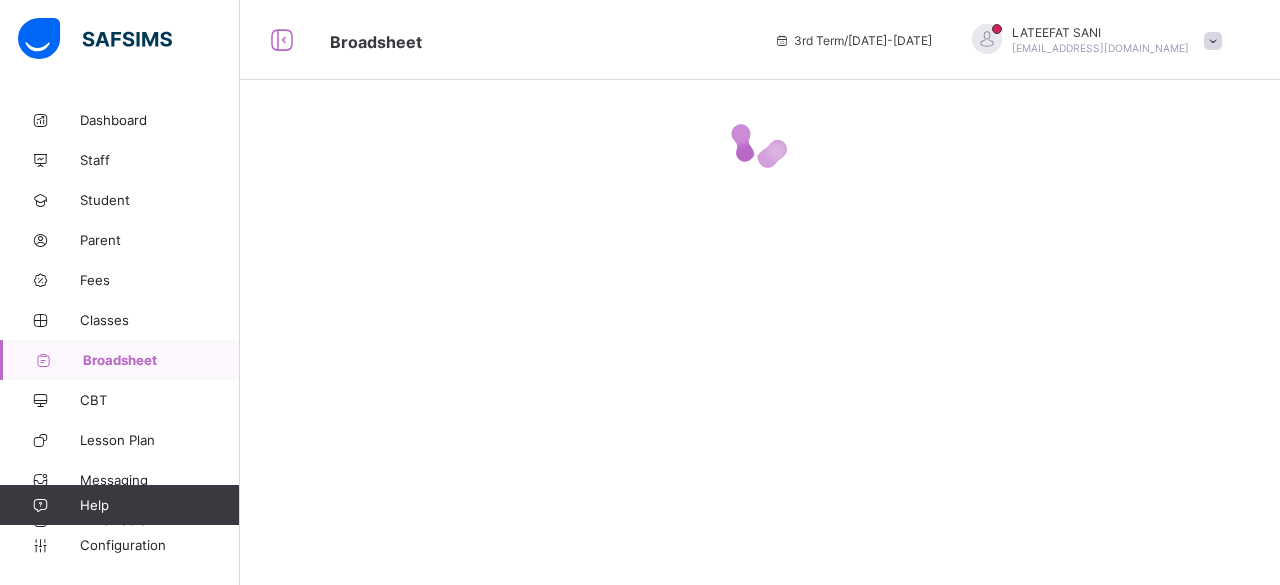 click on "Broadsheet" at bounding box center (161, 360) 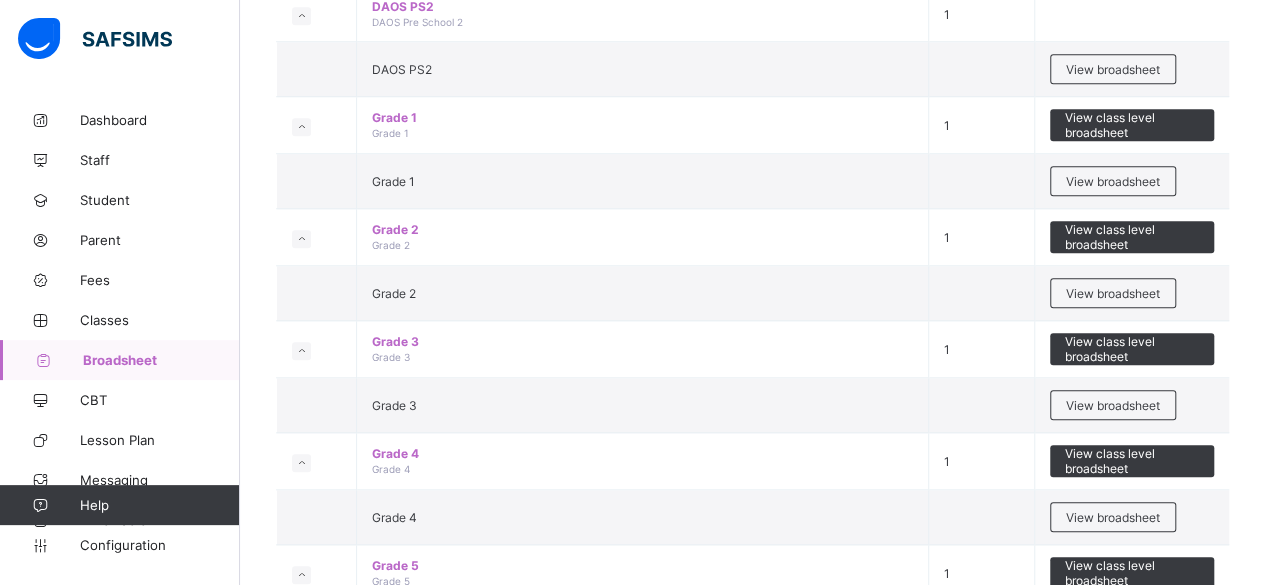 scroll, scrollTop: 908, scrollLeft: 0, axis: vertical 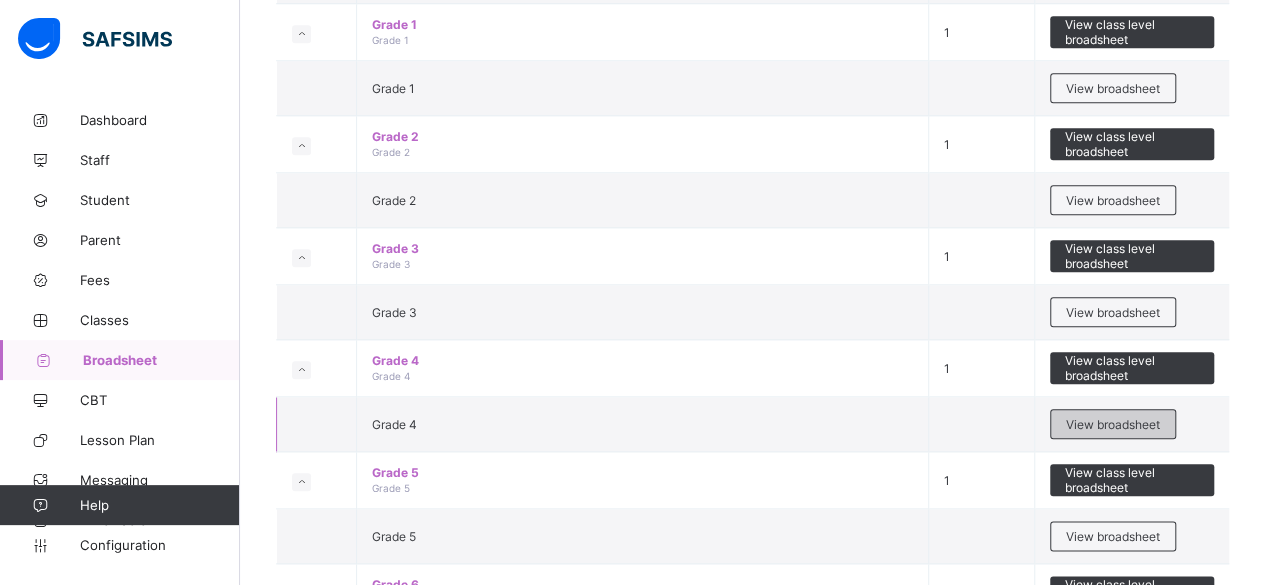 click on "View broadsheet" at bounding box center (1113, 424) 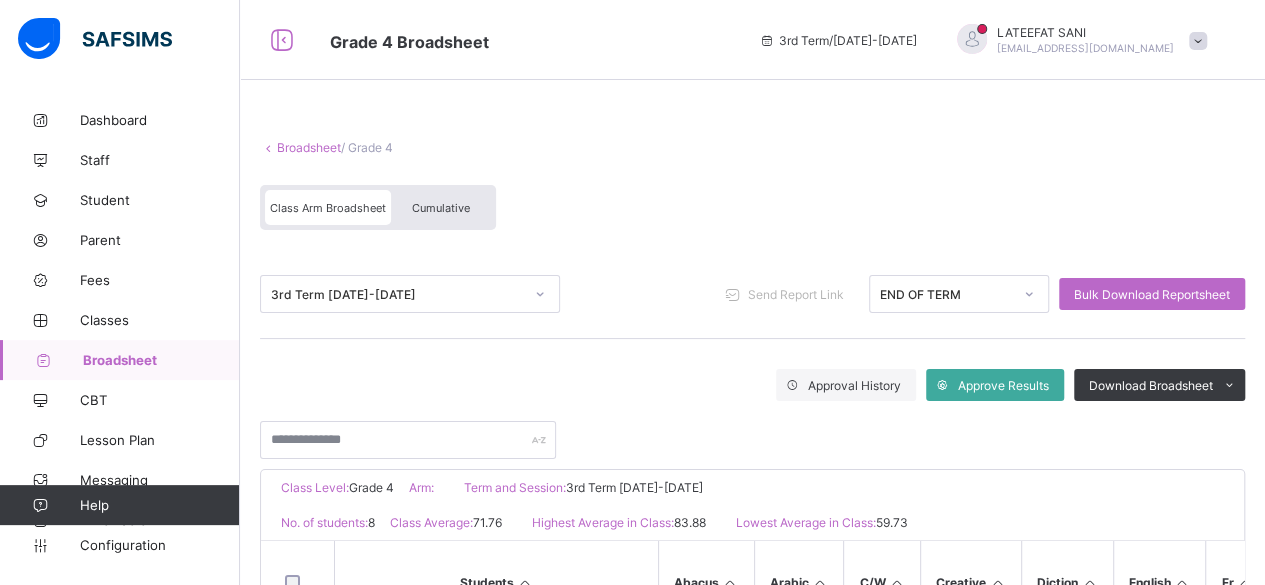 click on "Cumulative" at bounding box center [441, 207] 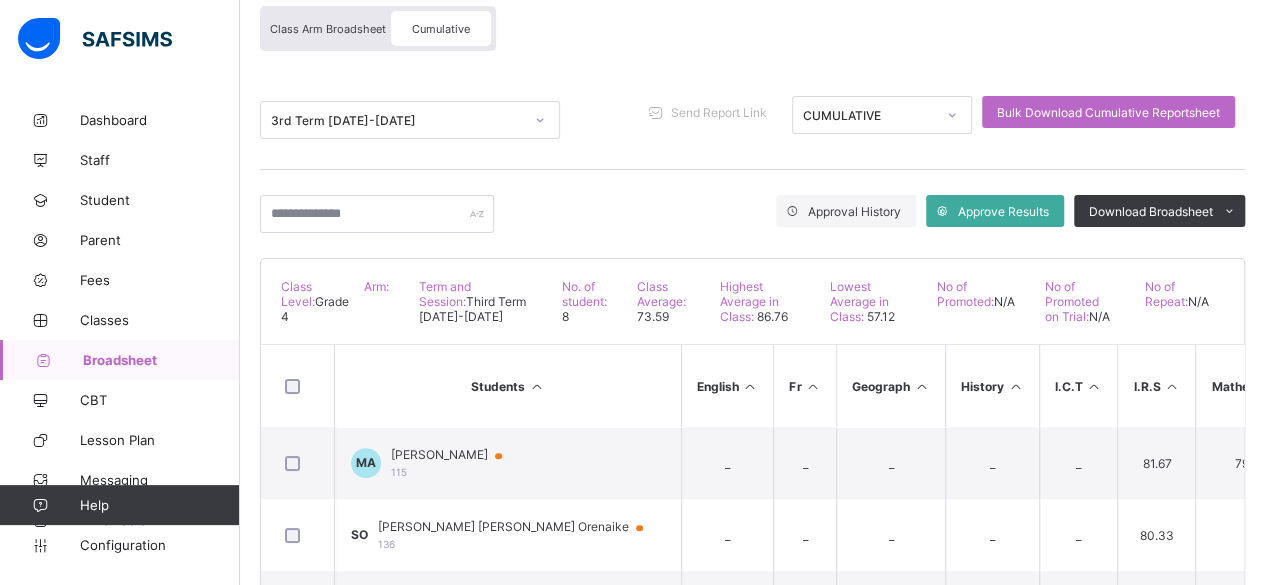 scroll, scrollTop: 180, scrollLeft: 0, axis: vertical 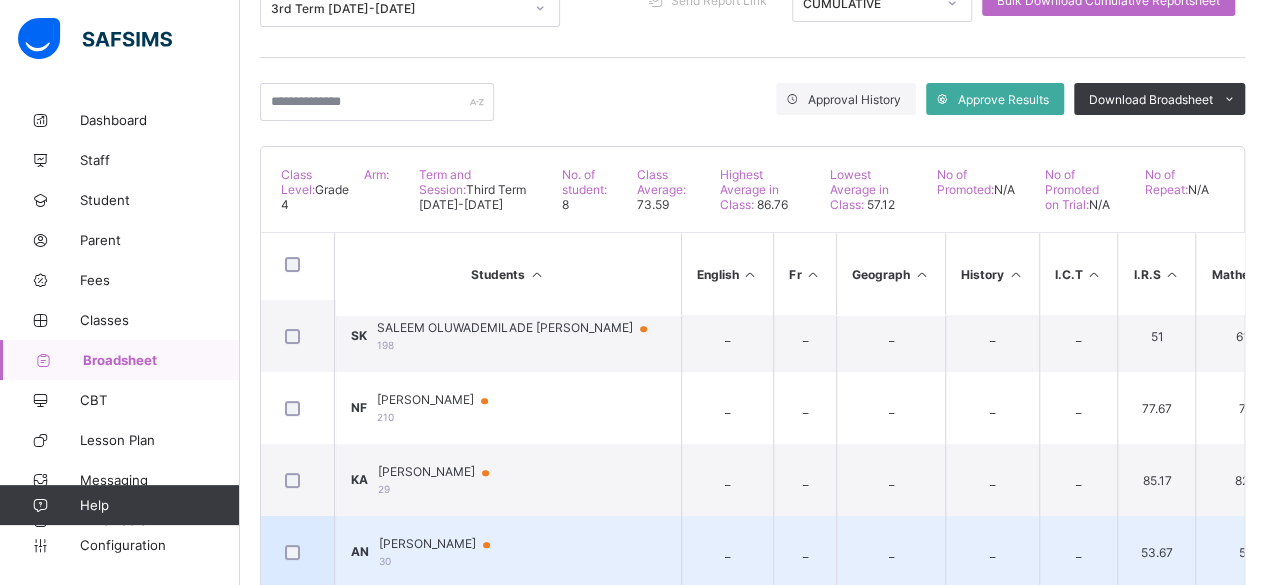 click on "_" at bounding box center (890, 552) 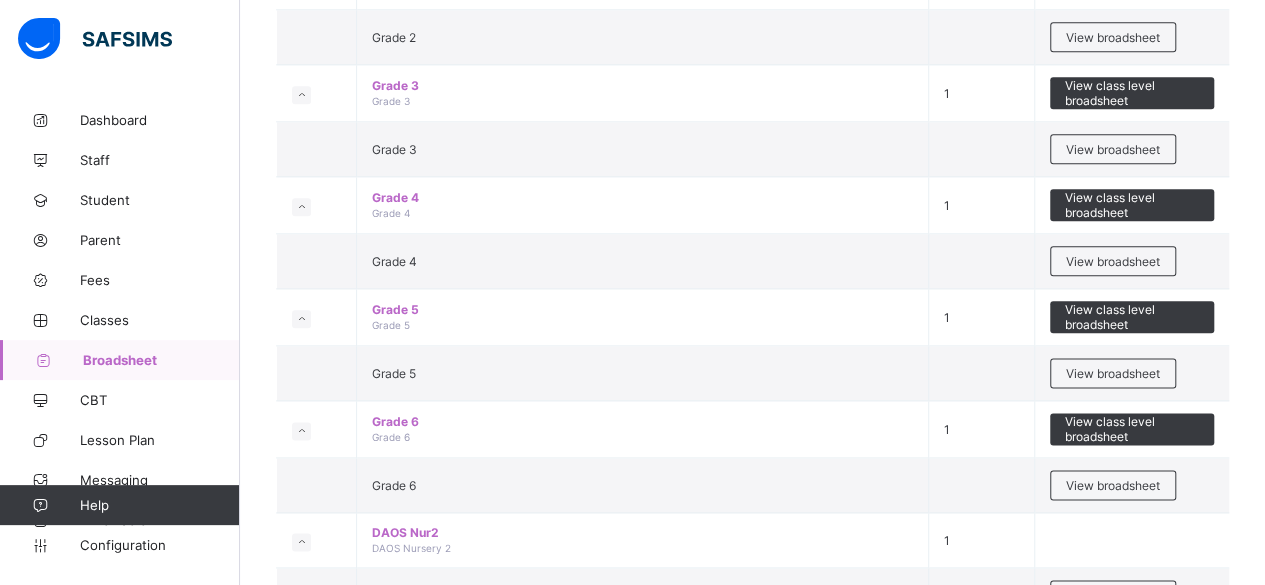 scroll, scrollTop: 1072, scrollLeft: 0, axis: vertical 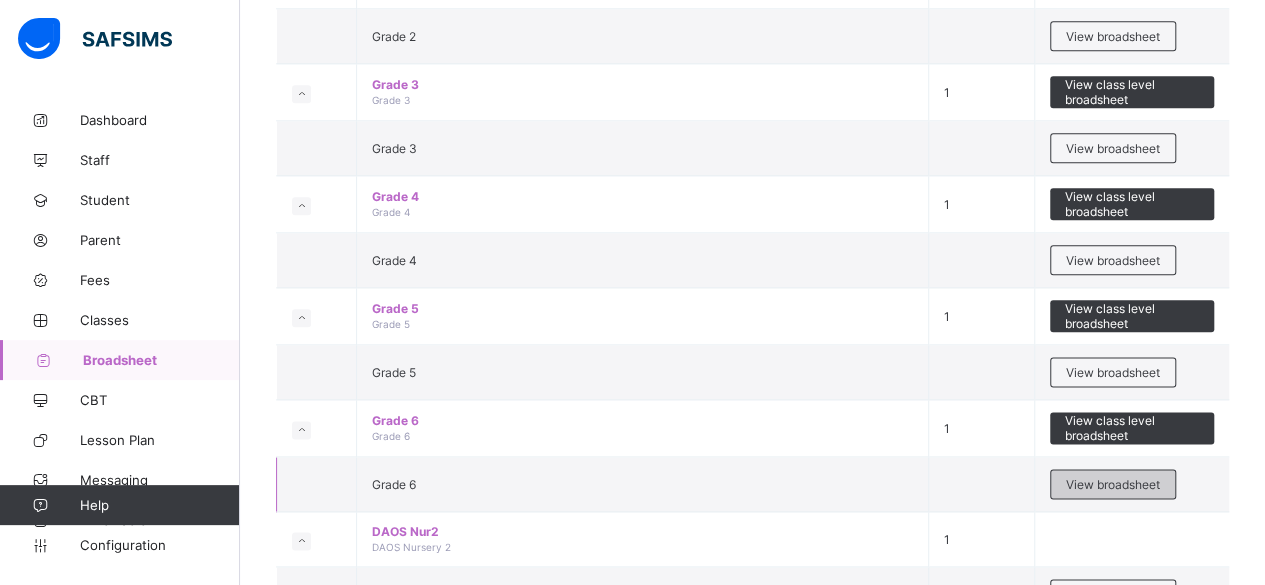 click on "View broadsheet" at bounding box center (1113, 484) 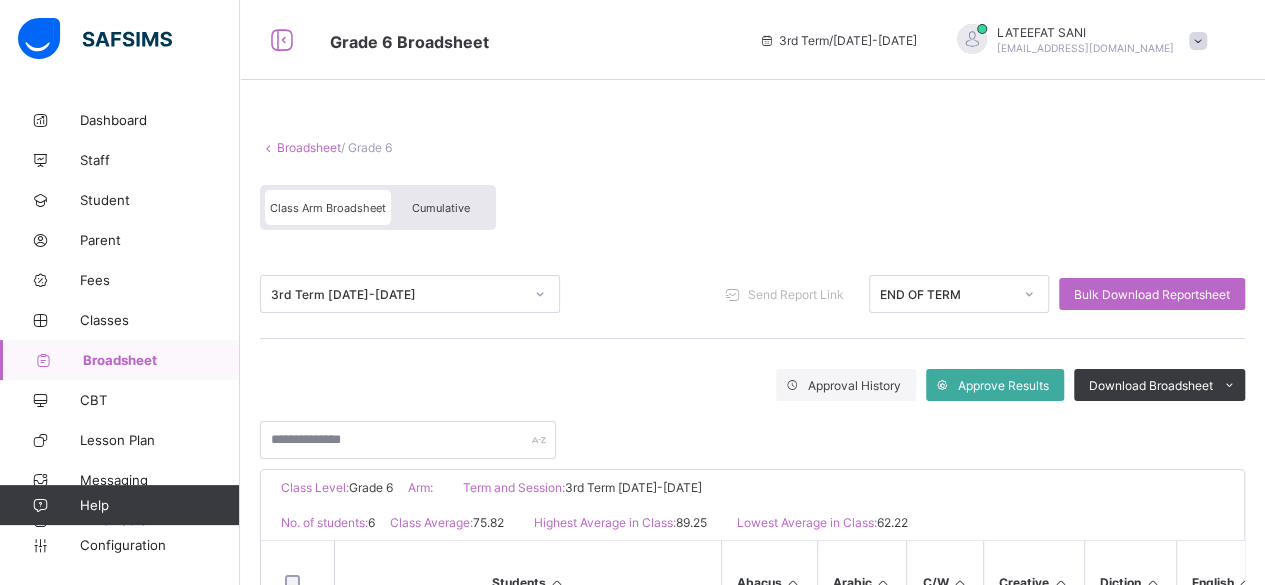 click on "Cumulative" at bounding box center [441, 207] 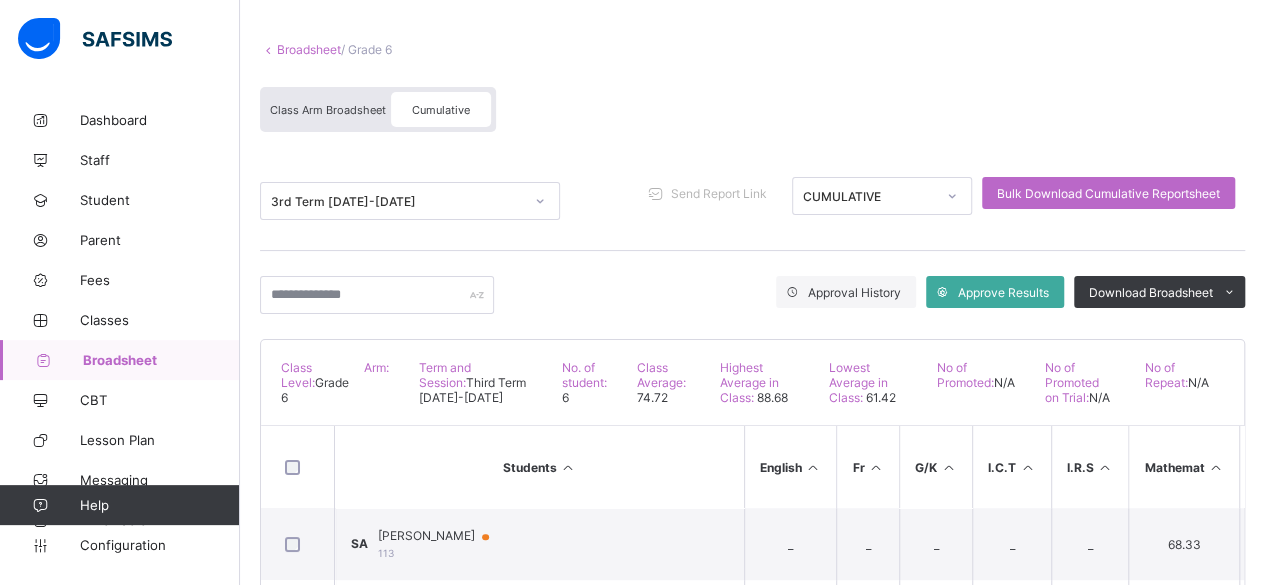 scroll, scrollTop: 108, scrollLeft: 0, axis: vertical 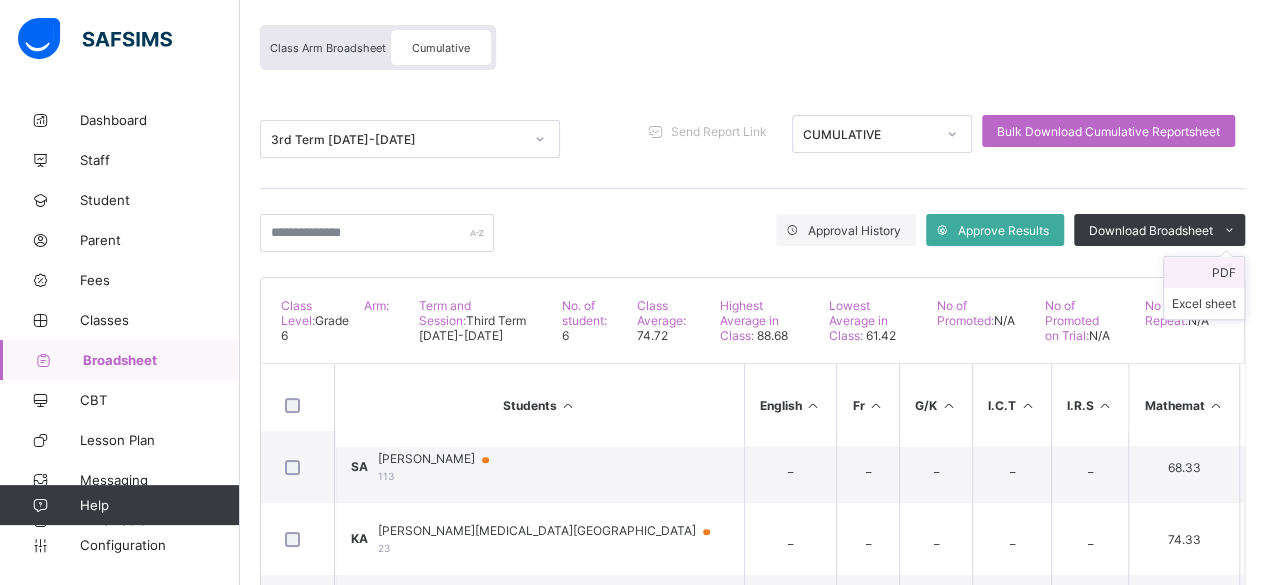 click on "PDF" at bounding box center (1204, 272) 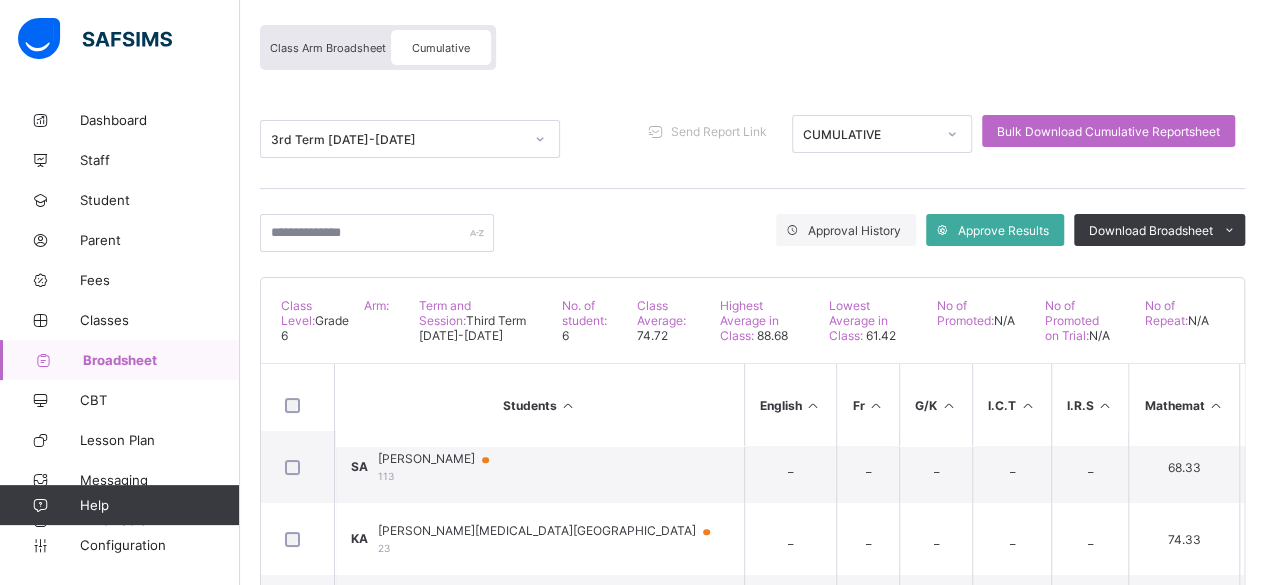 click on "Broadsheet" at bounding box center [161, 360] 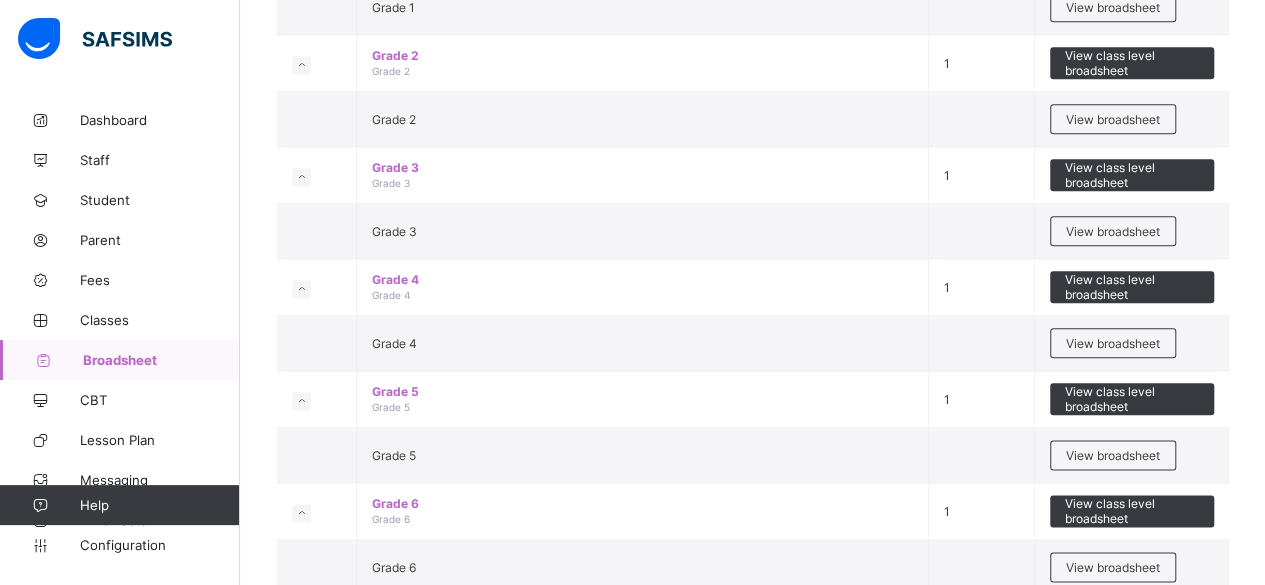 scroll, scrollTop: 1006, scrollLeft: 0, axis: vertical 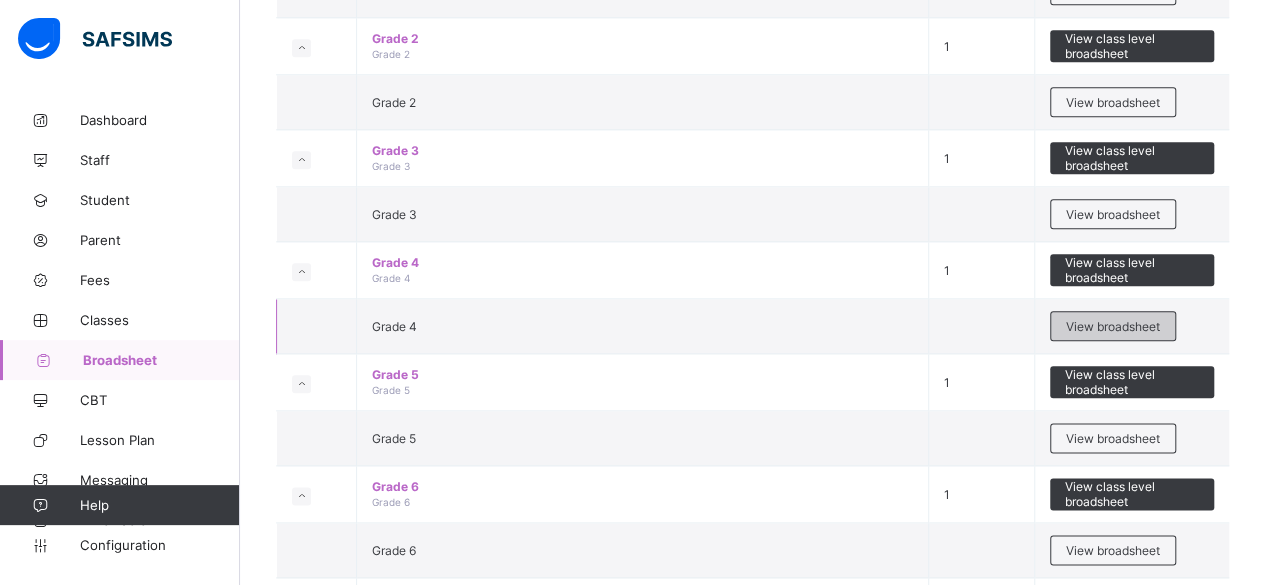 click on "View broadsheet" at bounding box center [1113, 326] 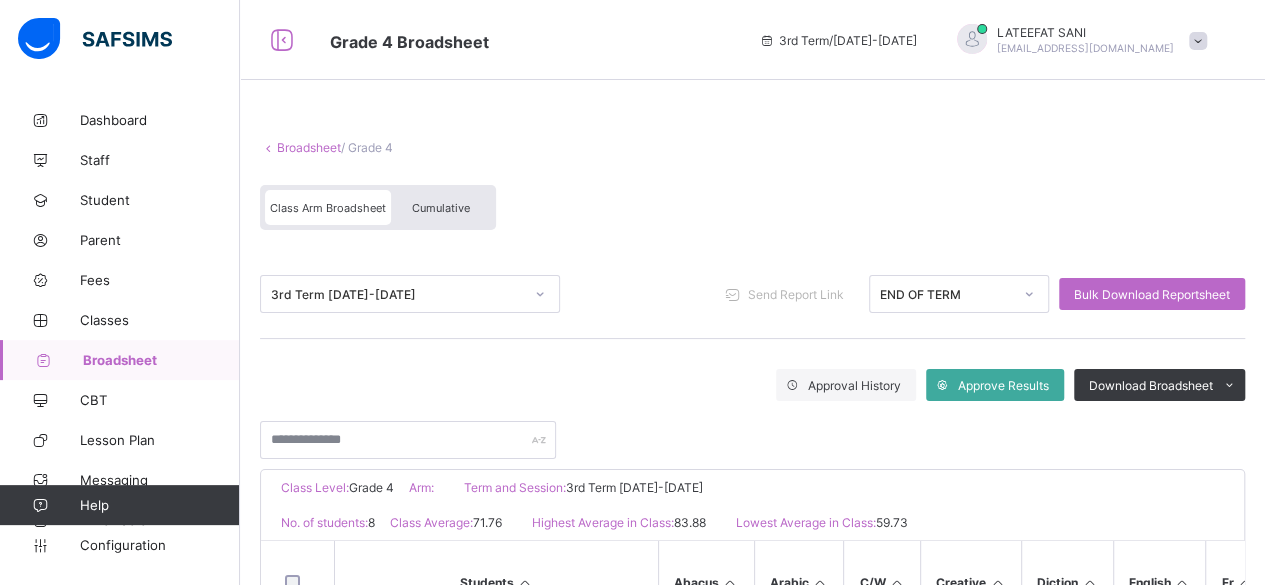 click on "Cumulative" at bounding box center (441, 207) 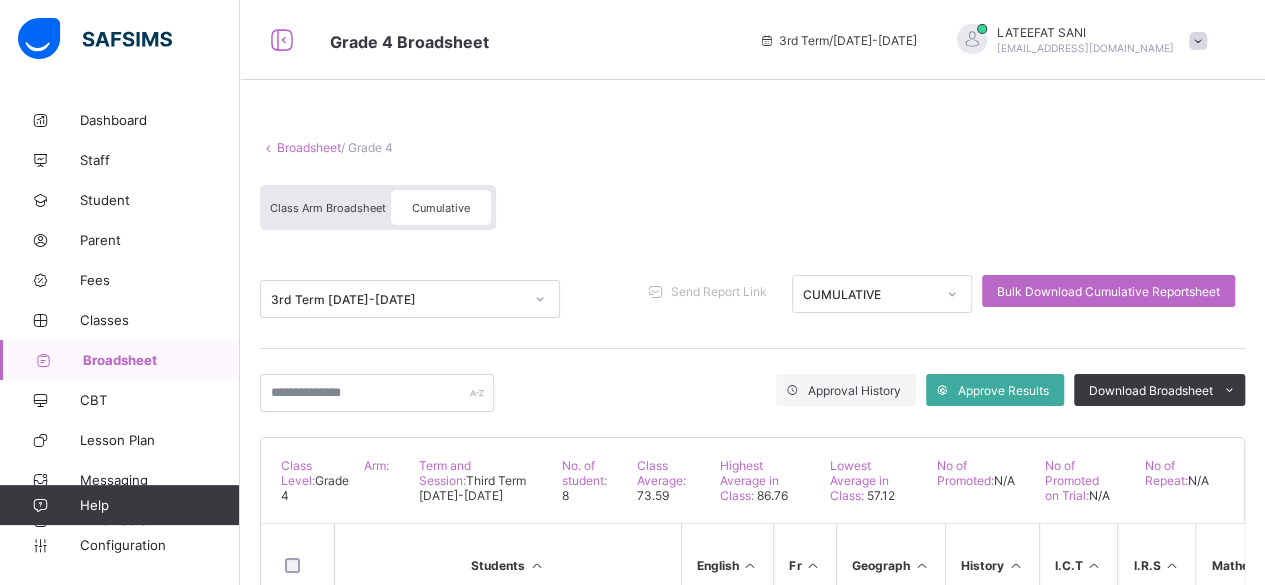 scroll, scrollTop: 166, scrollLeft: 0, axis: vertical 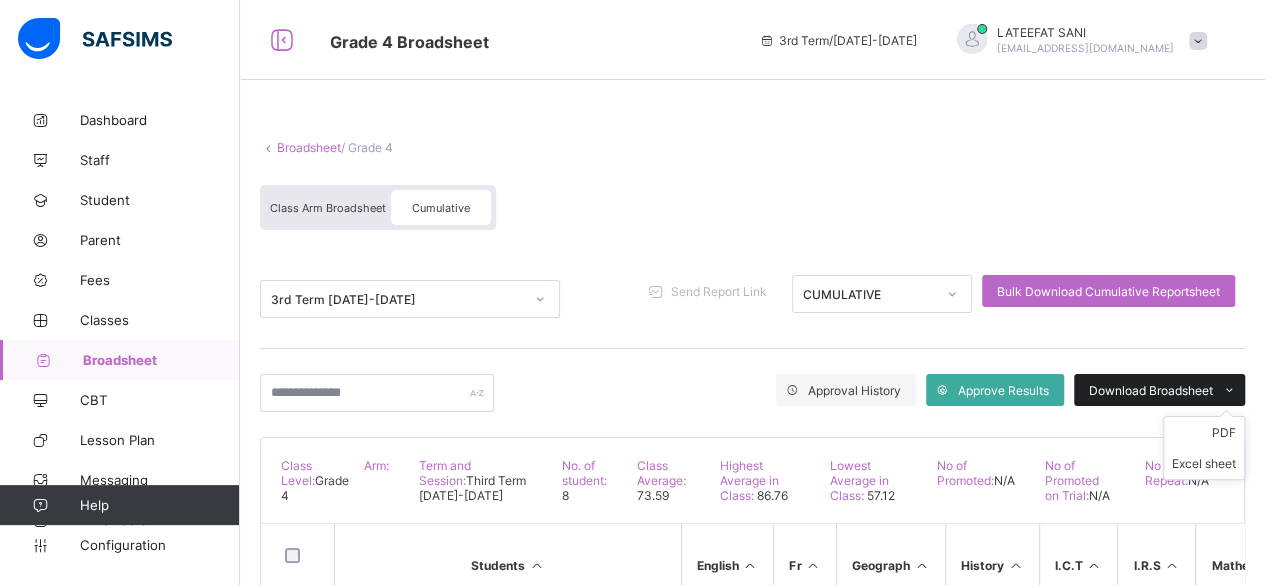 click on "Download Broadsheet" at bounding box center [1159, 390] 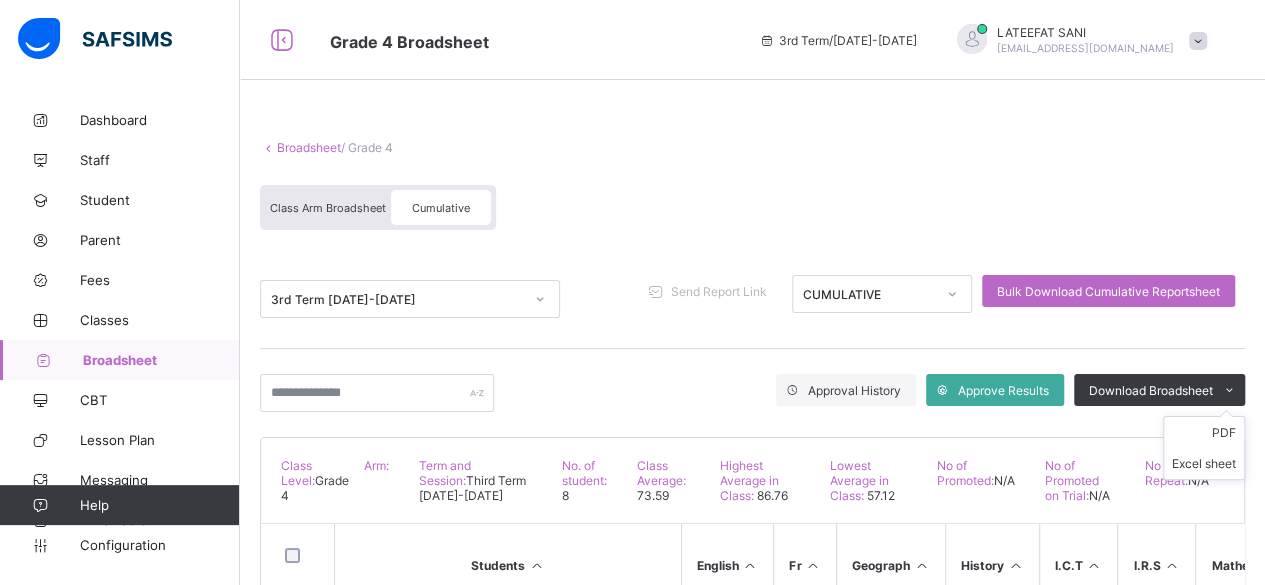 click on "PDF Excel sheet" at bounding box center [1204, 448] 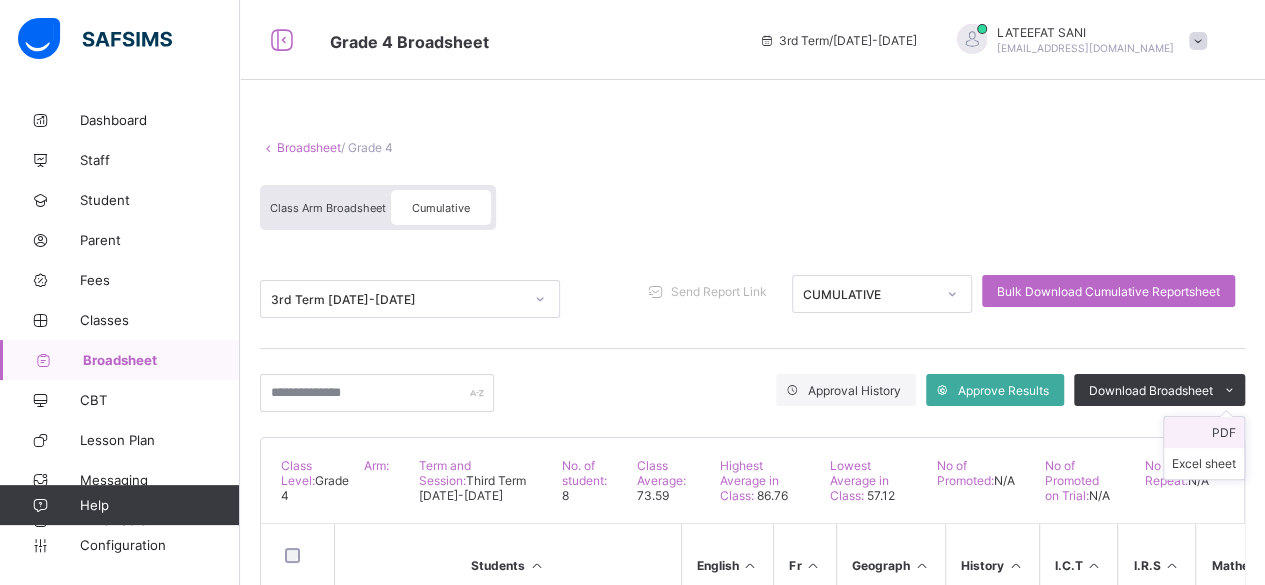 click on "PDF" at bounding box center (1204, 432) 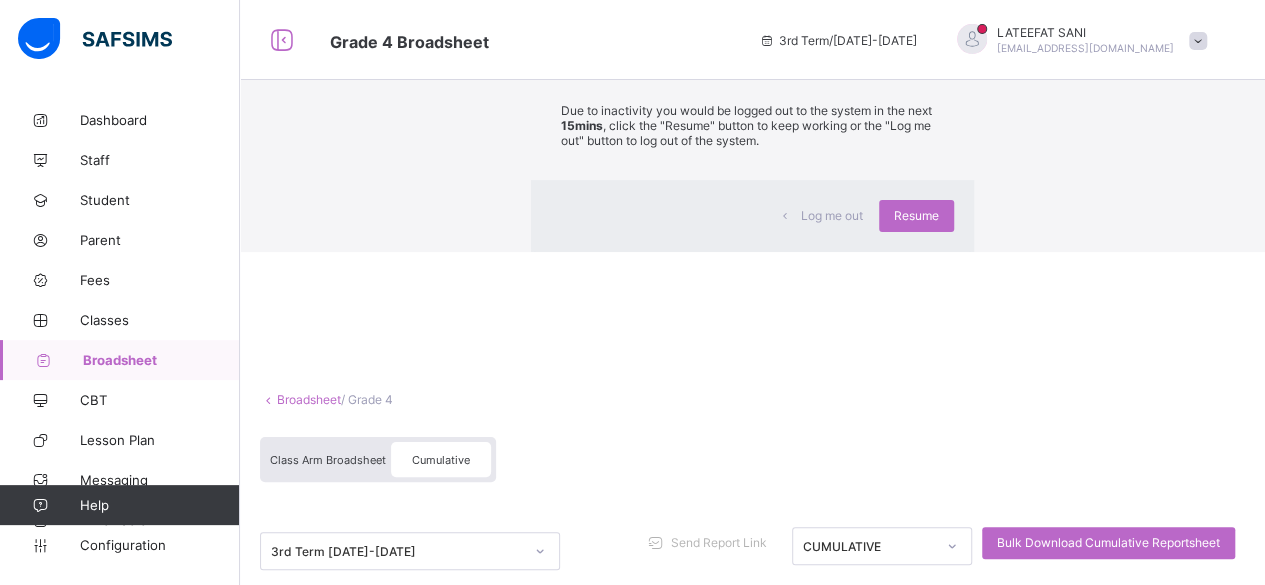 click on "×" at bounding box center (944, 37) 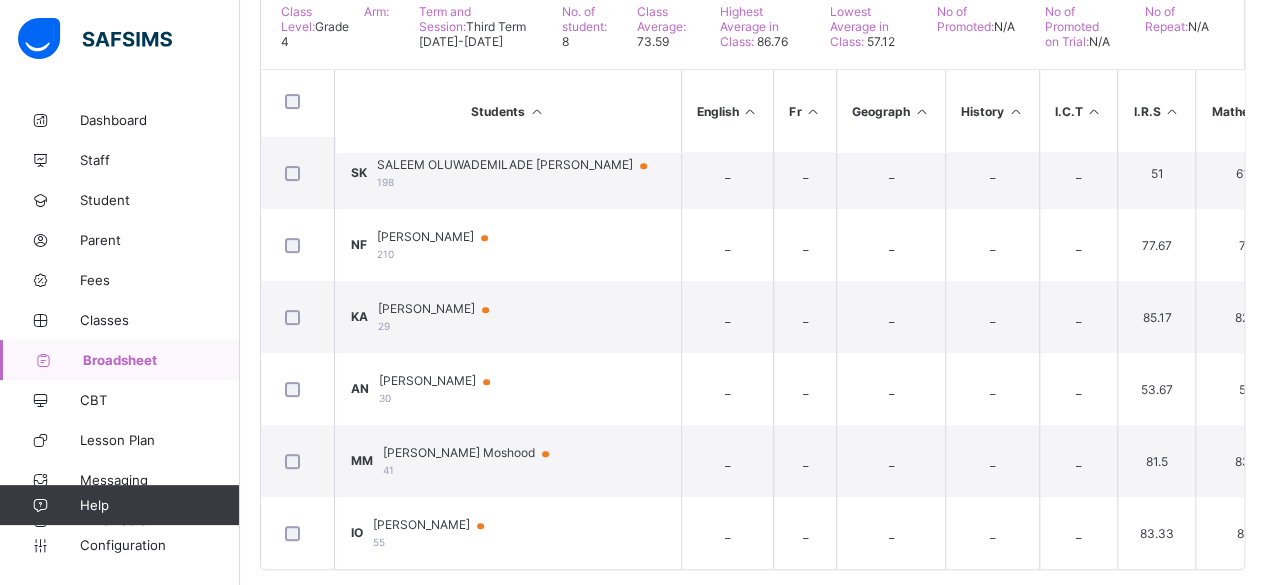 scroll, scrollTop: 472, scrollLeft: 0, axis: vertical 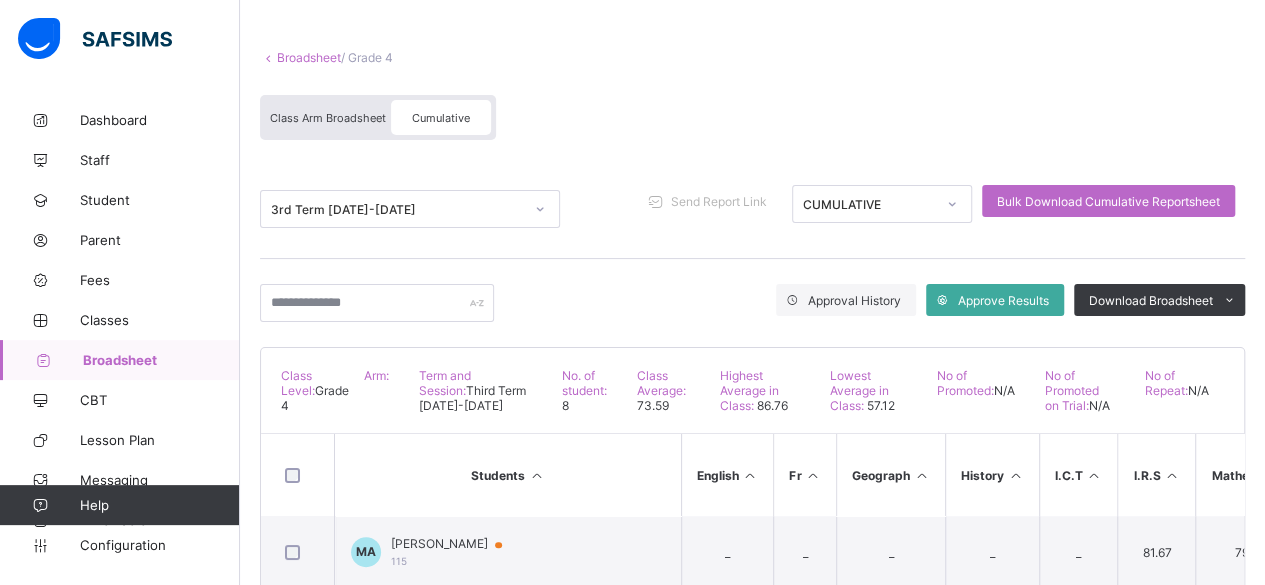 click on "Broadsheet" at bounding box center (161, 360) 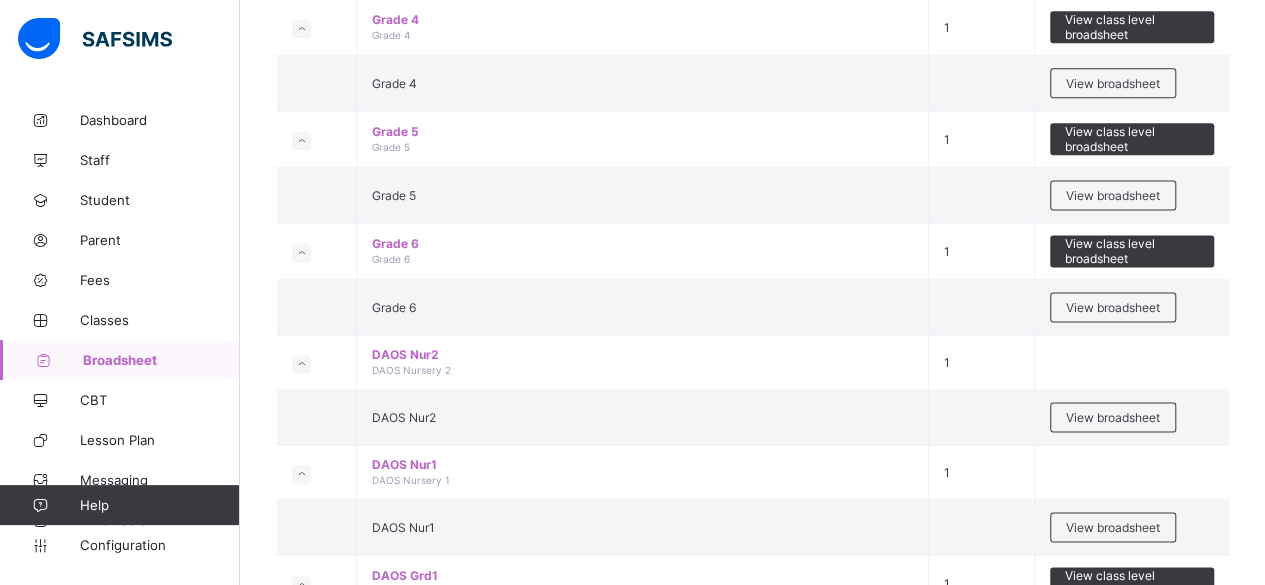 scroll, scrollTop: 1158, scrollLeft: 0, axis: vertical 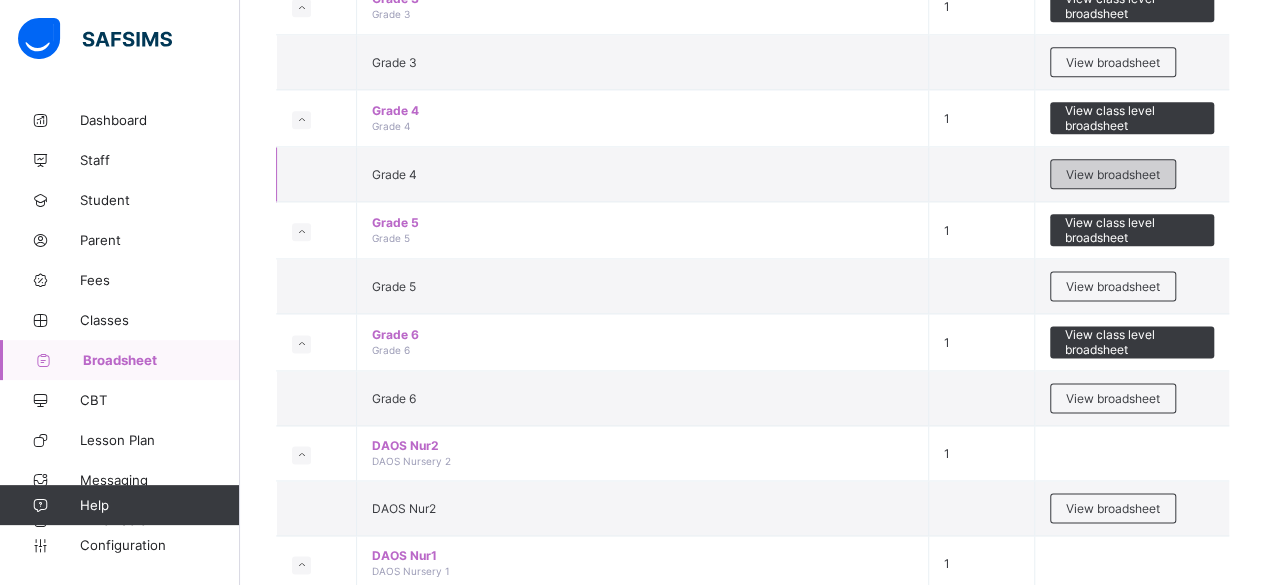 click on "View broadsheet" at bounding box center [1113, 174] 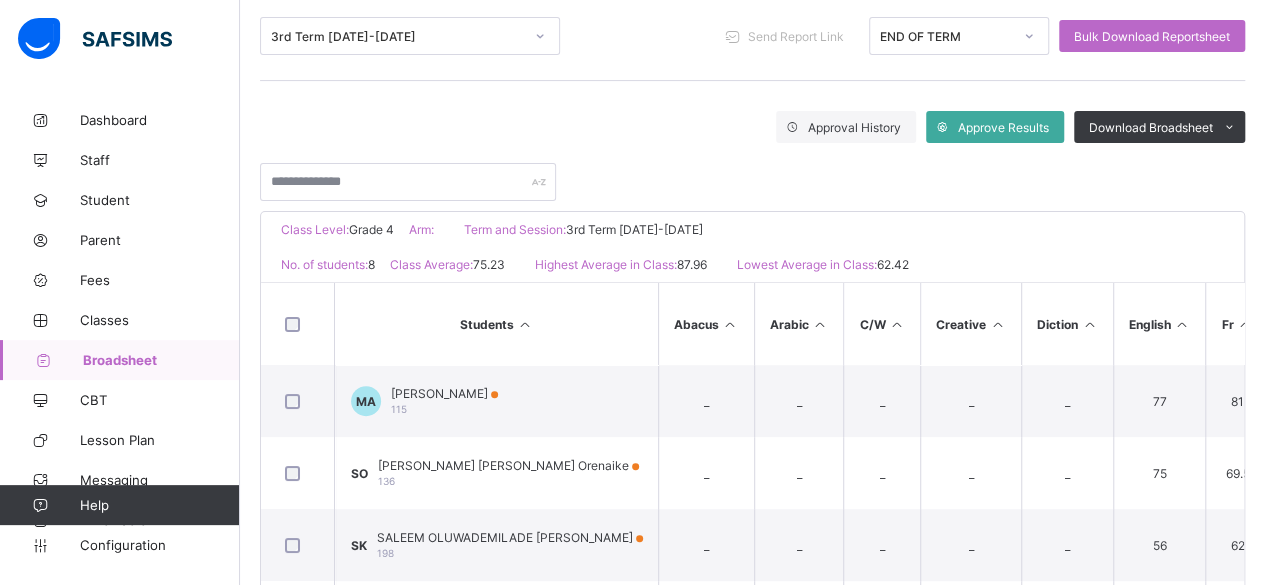 scroll, scrollTop: 261, scrollLeft: 0, axis: vertical 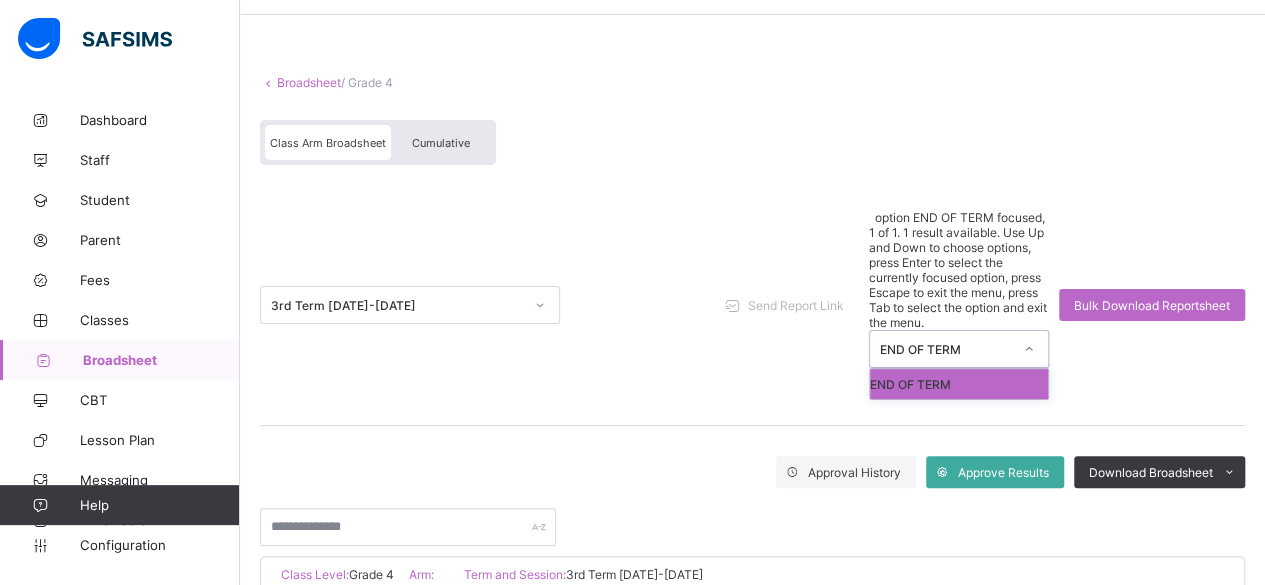 click on "END OF TERM" at bounding box center [946, 349] 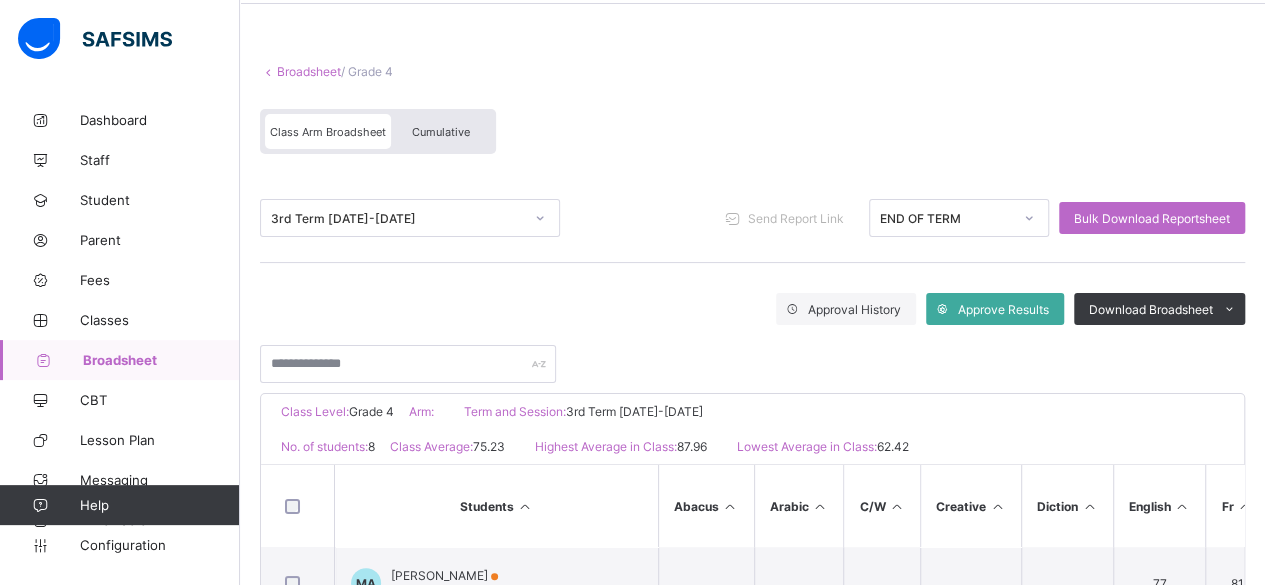 scroll, scrollTop: 0, scrollLeft: 0, axis: both 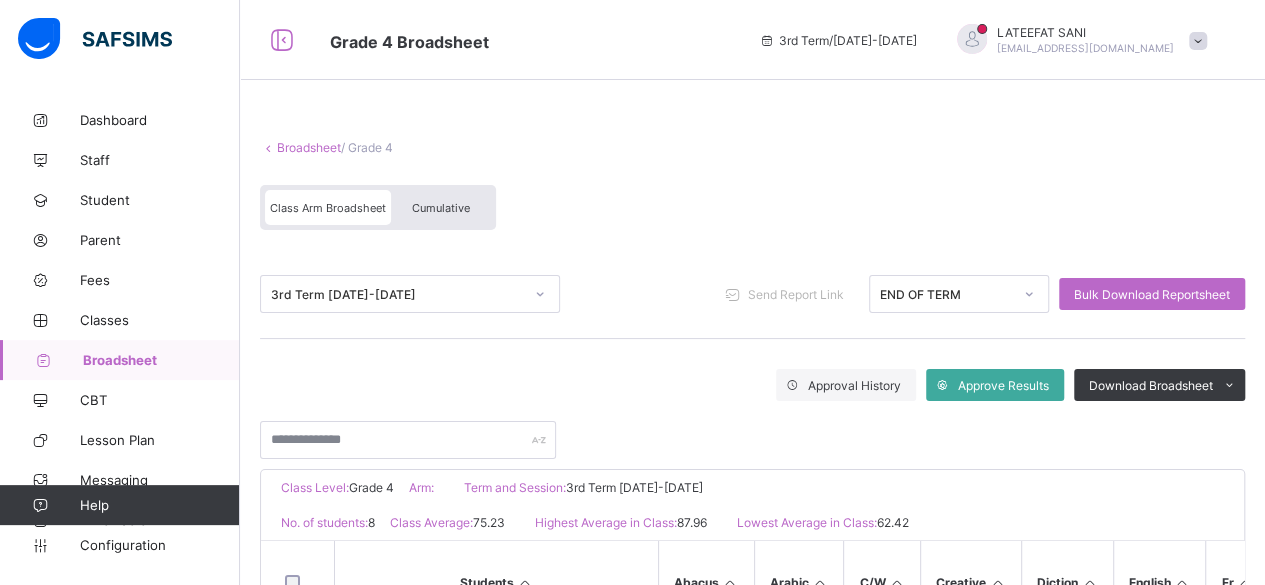 click at bounding box center [752, 430] 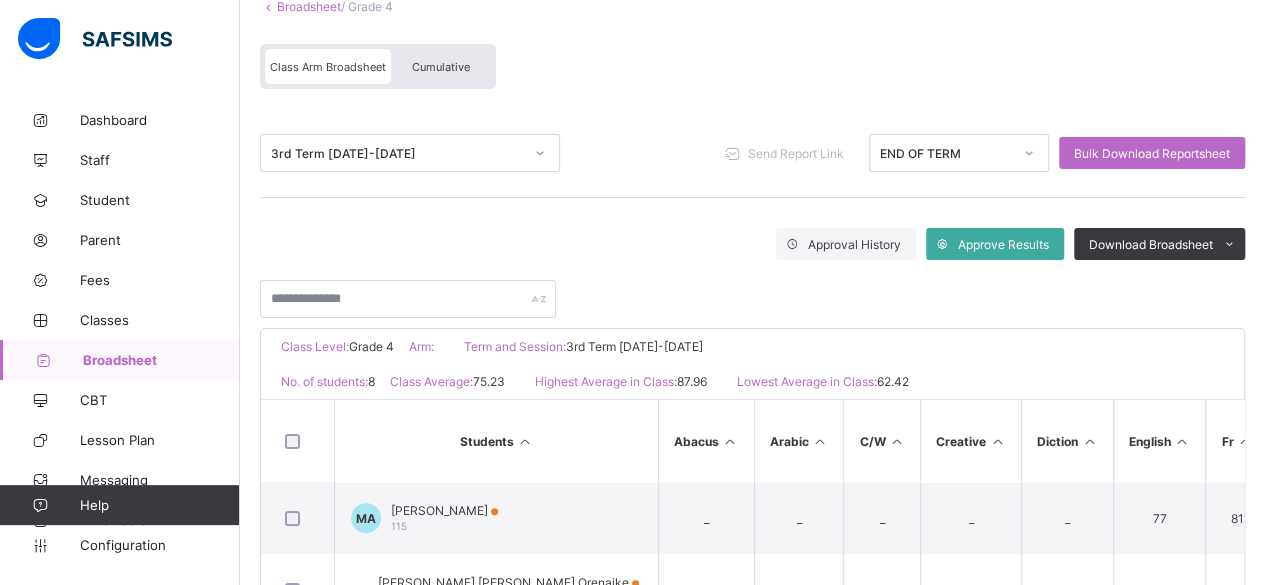 scroll, scrollTop: 0, scrollLeft: 0, axis: both 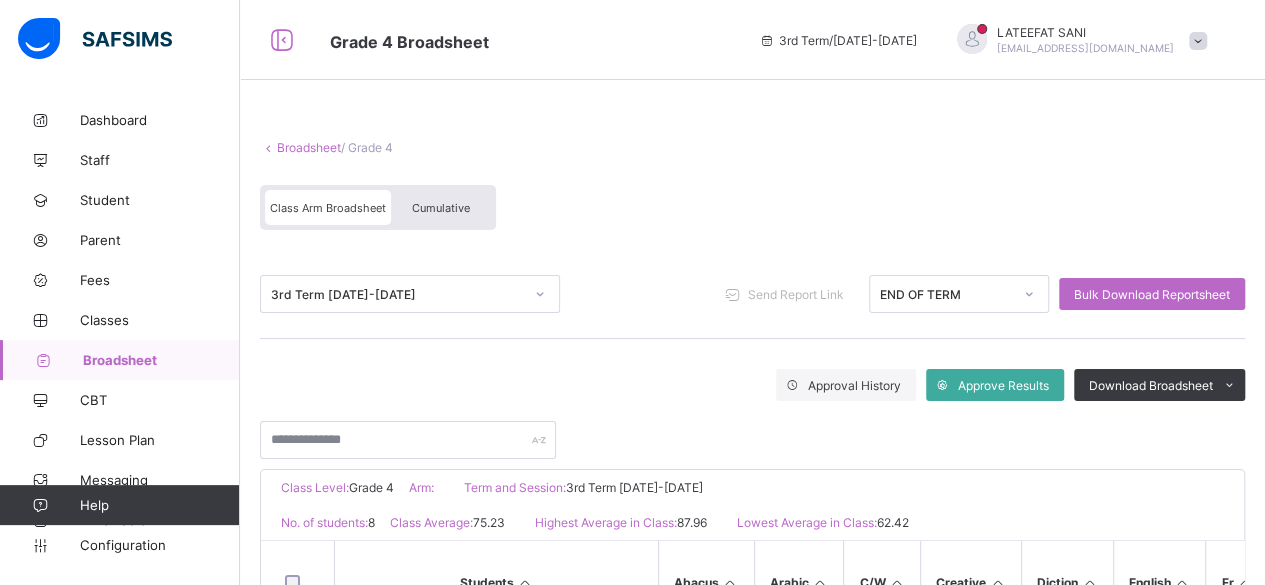 click on "Broadsheet  / Grade 4  Class Arm Broadsheet Cumulative 3rd Term [DATE]-[DATE] Send Report Link END OF TERM Bulk Download Reportsheet  Approval History  Approve Results Download Broadsheet PDF Excel sheet Daltha Academy Date: [DATE] 7:32:56 am  Class Level:  Grade 4  Arm:   Term and Session:  3rd Term [DATE]-[DATE]  No. of students:  8  Class Average:  75.23  Highest Average in Class:  87.96  Lowest Average in Class:  62.42 S/NO Admission No. Full Name Abacus Arabic C/W Creative Diction English  Fr G/K Geograph Grammar Handwrit Hifdh History I.C.T I.R.S Mathemat National Prevocat Q/Reason Reading  Science Spelling Verbal R Voc Yor Yoruba TOTAL Average Position  Grade 1 115 [PERSON_NAME]   _   _   _   _   _   77   81   _   79   _   _   _   76   82.5   100   77   69   85   93   _   73.5   _   91.5   _   _   78 1062.5 81.73 2nd A 2 136 [PERSON_NAME] [PERSON_NAME] Orenaike   _   _   _   _   _   75   69.5   _   66   _   _   _   70   77.5   80   83   74   75.5   84   _   63.5   _   72   _   _   62 952 73.23 6th B 3 198" at bounding box center [752, 590] 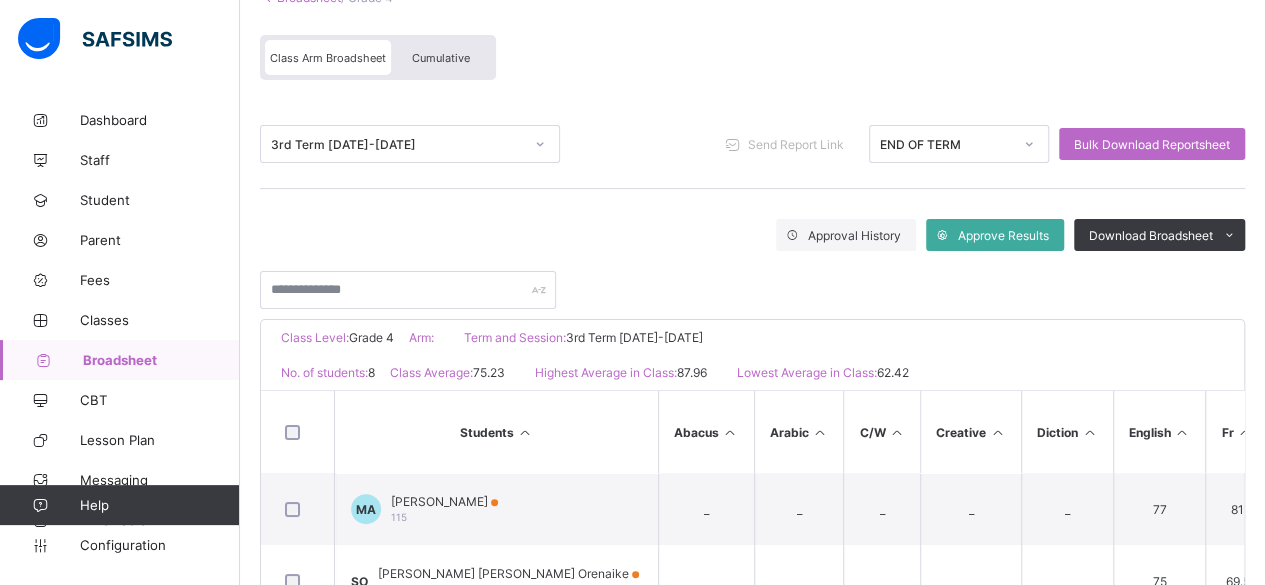 click on "Students" at bounding box center (496, 432) 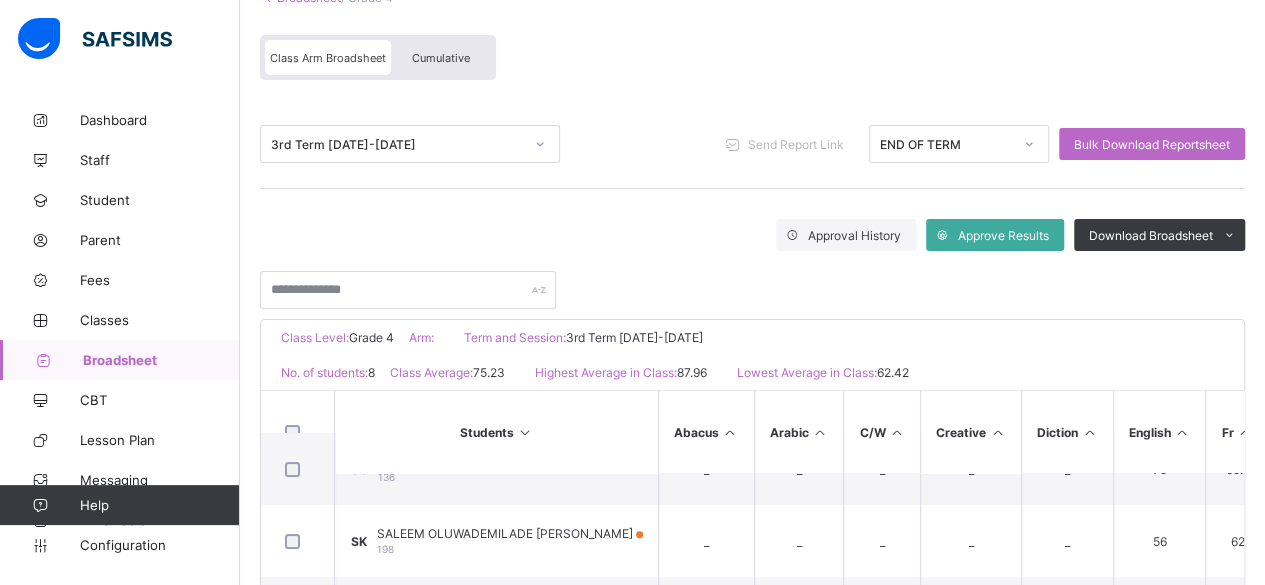scroll, scrollTop: 42, scrollLeft: 0, axis: vertical 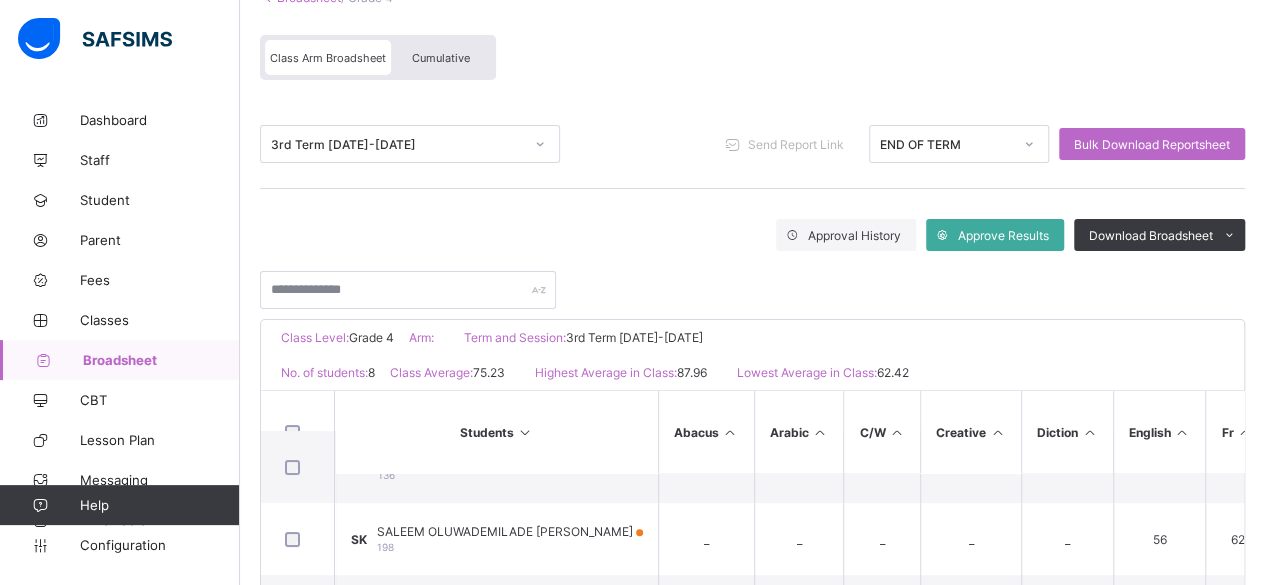 click on "Cumulative" at bounding box center [441, 58] 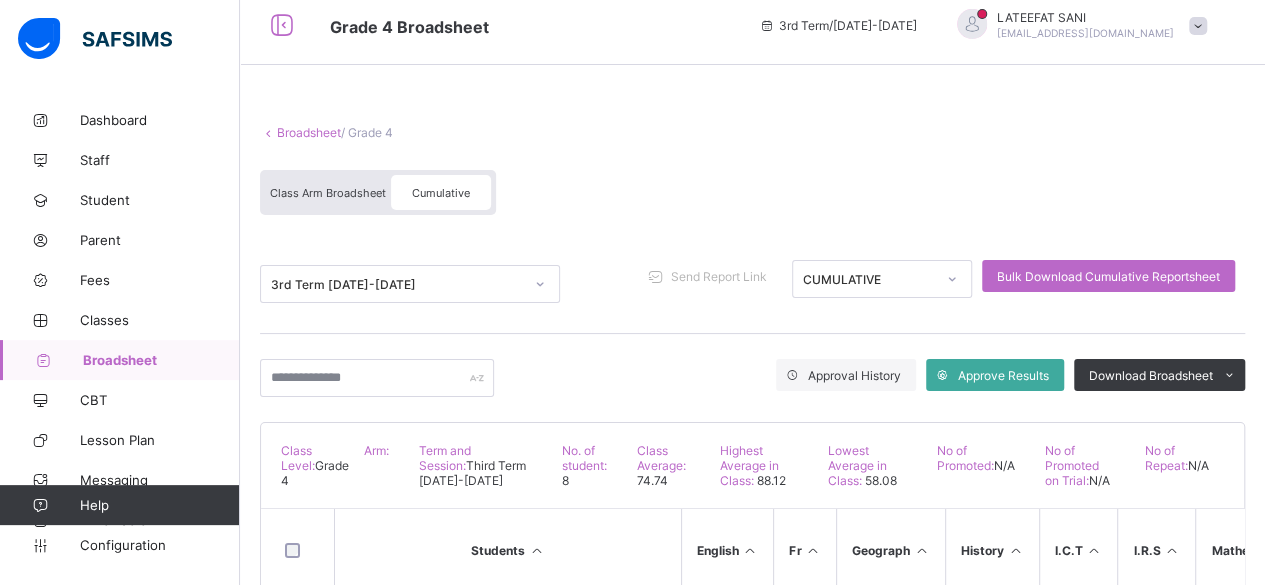 scroll, scrollTop: 30, scrollLeft: 0, axis: vertical 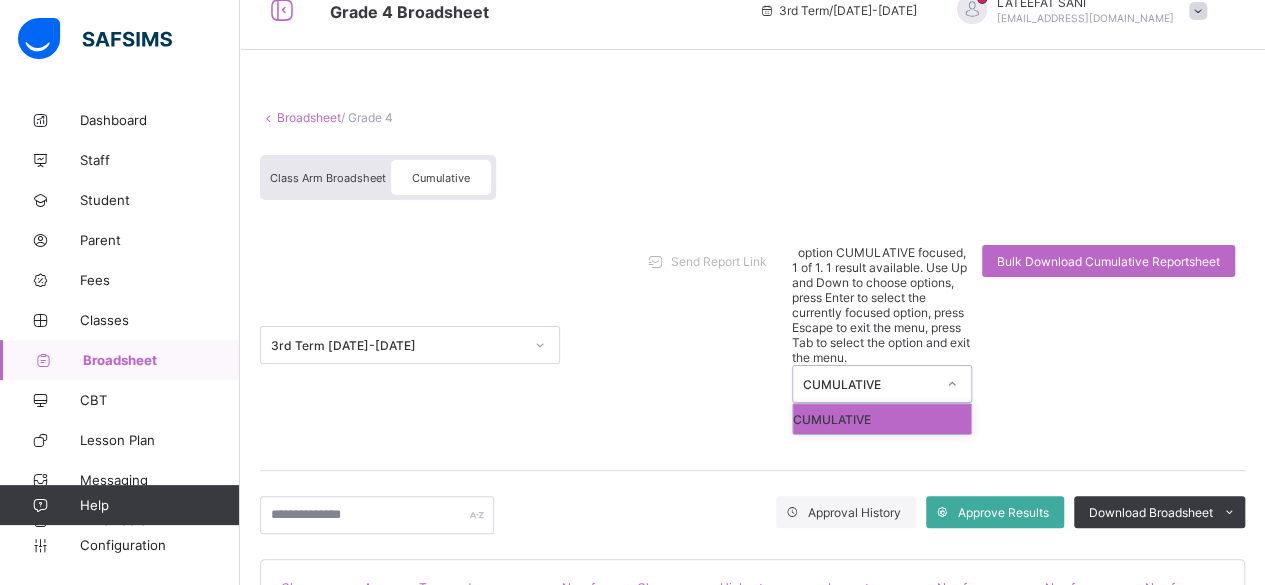 click 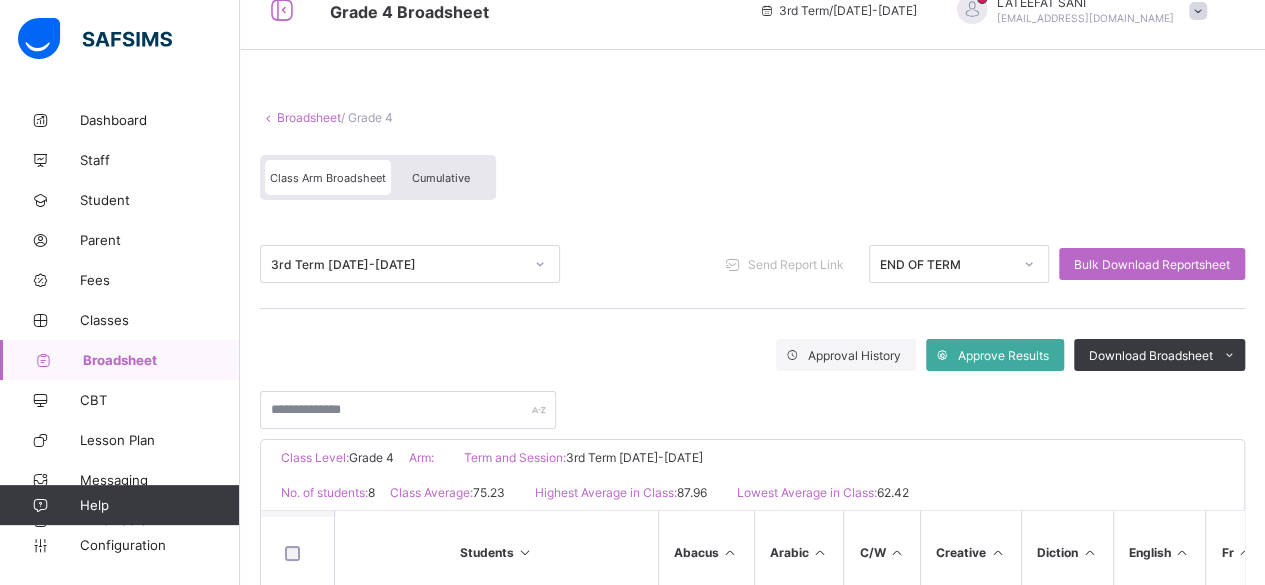 scroll, scrollTop: 166, scrollLeft: 0, axis: vertical 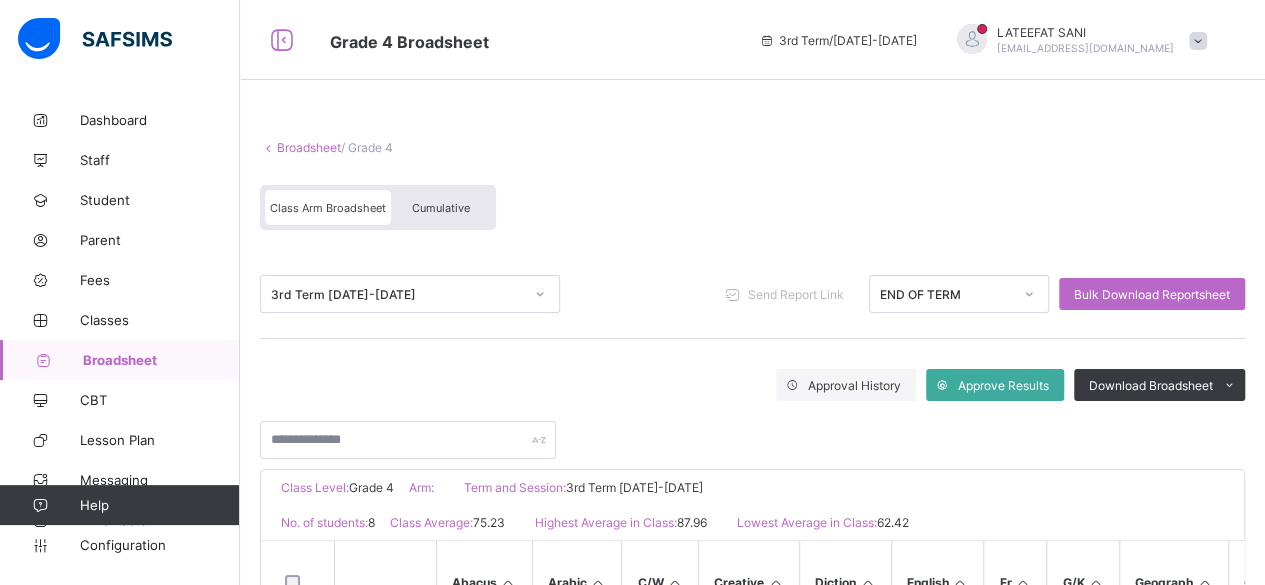 click on "Cumulative" at bounding box center (441, 208) 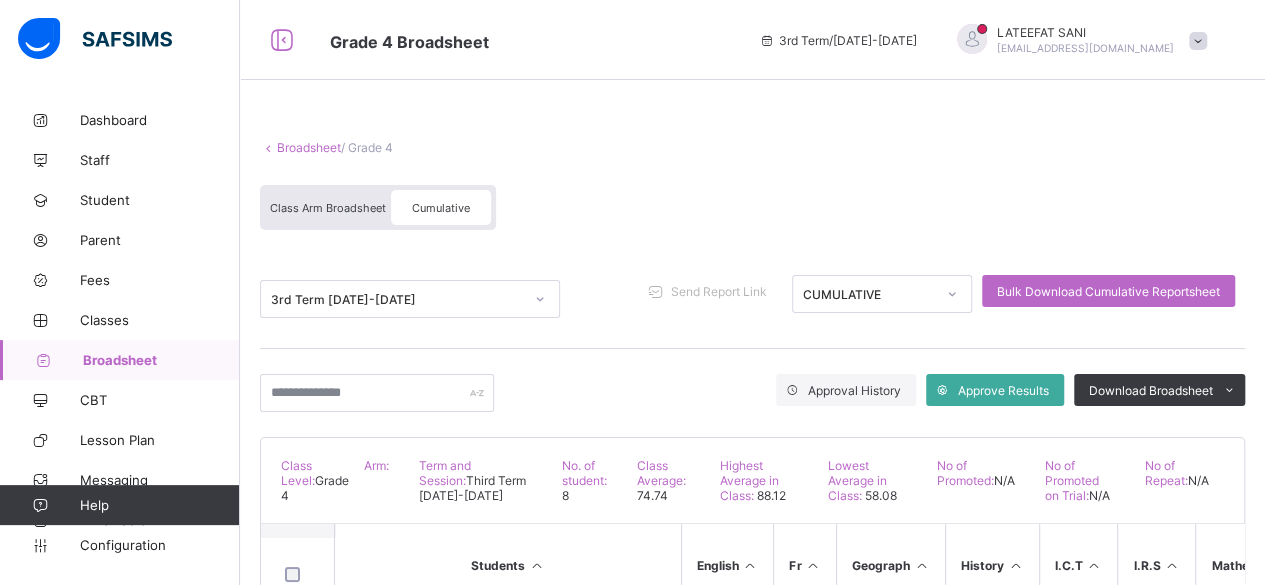 scroll, scrollTop: 166, scrollLeft: 0, axis: vertical 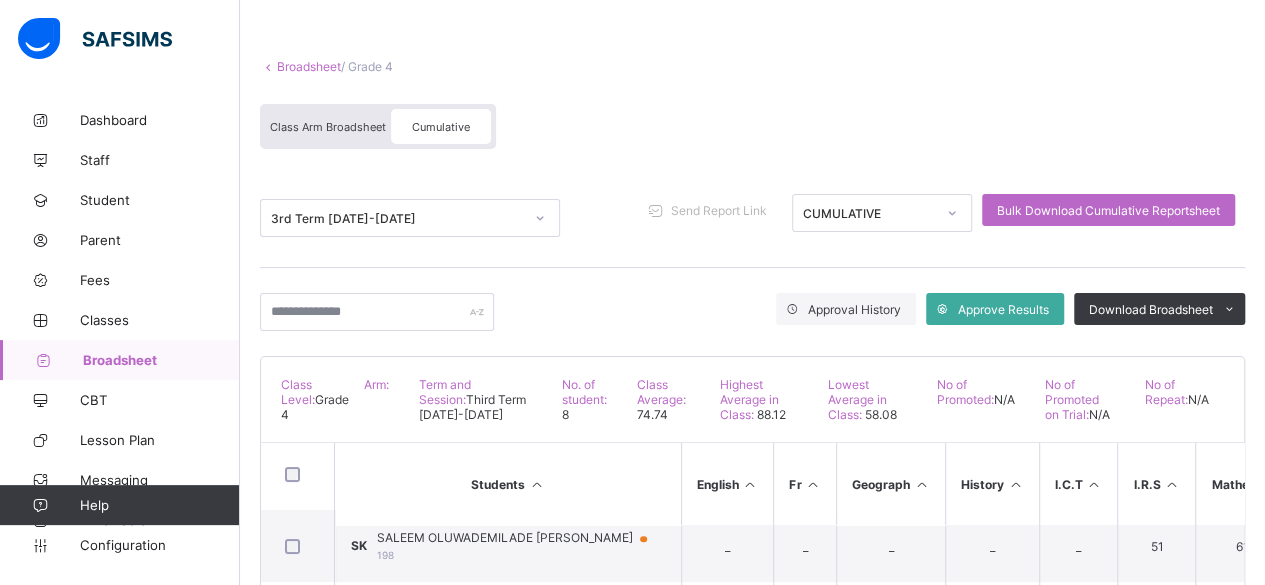 click on "Cumulative" at bounding box center (441, 127) 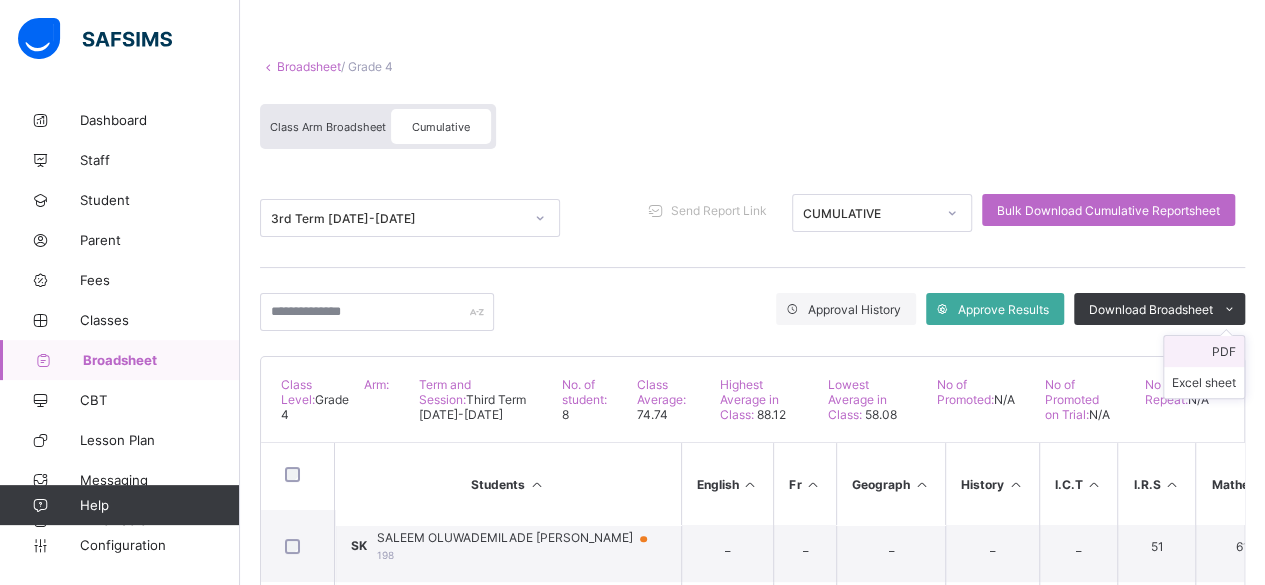 click on "PDF" at bounding box center [1204, 351] 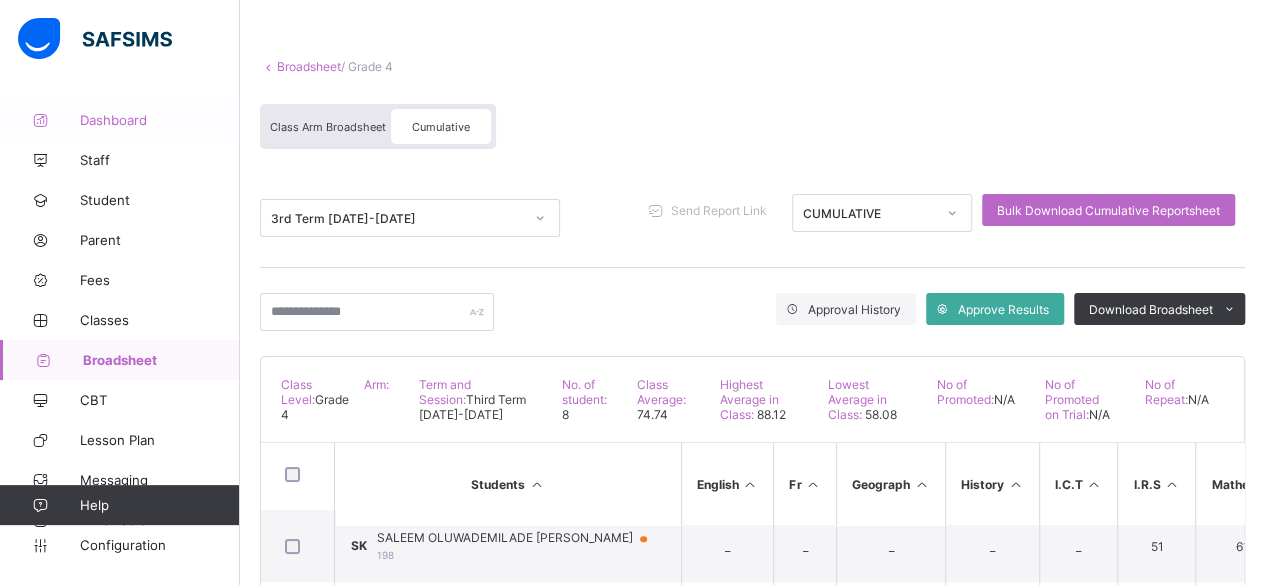 click on "Dashboard" at bounding box center [160, 120] 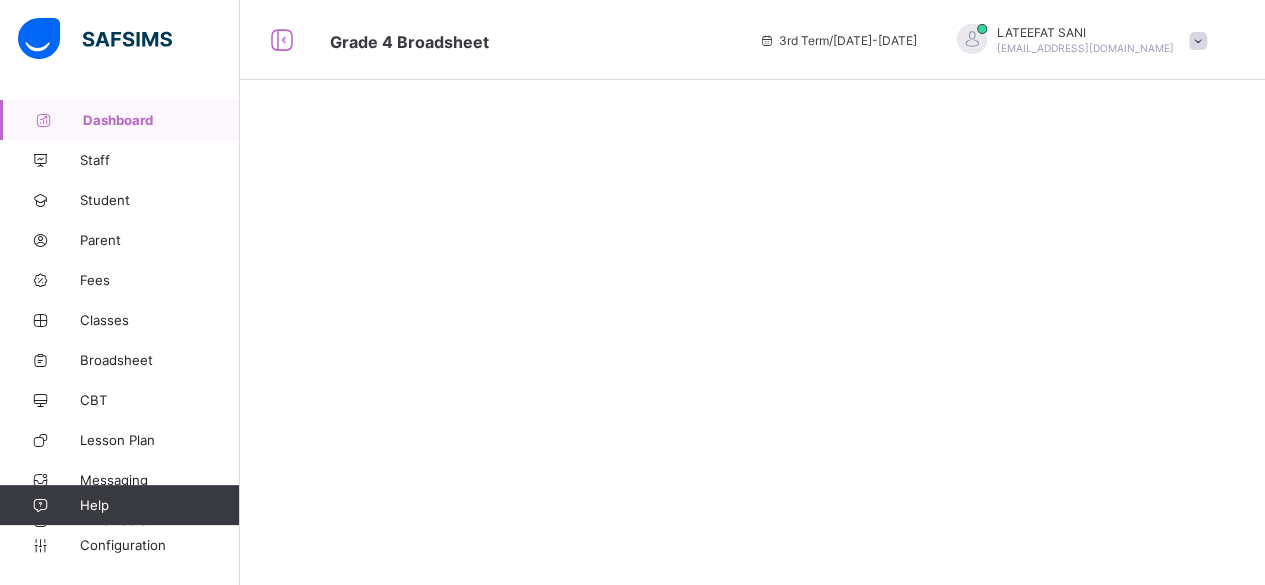 scroll, scrollTop: 0, scrollLeft: 0, axis: both 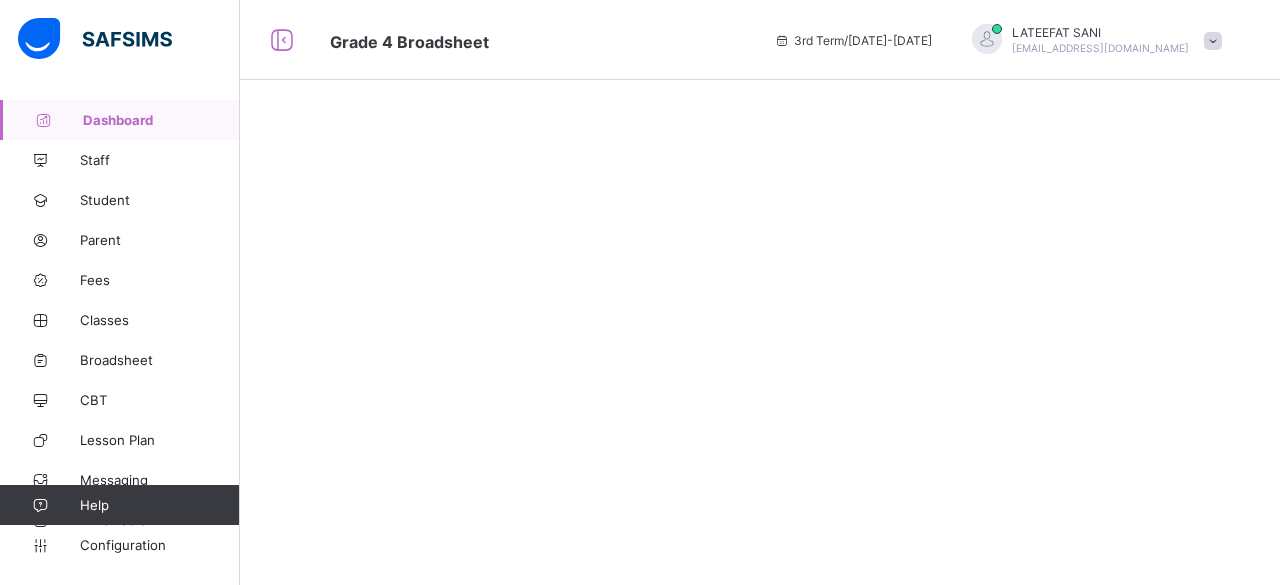 click on "Dashboard" at bounding box center (161, 120) 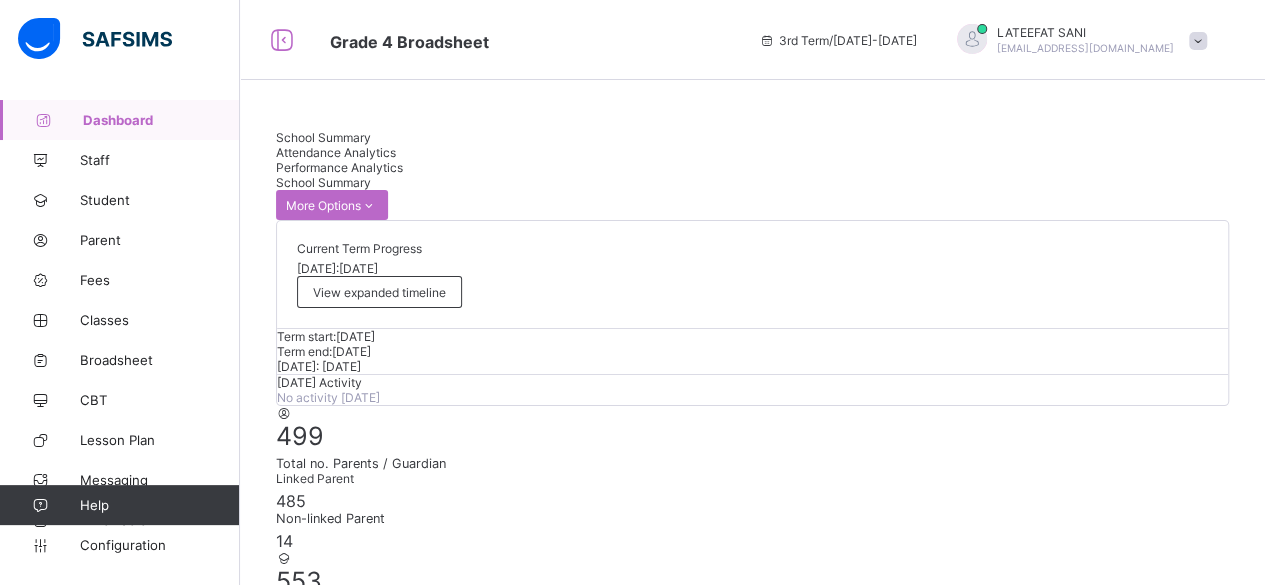 click on "×" at bounding box center (973, 2835) 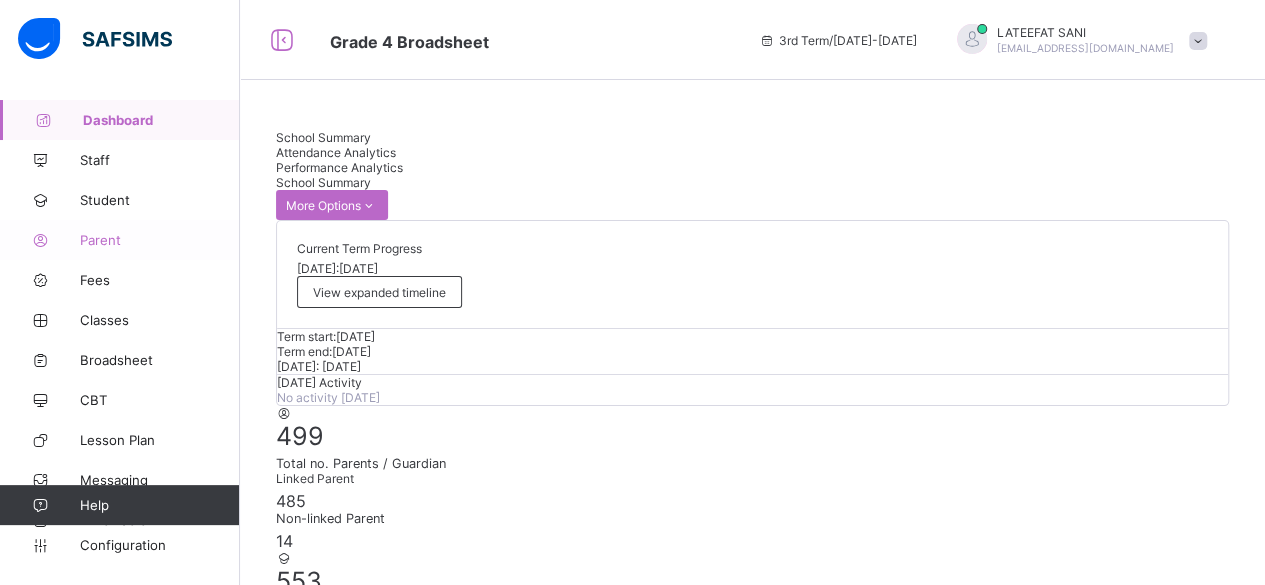 click on "Parent" at bounding box center [160, 240] 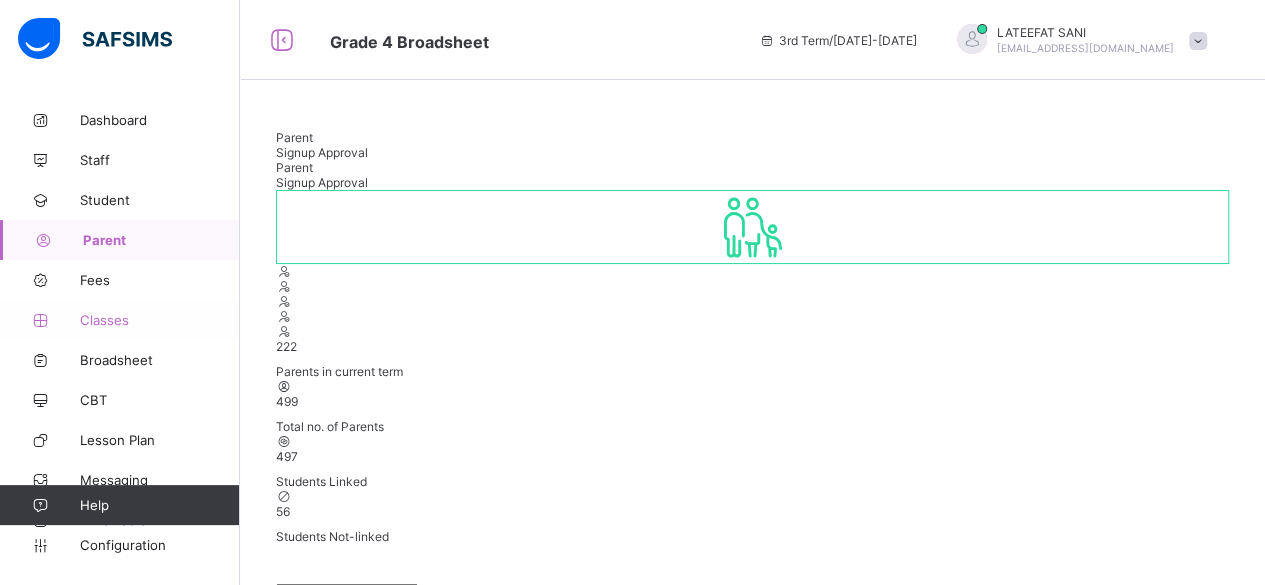 click on "Classes" at bounding box center (160, 320) 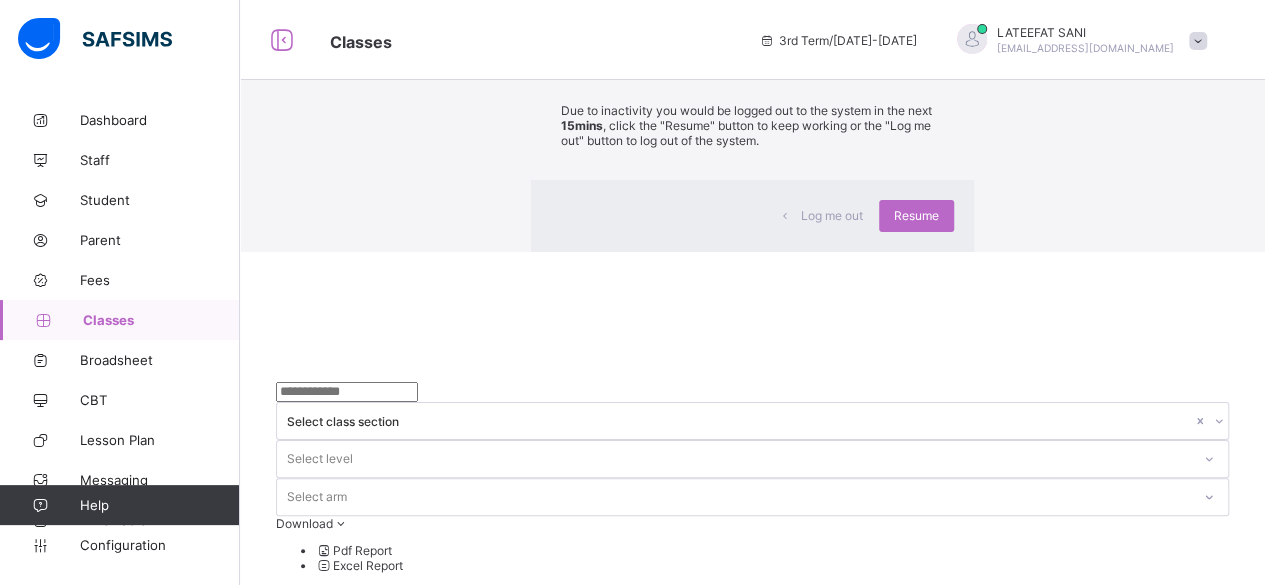 click on "×" at bounding box center (944, 37) 